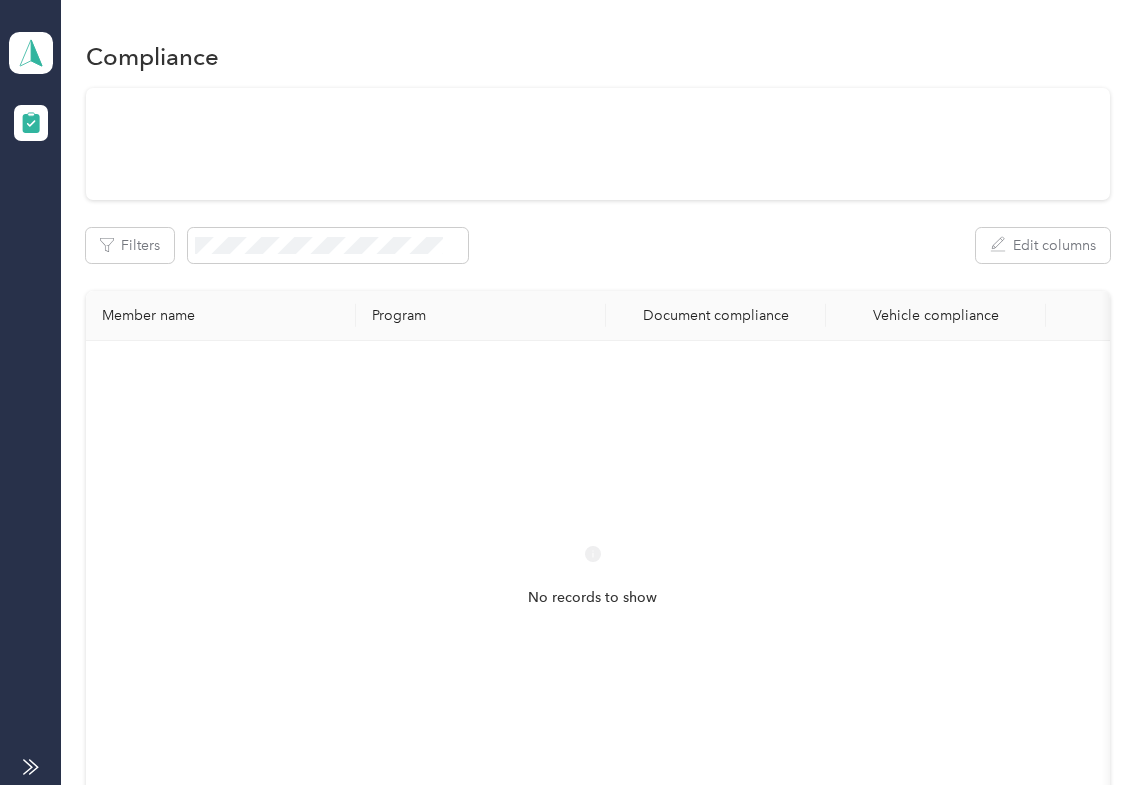 scroll, scrollTop: 0, scrollLeft: 0, axis: both 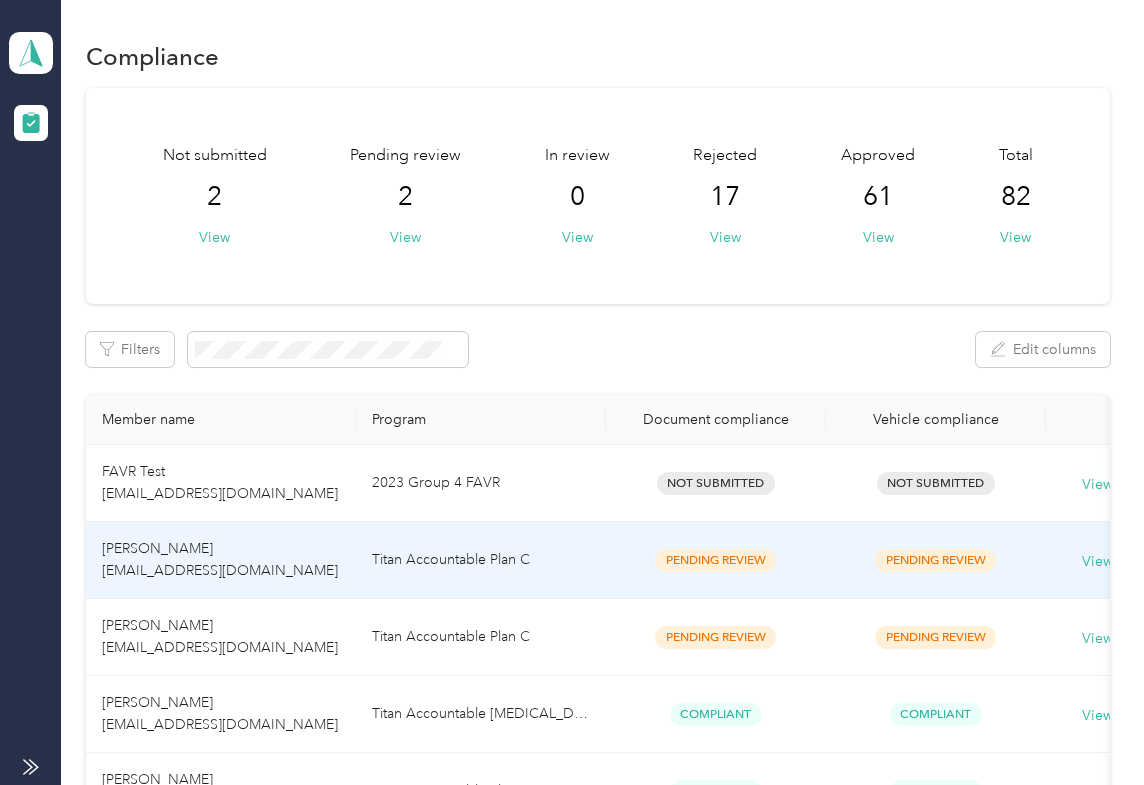 click on "Titan Accountable Plan C" at bounding box center [481, 560] 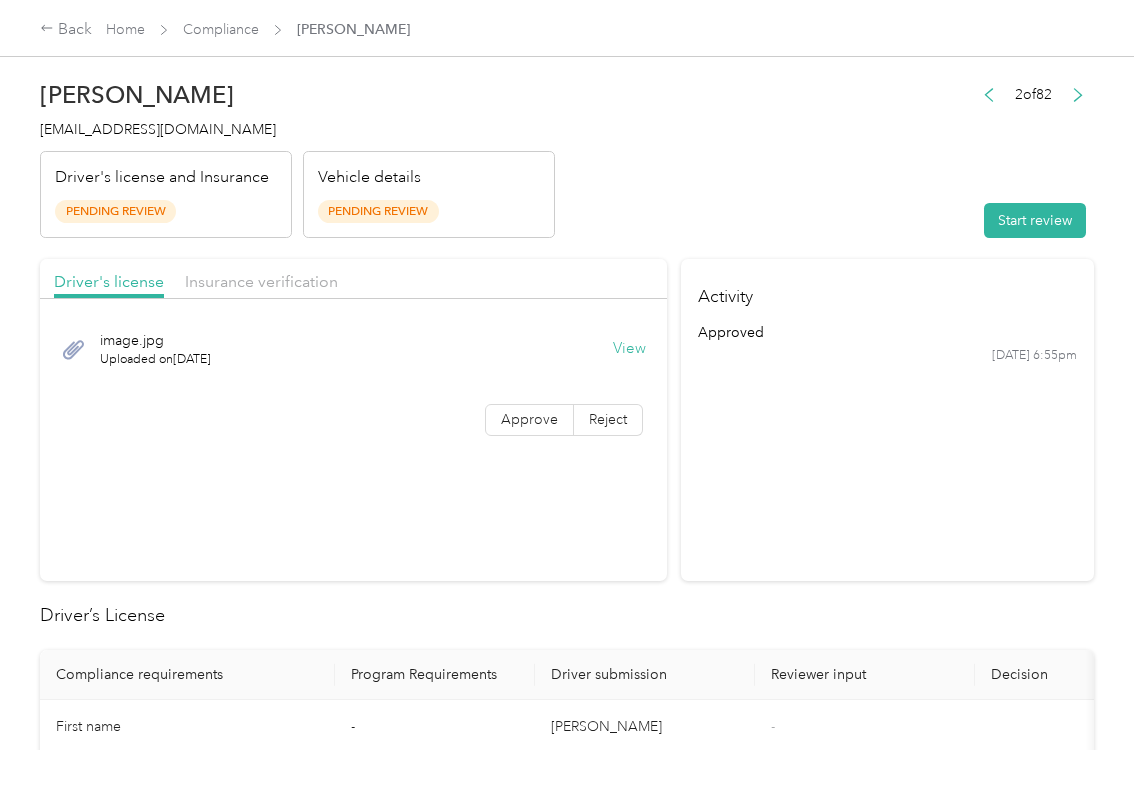 click on "Driver's license Insurance verification image.jpg Uploaded on  [DATE] View Approve Reject" at bounding box center (353, 420) 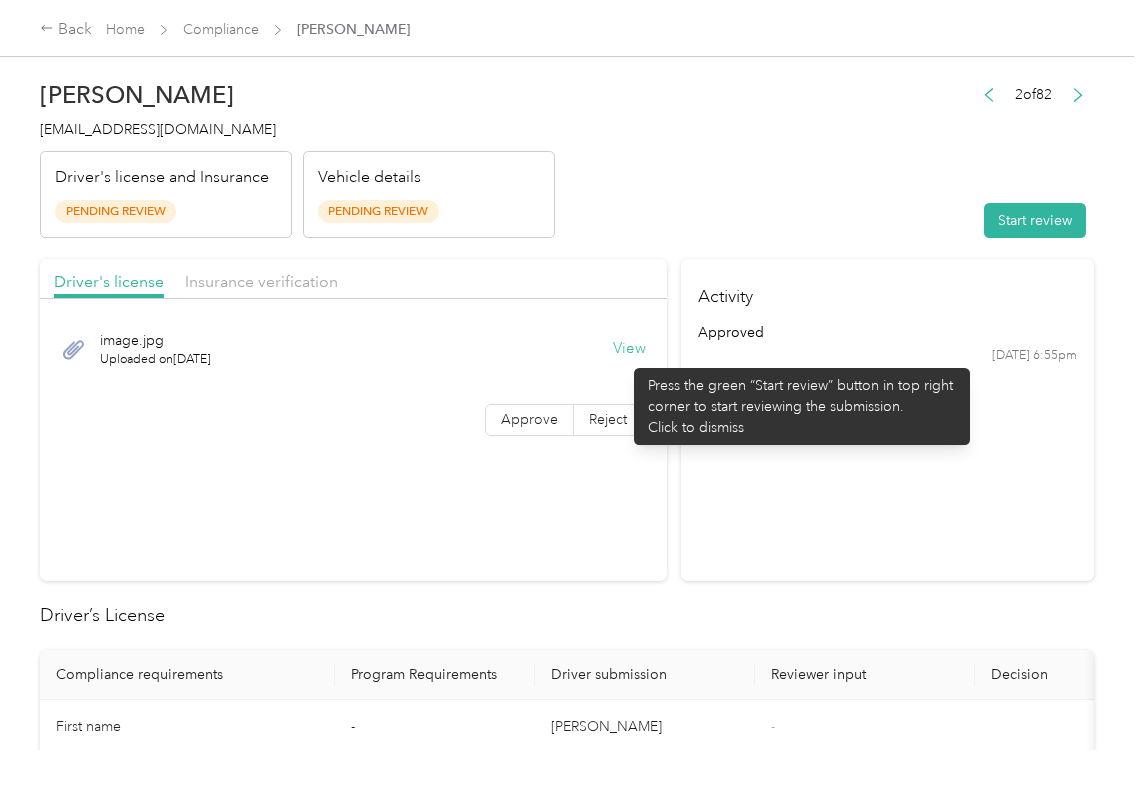 click on "View" at bounding box center (629, 349) 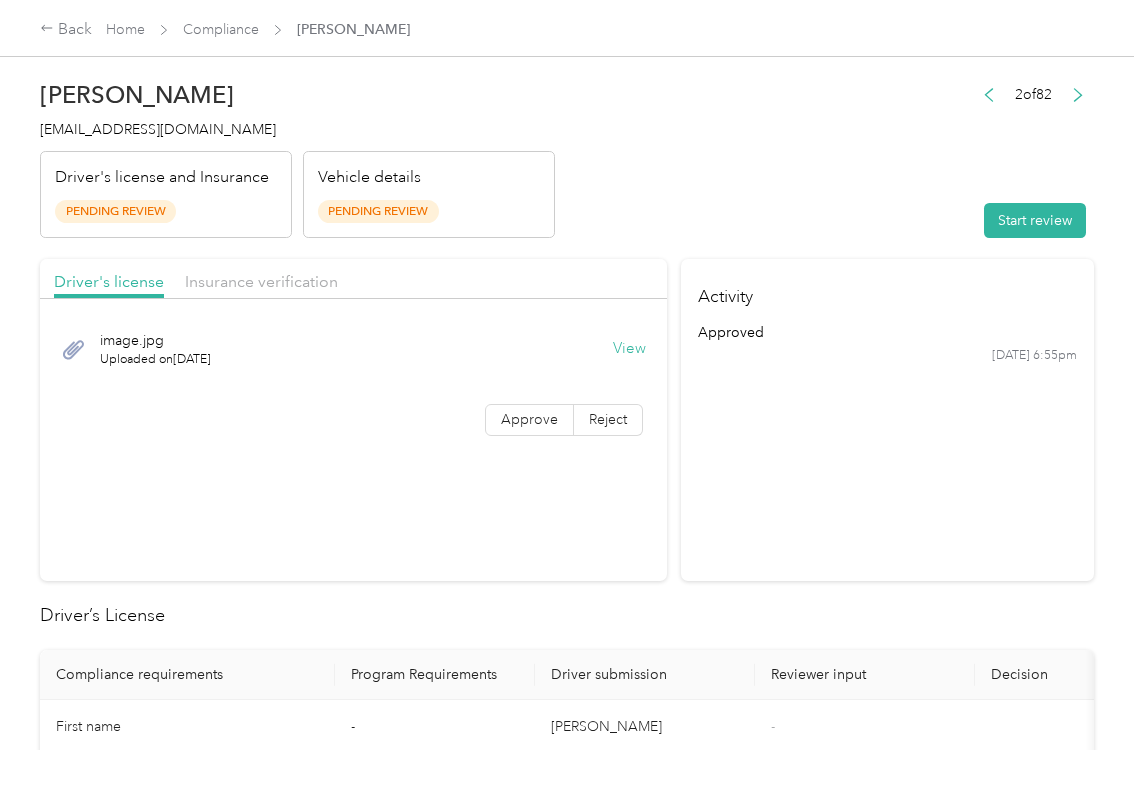 click on "Insurance verification" at bounding box center (261, 282) 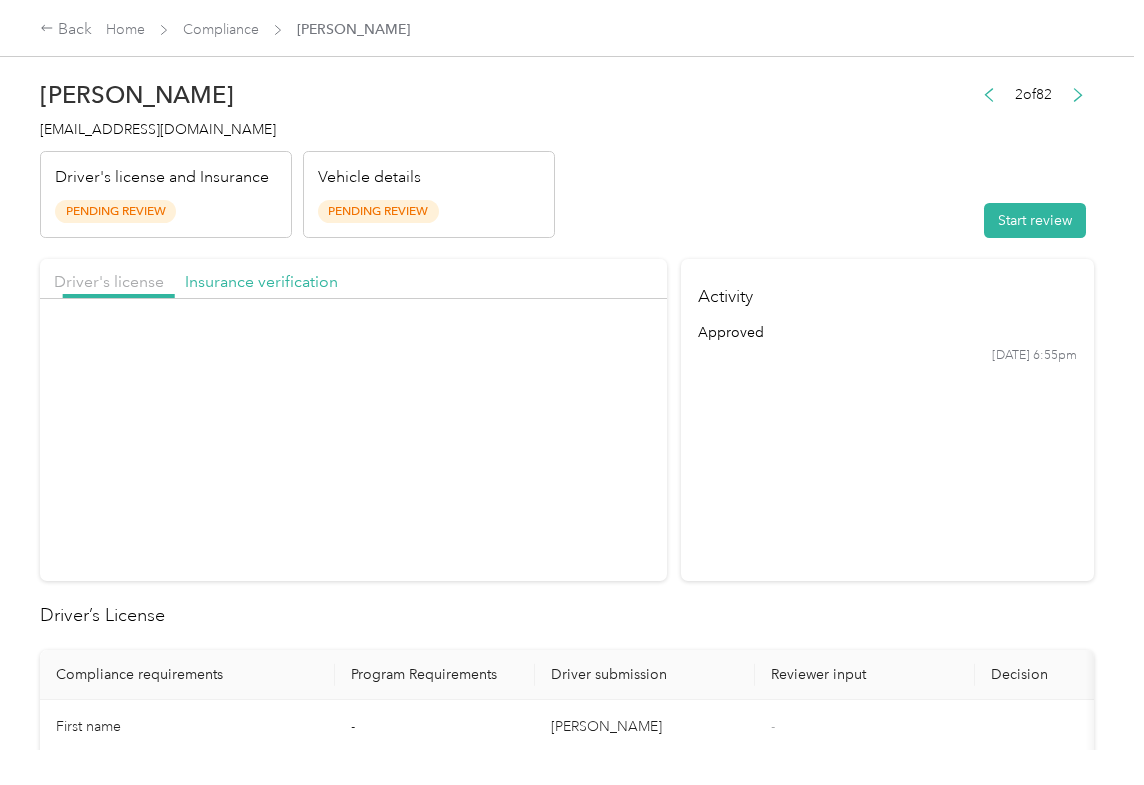click on "Insurance verification" at bounding box center [261, 282] 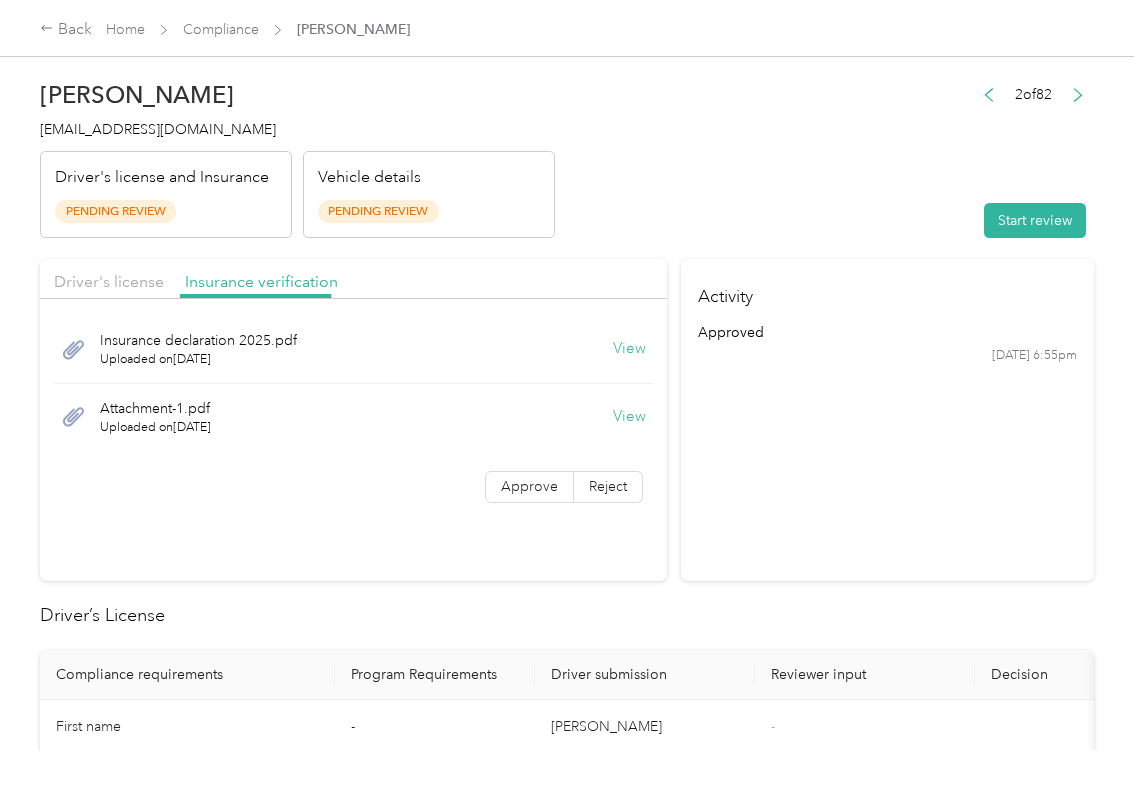 click at bounding box center [255, 296] 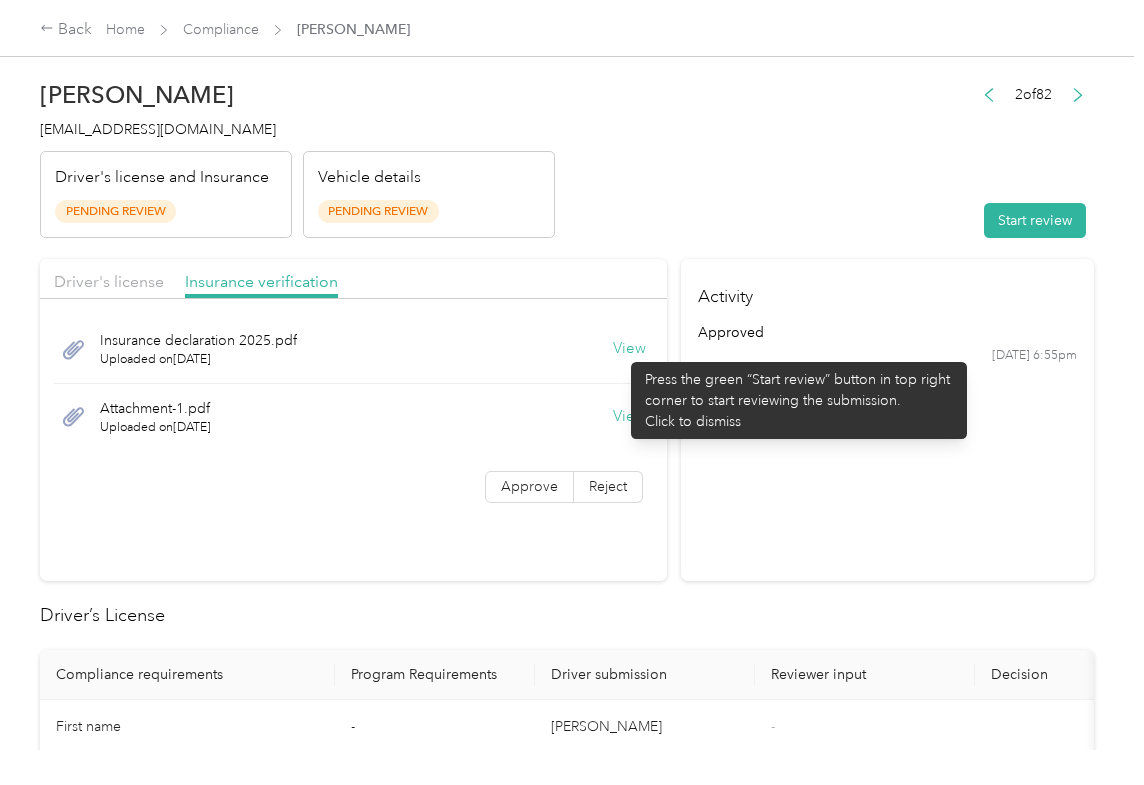 click on "View" at bounding box center [629, 349] 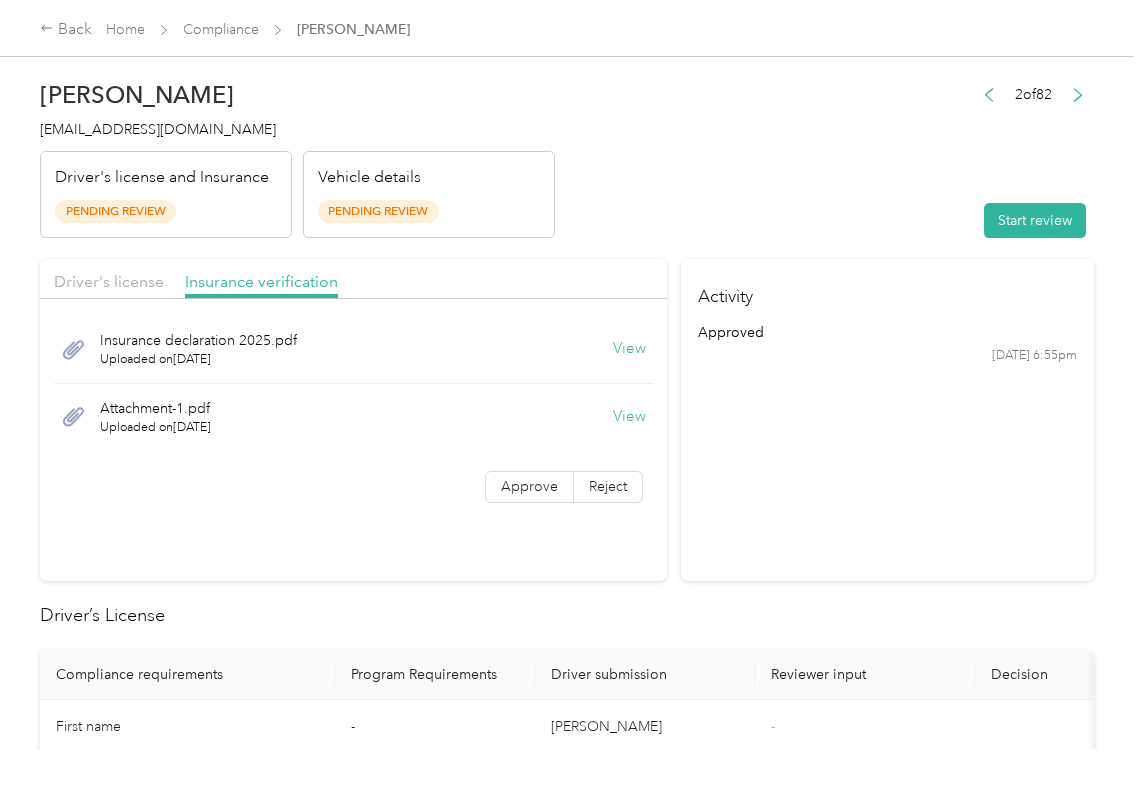 click on "View" at bounding box center [629, 417] 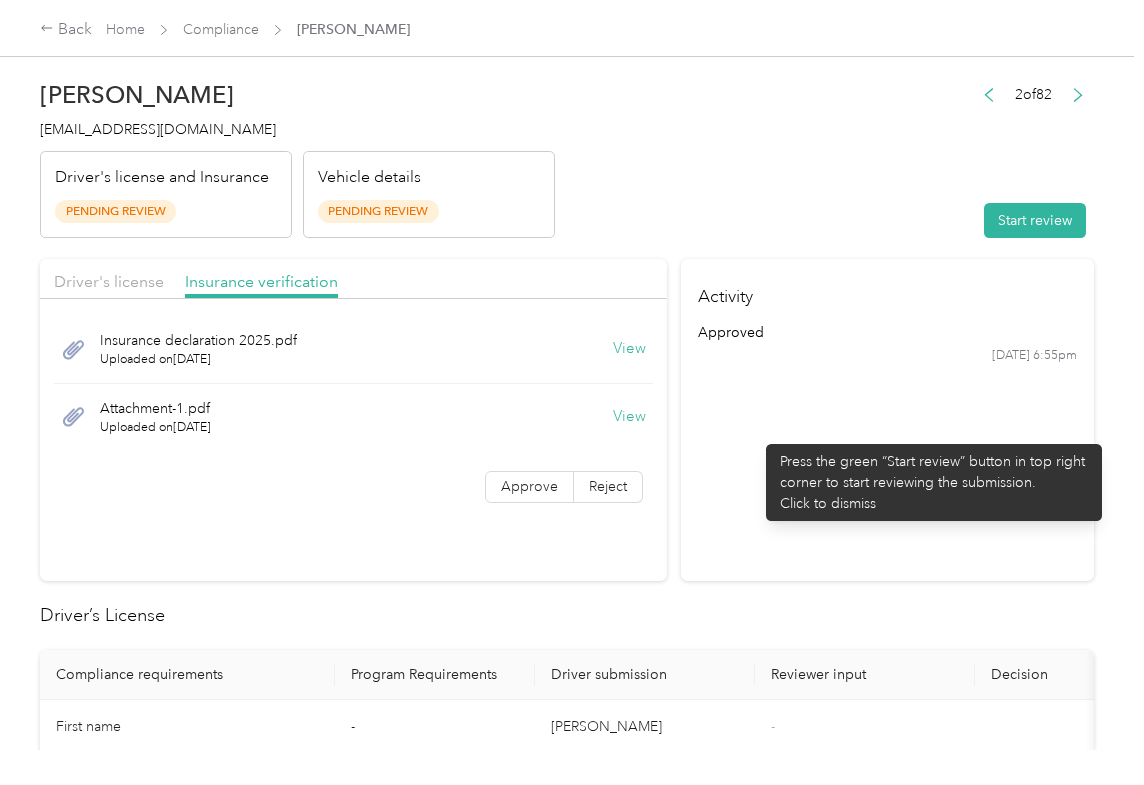 click on "Activity approved [DATE] 6:55pm" at bounding box center [887, 420] 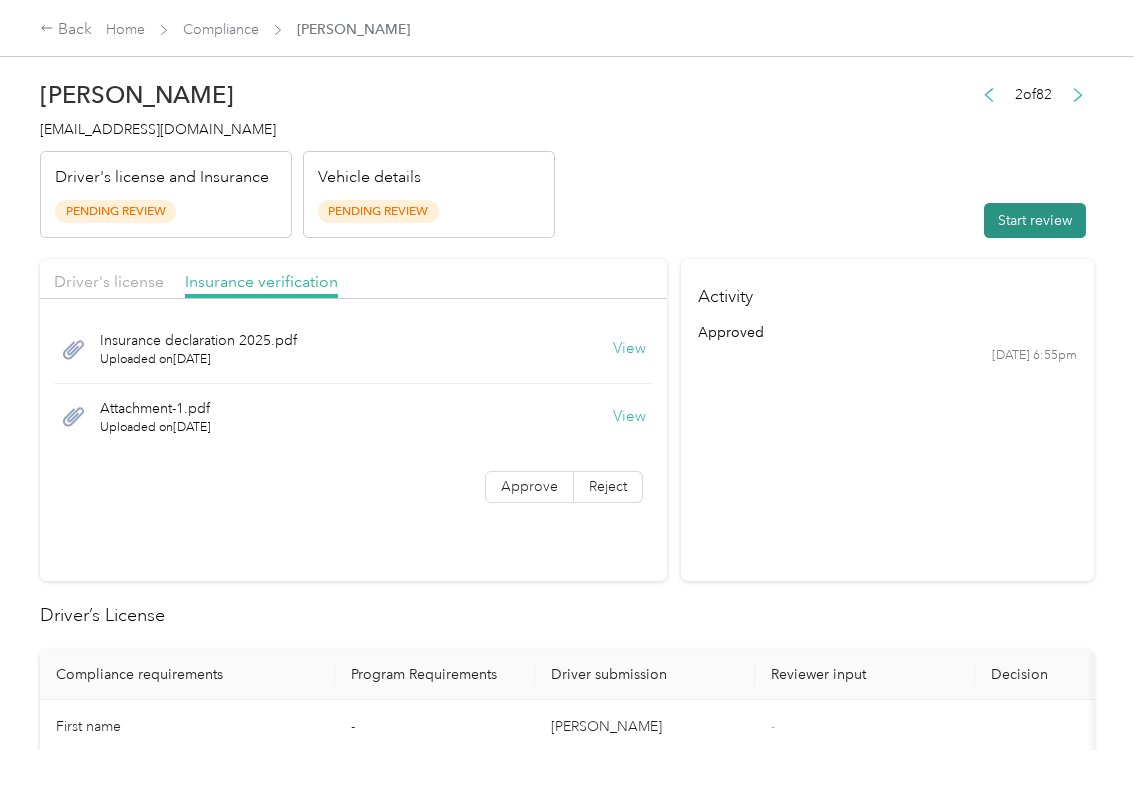 click on "Start review" at bounding box center (1035, 220) 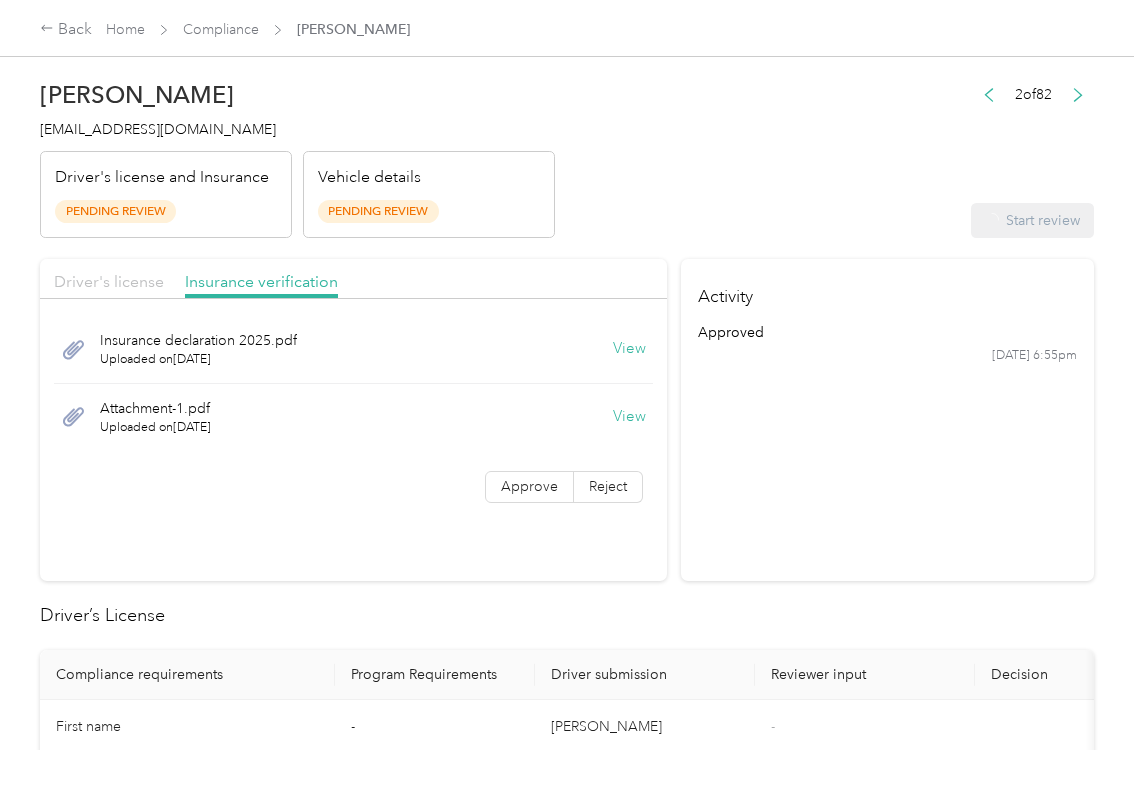 click on "Driver's license" at bounding box center [109, 281] 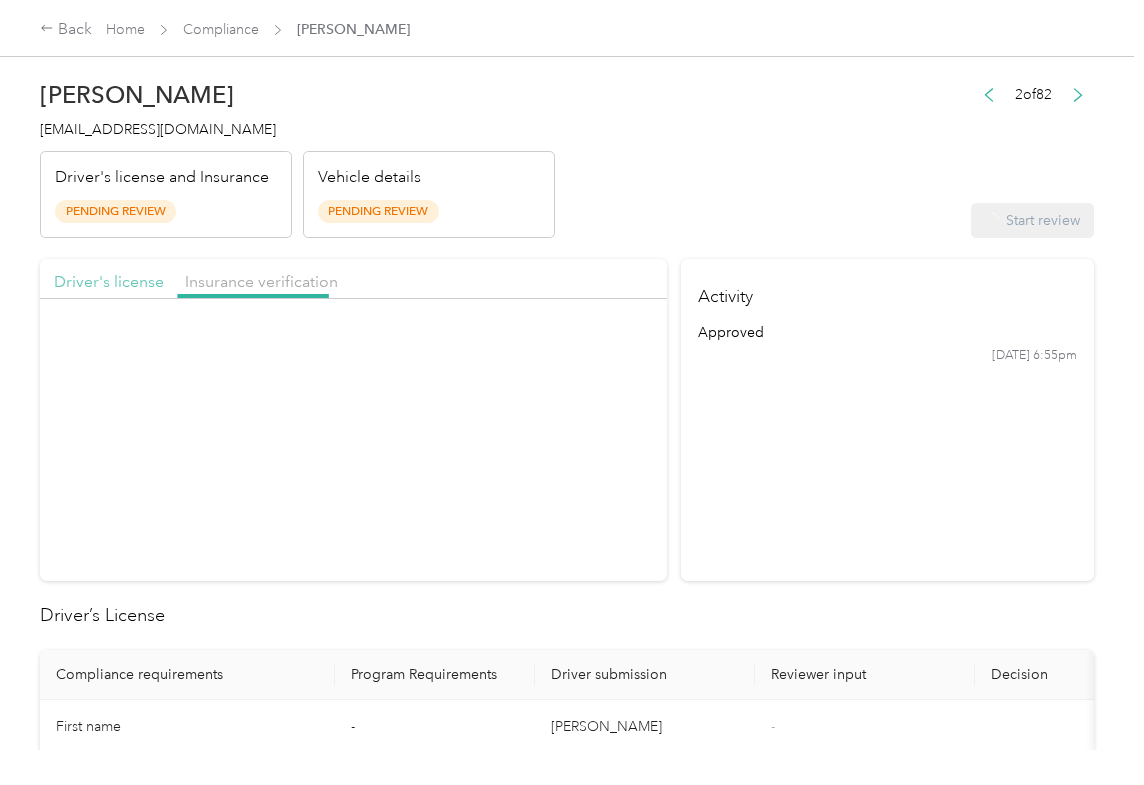 click on "Driver's license" at bounding box center [109, 281] 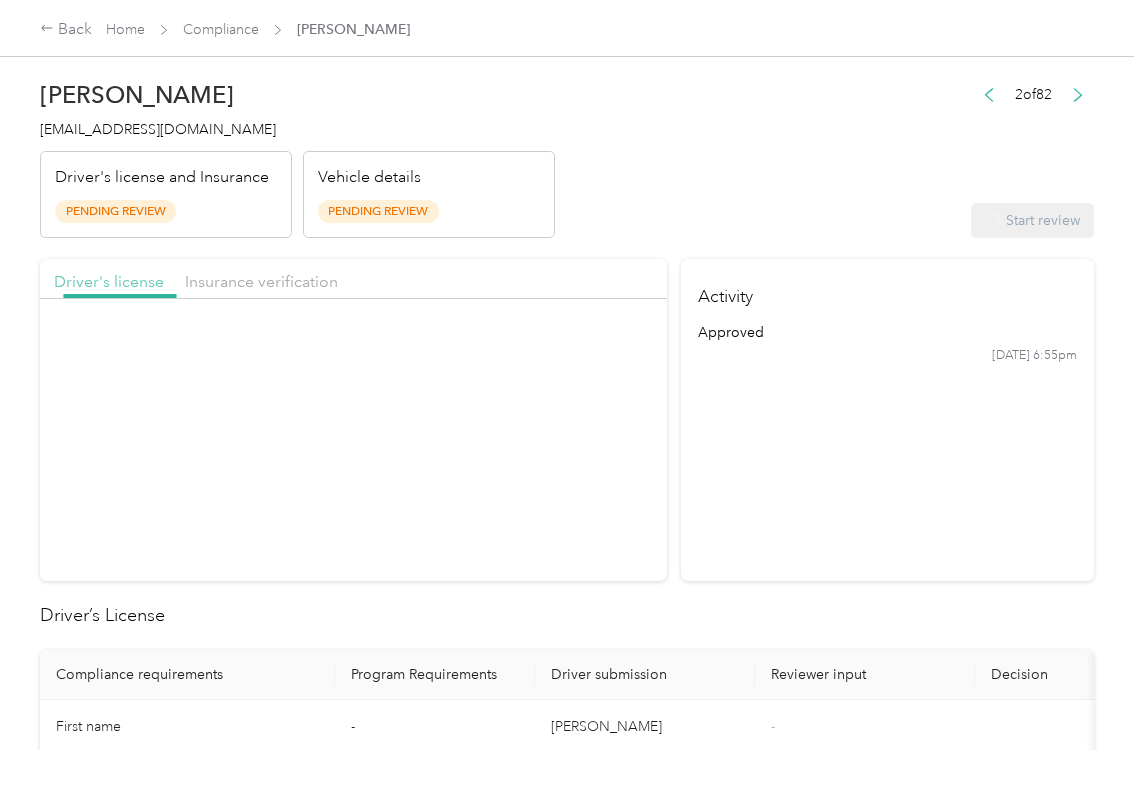 click on "Driver's license" at bounding box center [109, 281] 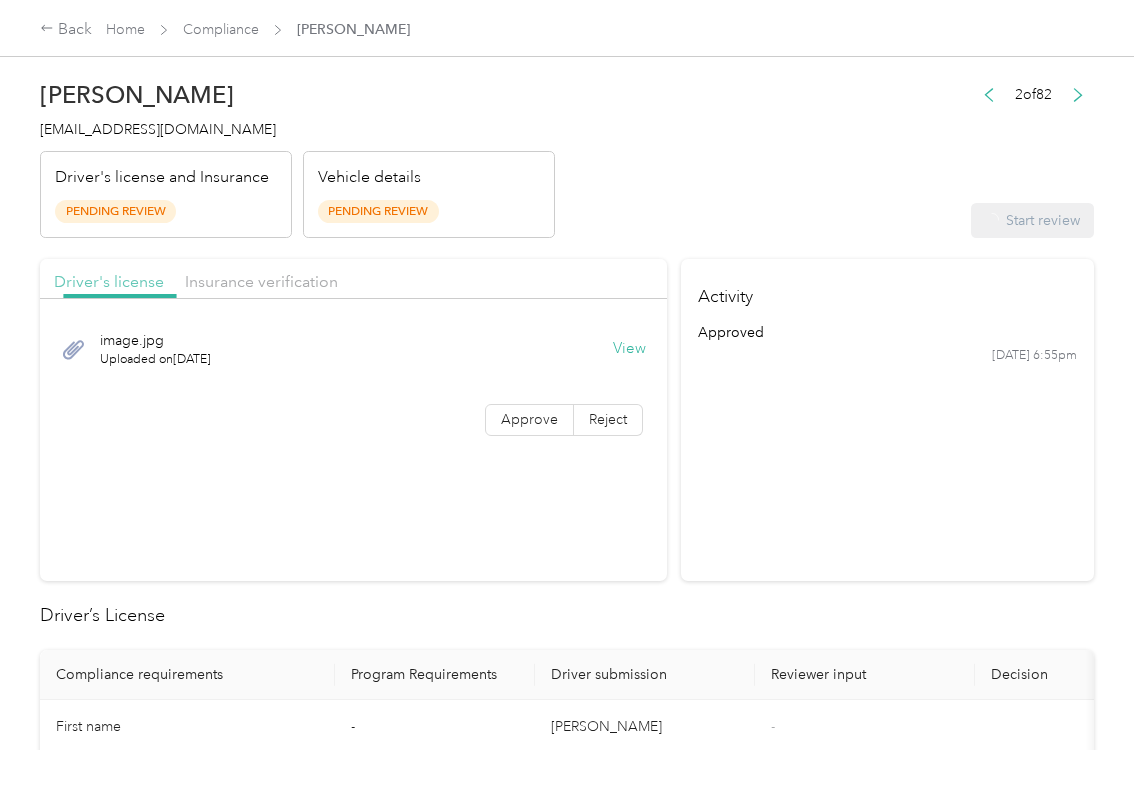 click on "Driver's license" at bounding box center [109, 281] 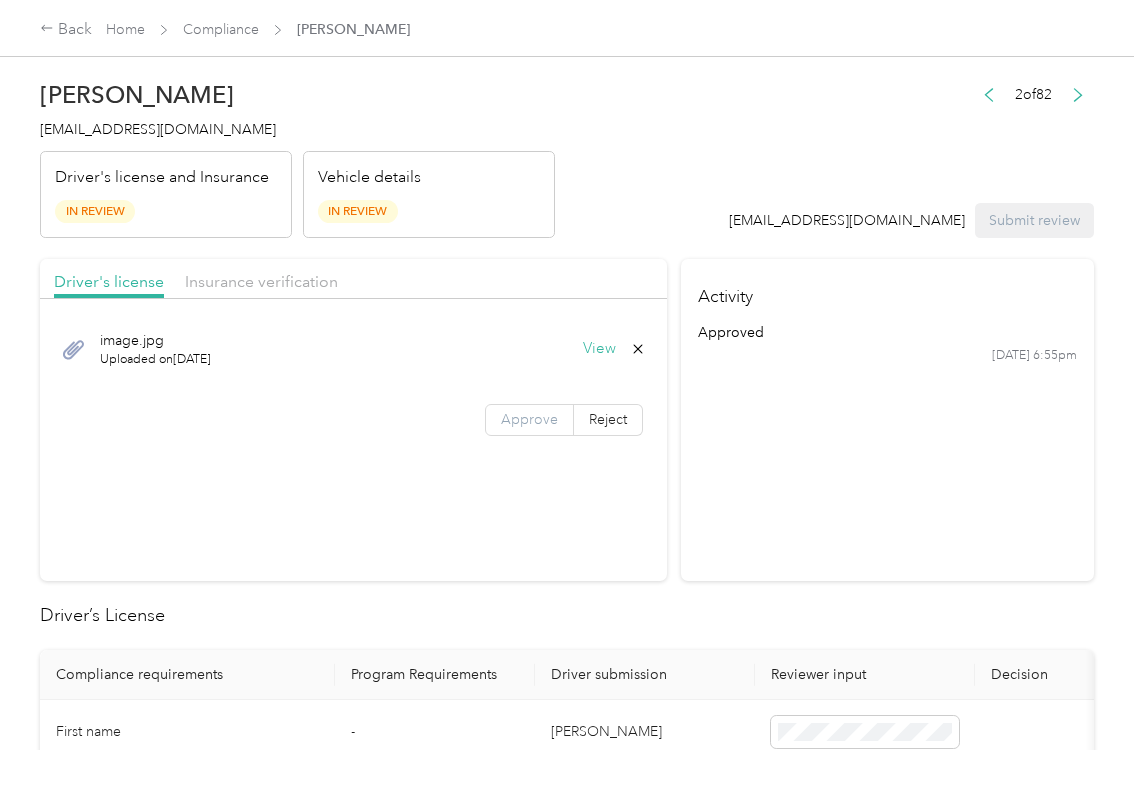 click on "Approve" at bounding box center [529, 420] 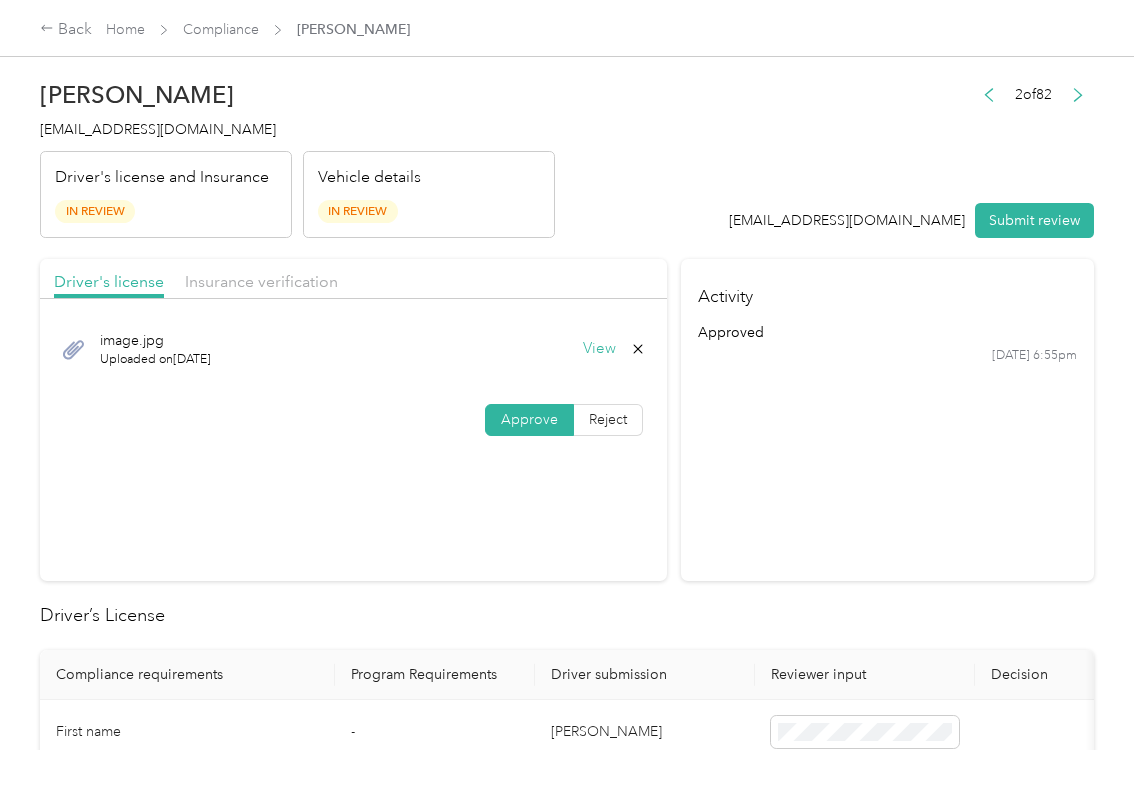 click on "Approve" at bounding box center (529, 419) 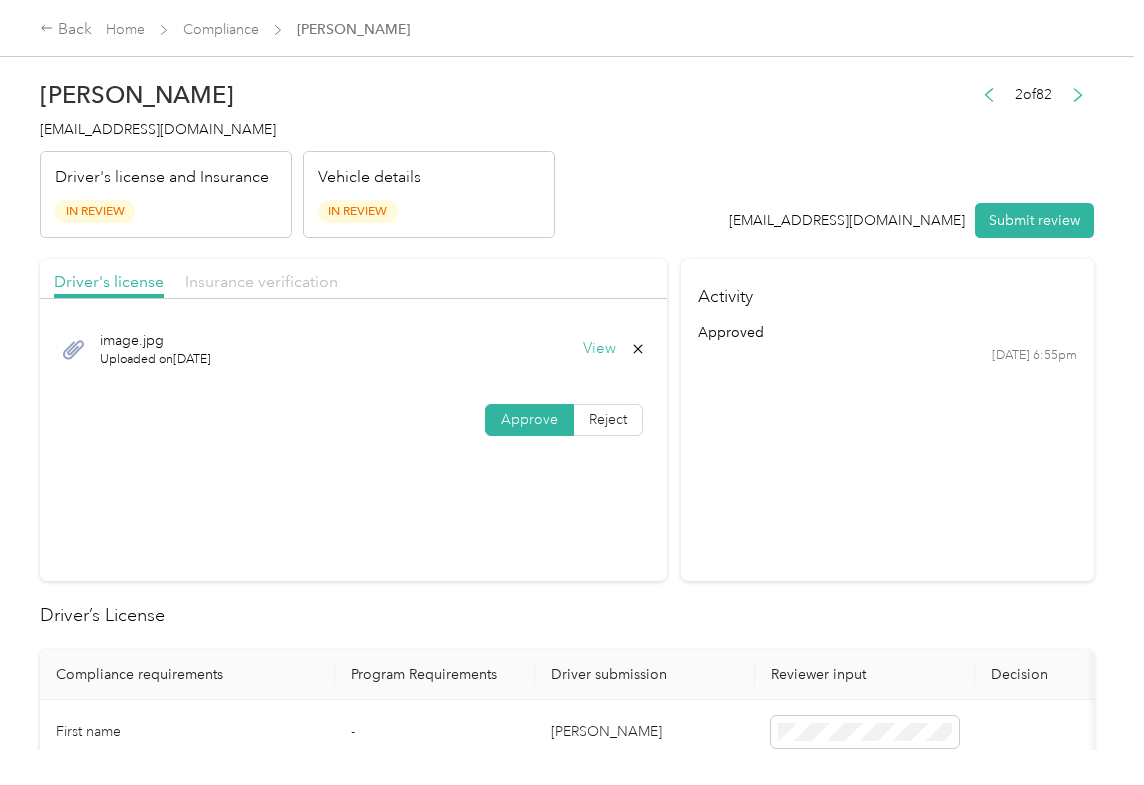 click on "Insurance verification" at bounding box center (261, 281) 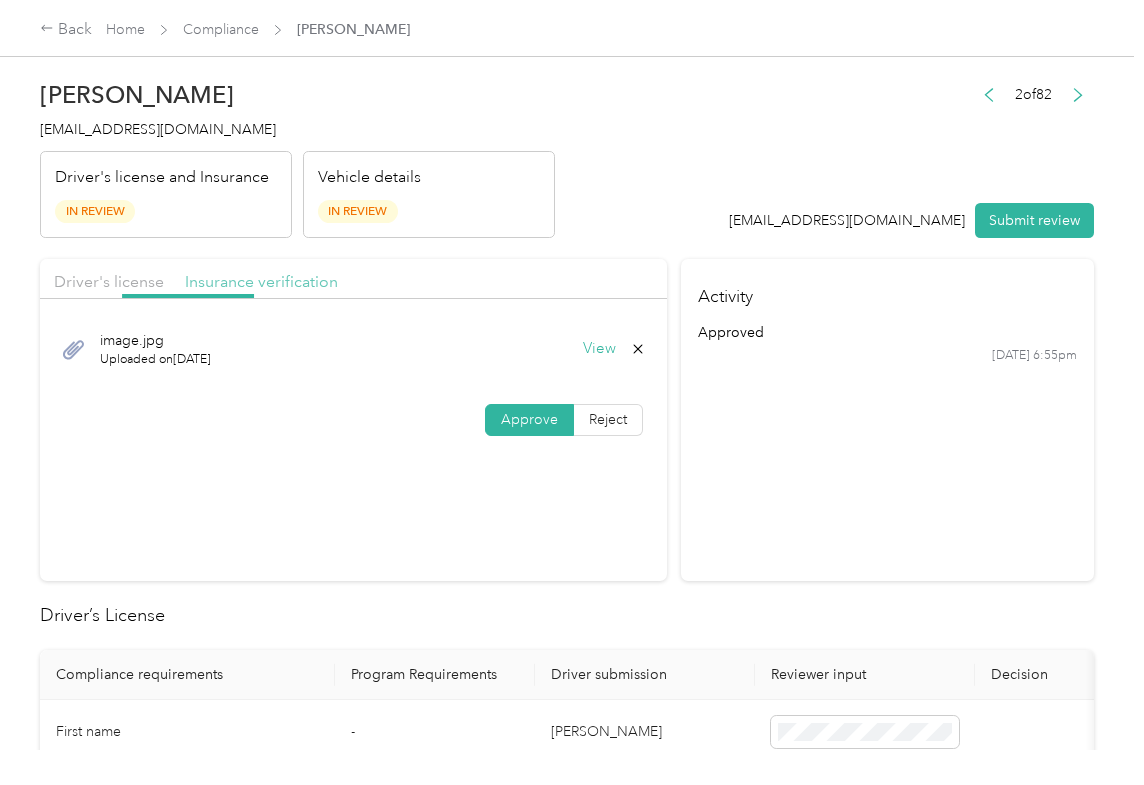 click on "Insurance verification" at bounding box center [261, 281] 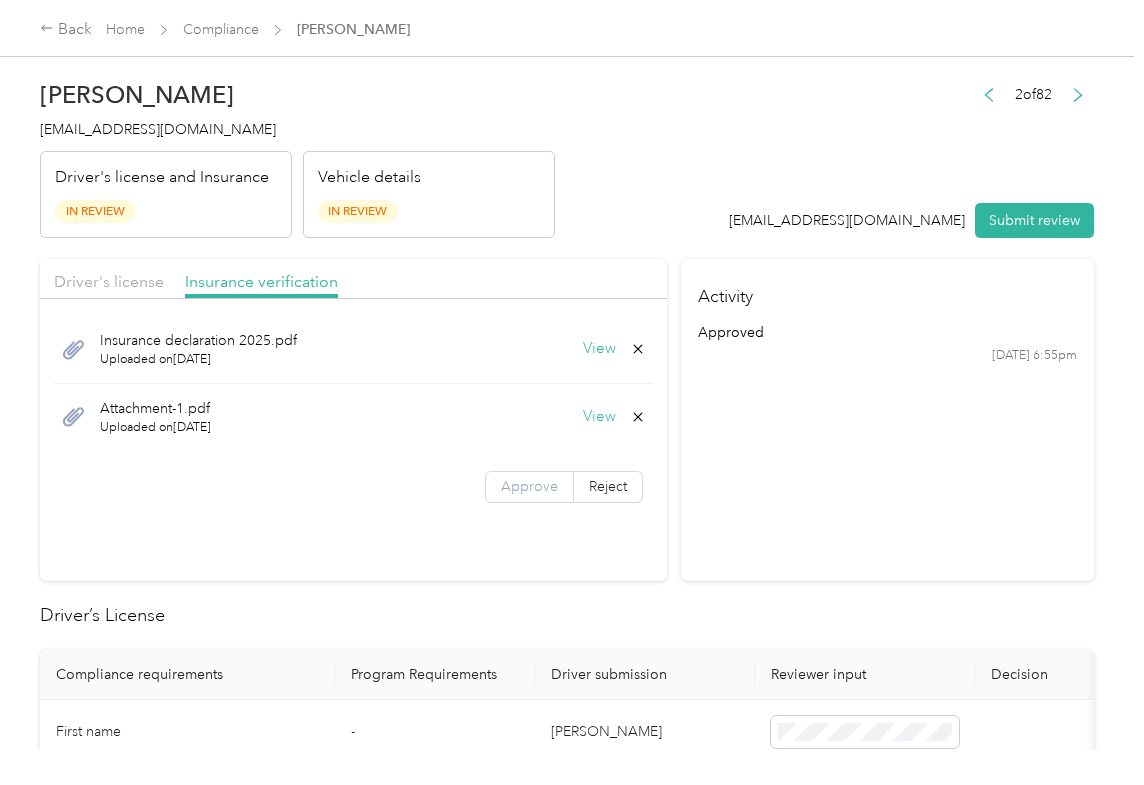 click on "Approve" at bounding box center [529, 486] 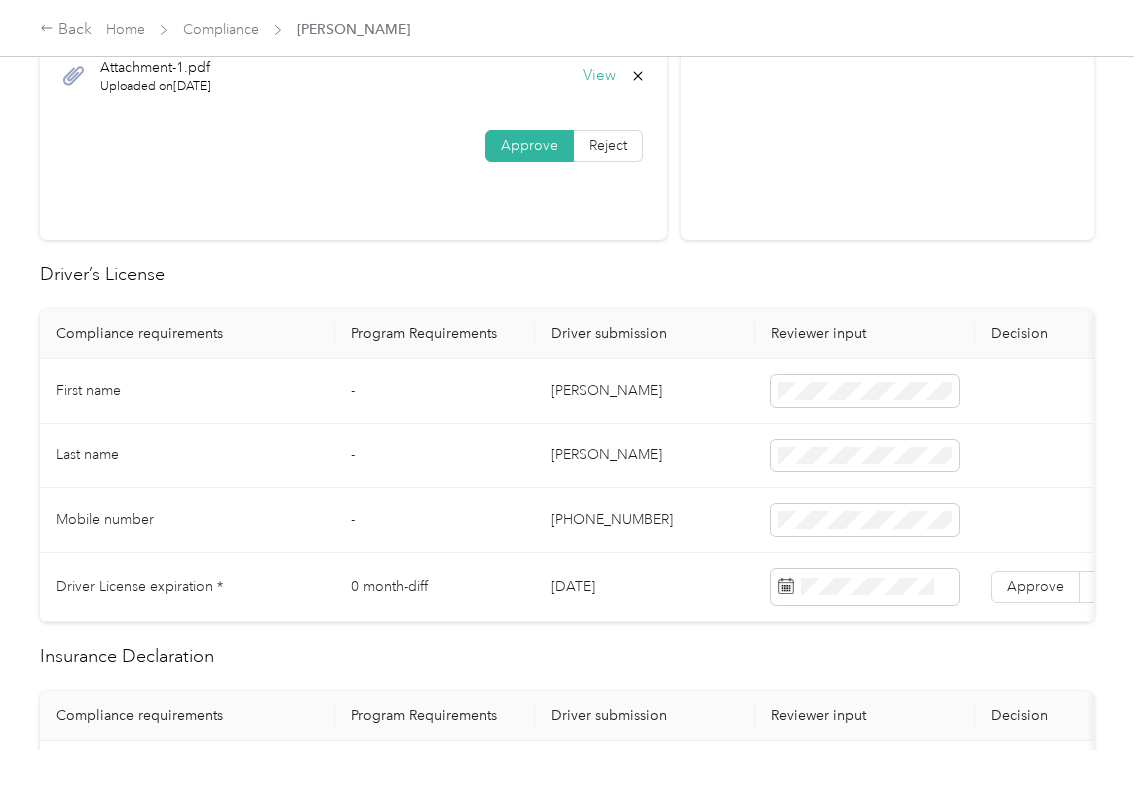 scroll, scrollTop: 400, scrollLeft: 0, axis: vertical 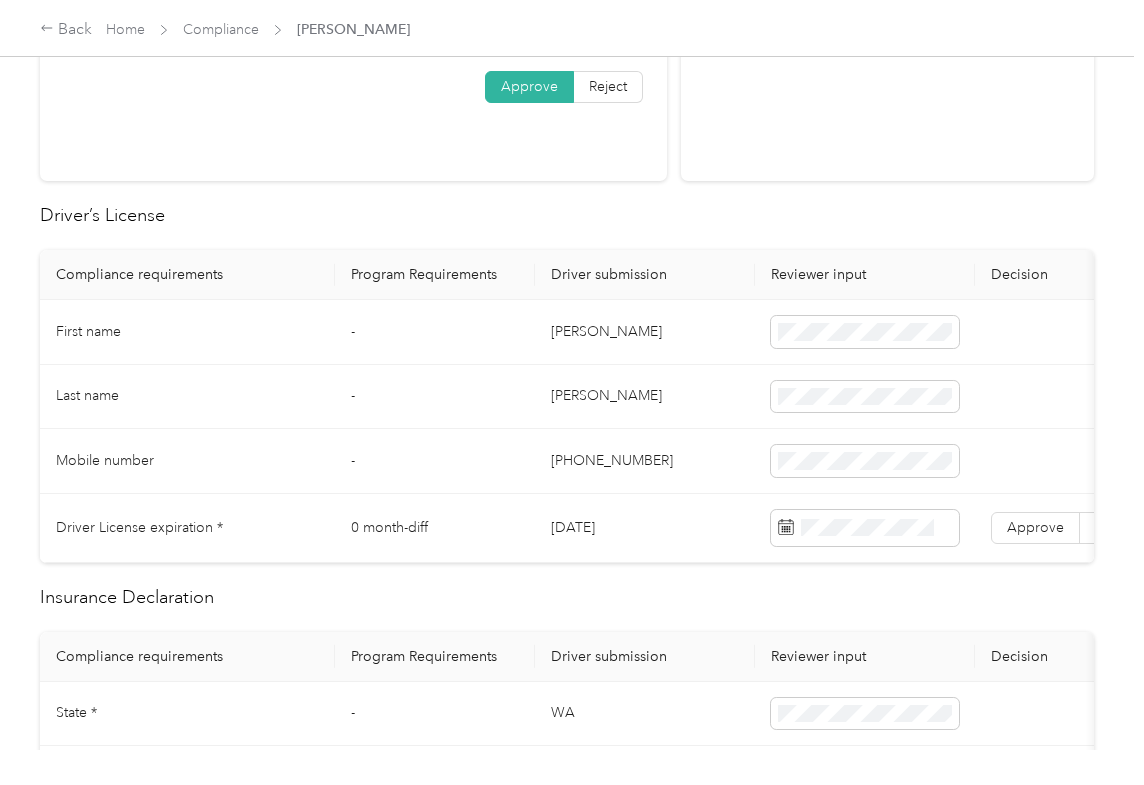 click on "[DATE]" at bounding box center (645, 528) 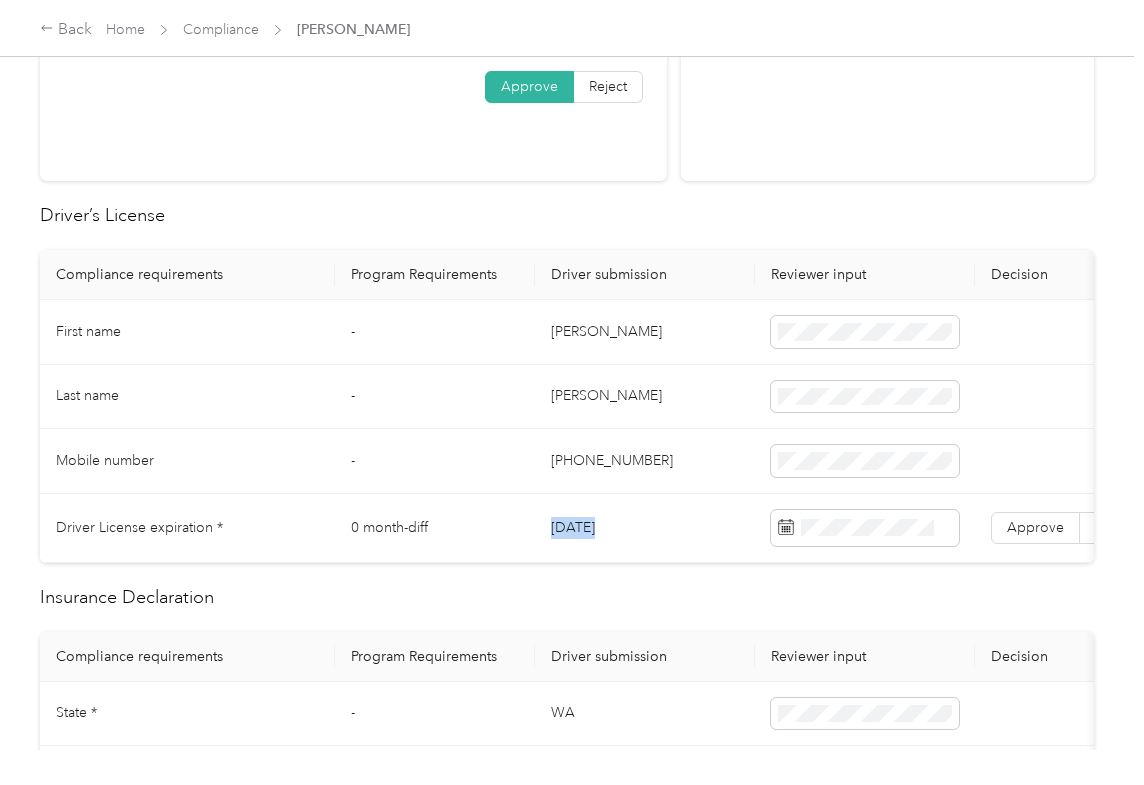 click on "[DATE]" at bounding box center [645, 528] 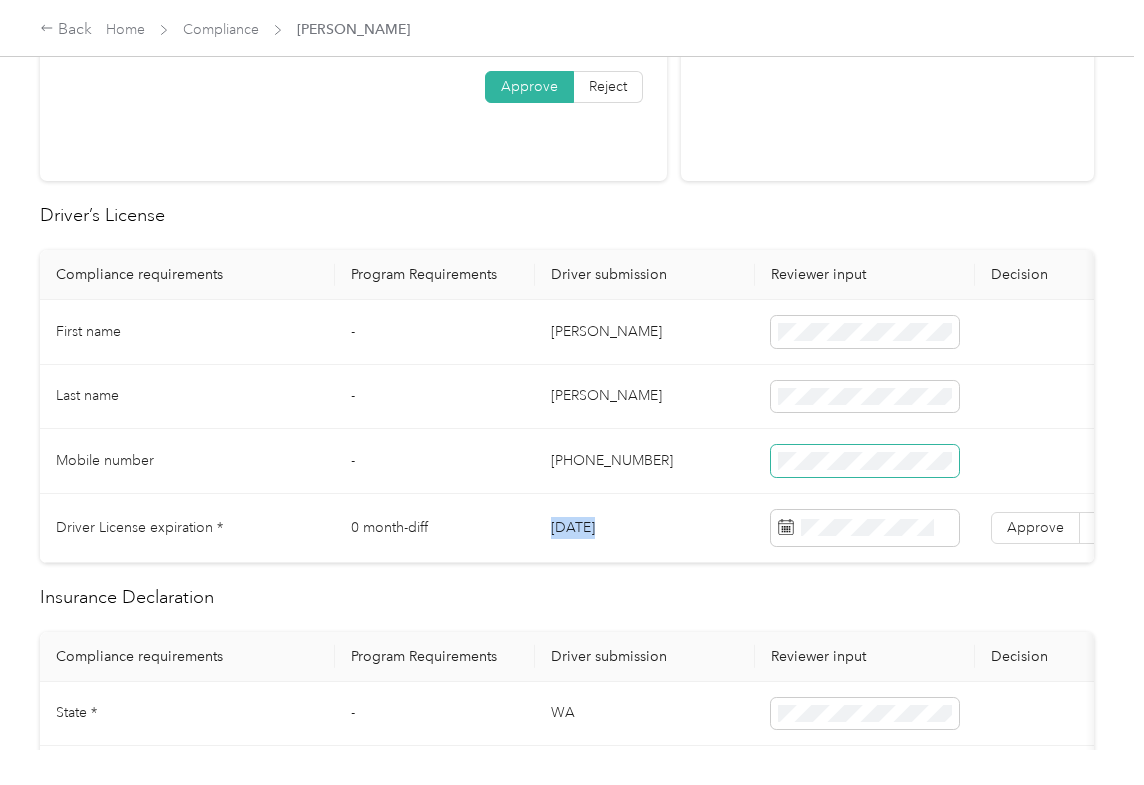 copy on "[DATE]" 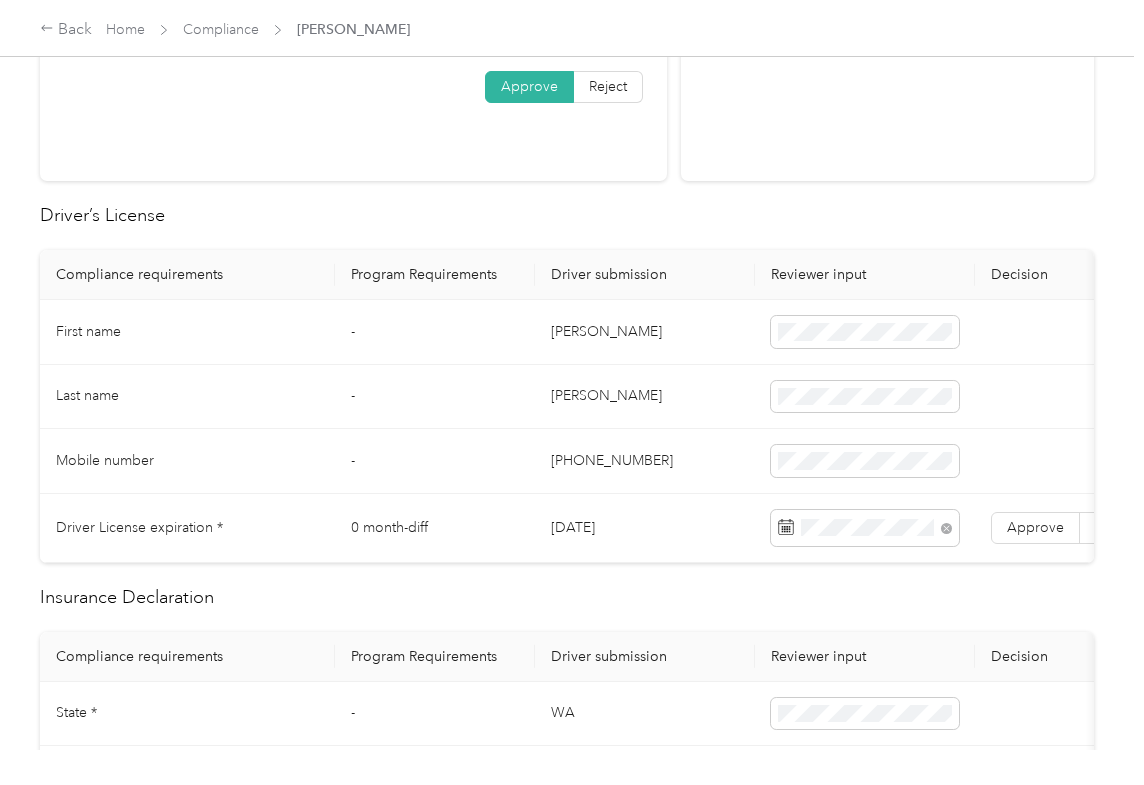 drag, startPoint x: 672, startPoint y: 205, endPoint x: 677, endPoint y: 220, distance: 15.811388 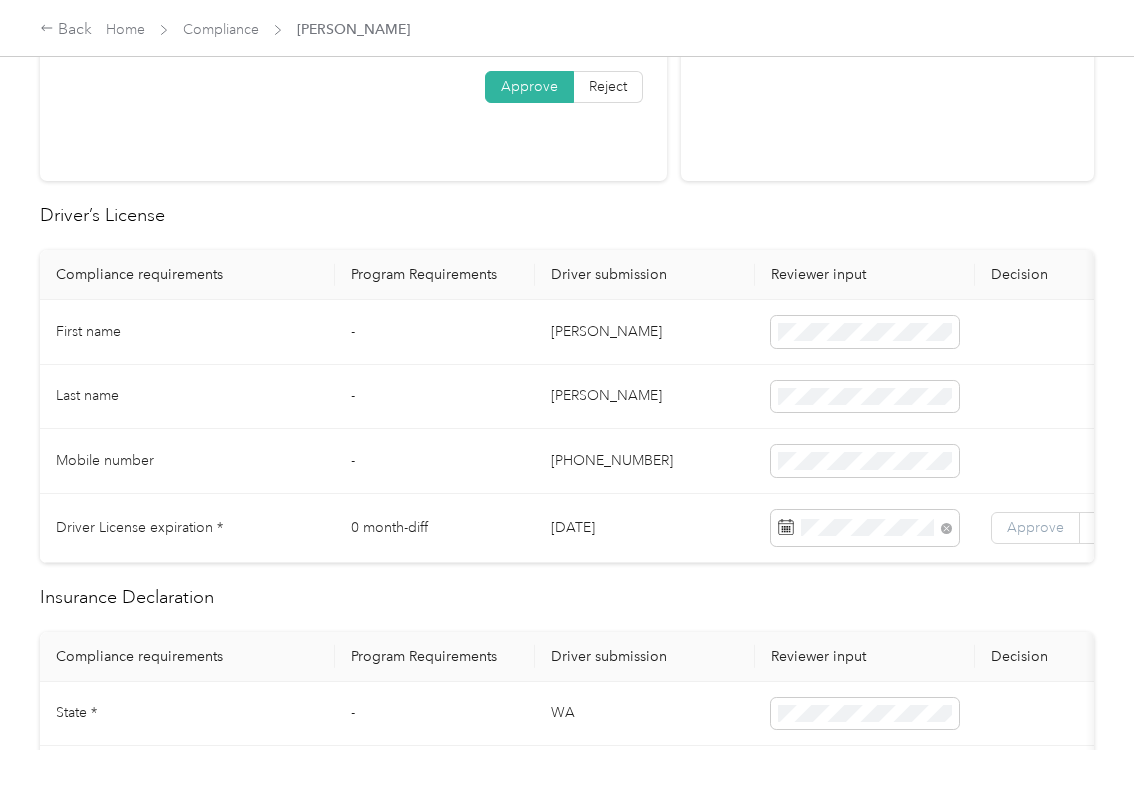 click on "Approve" at bounding box center (1035, 527) 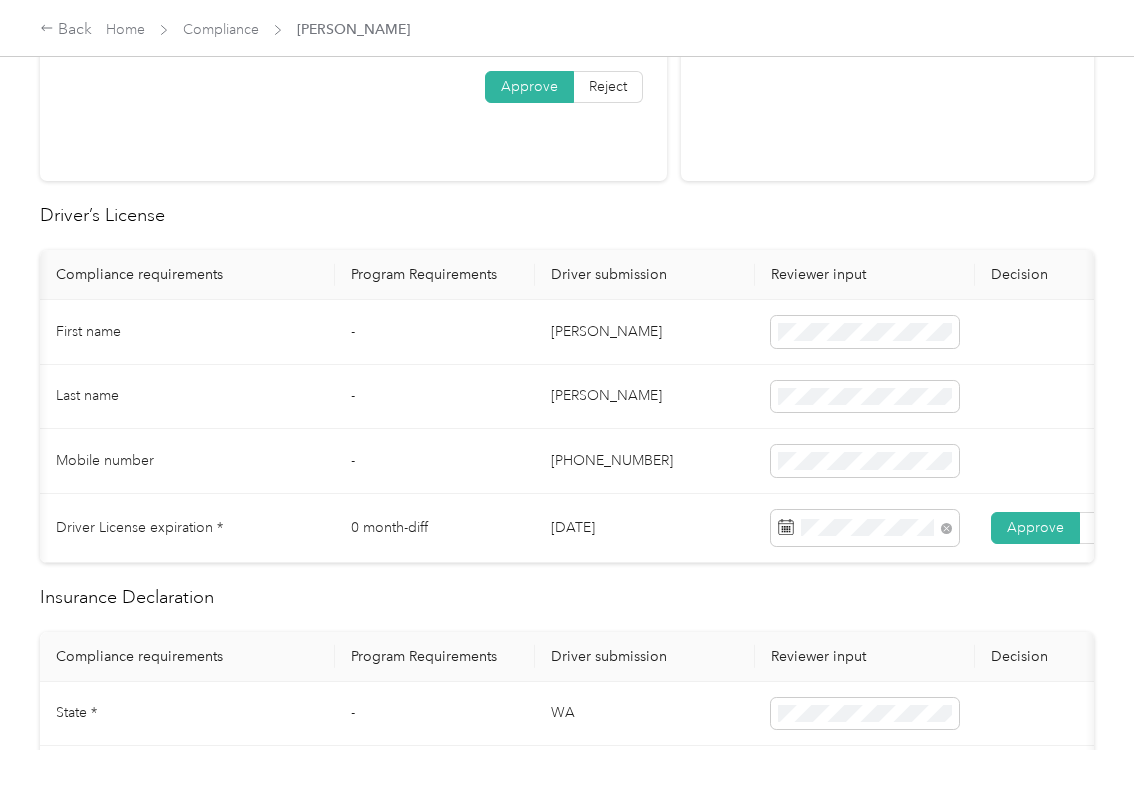 scroll, scrollTop: 0, scrollLeft: 85, axis: horizontal 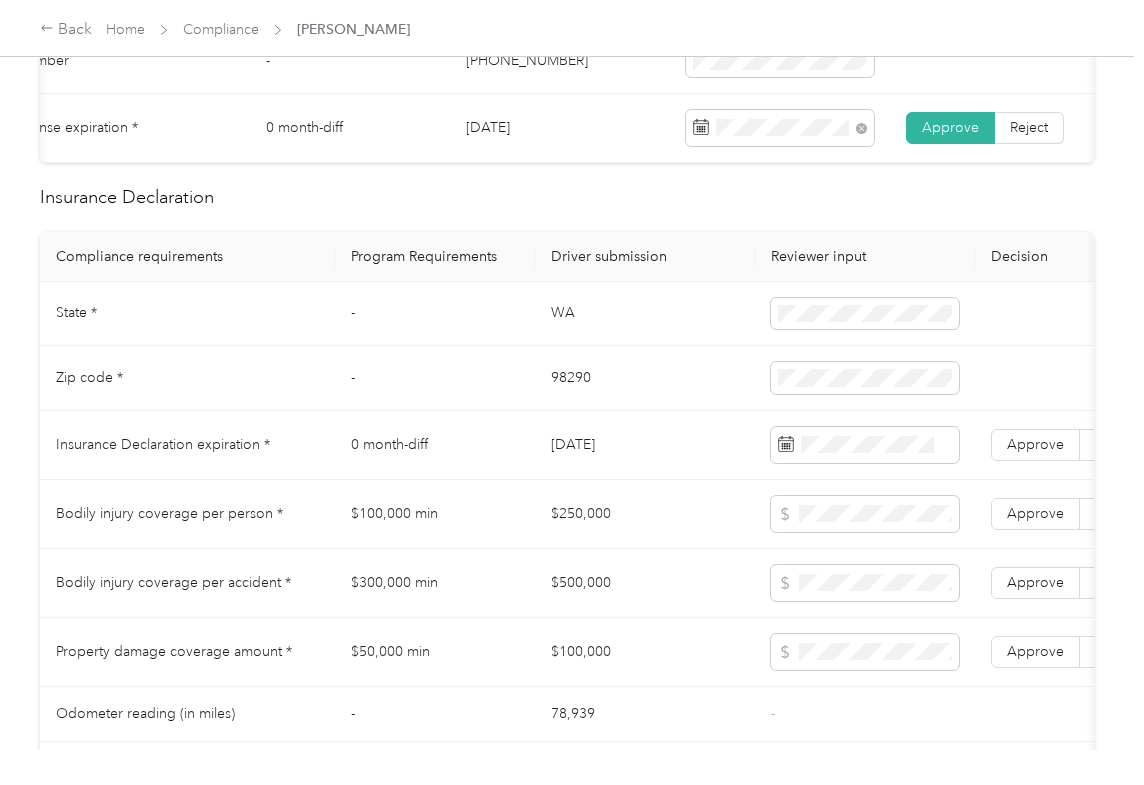 click on "WA" at bounding box center (645, 314) 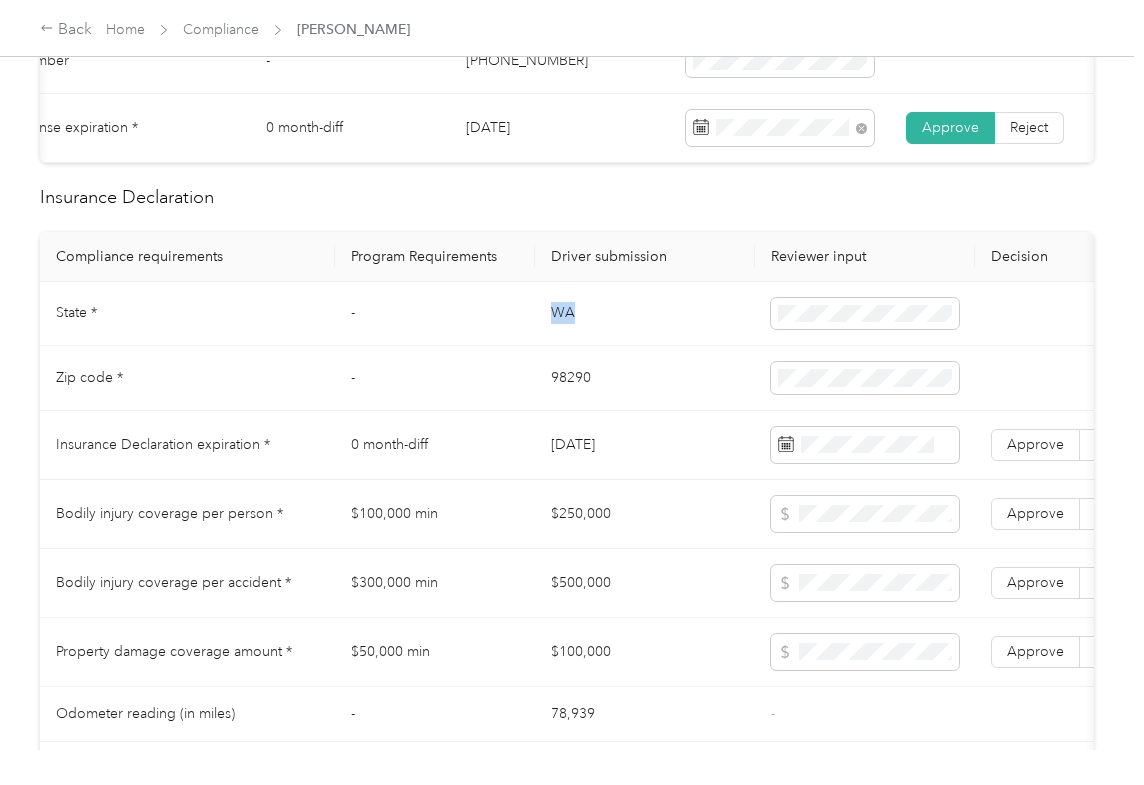 click on "WA" at bounding box center (645, 314) 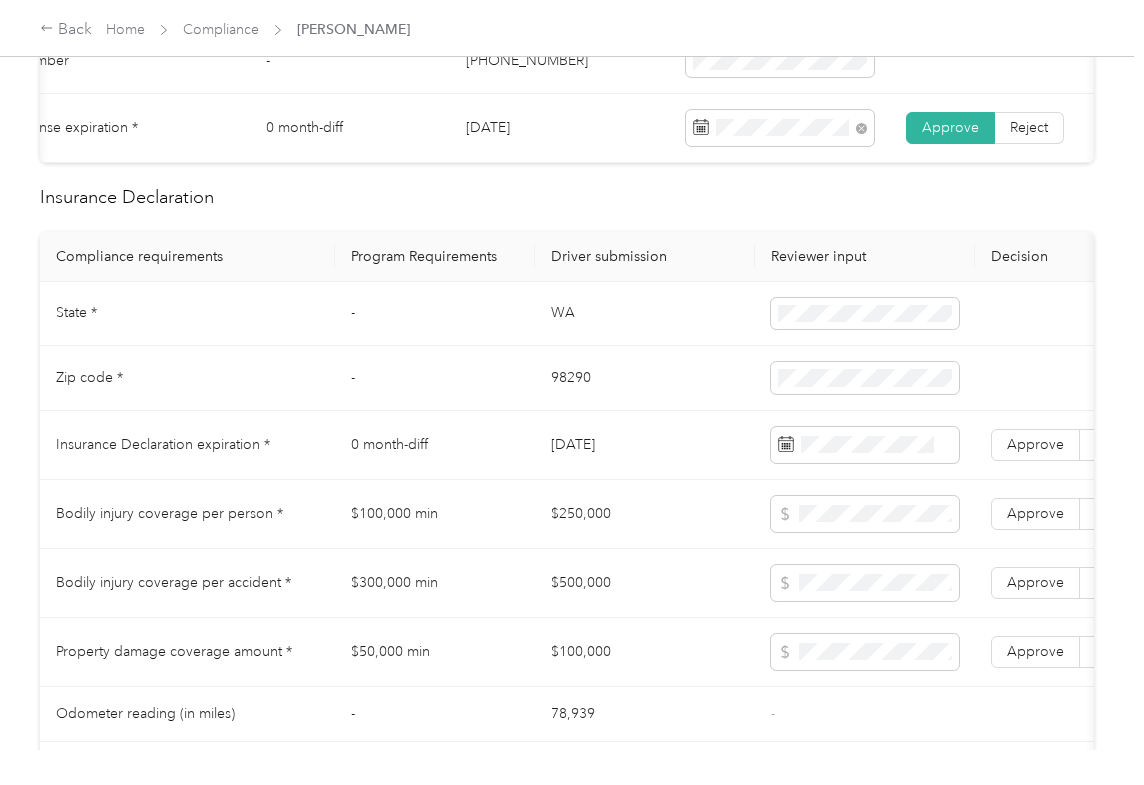 click at bounding box center (865, 314) 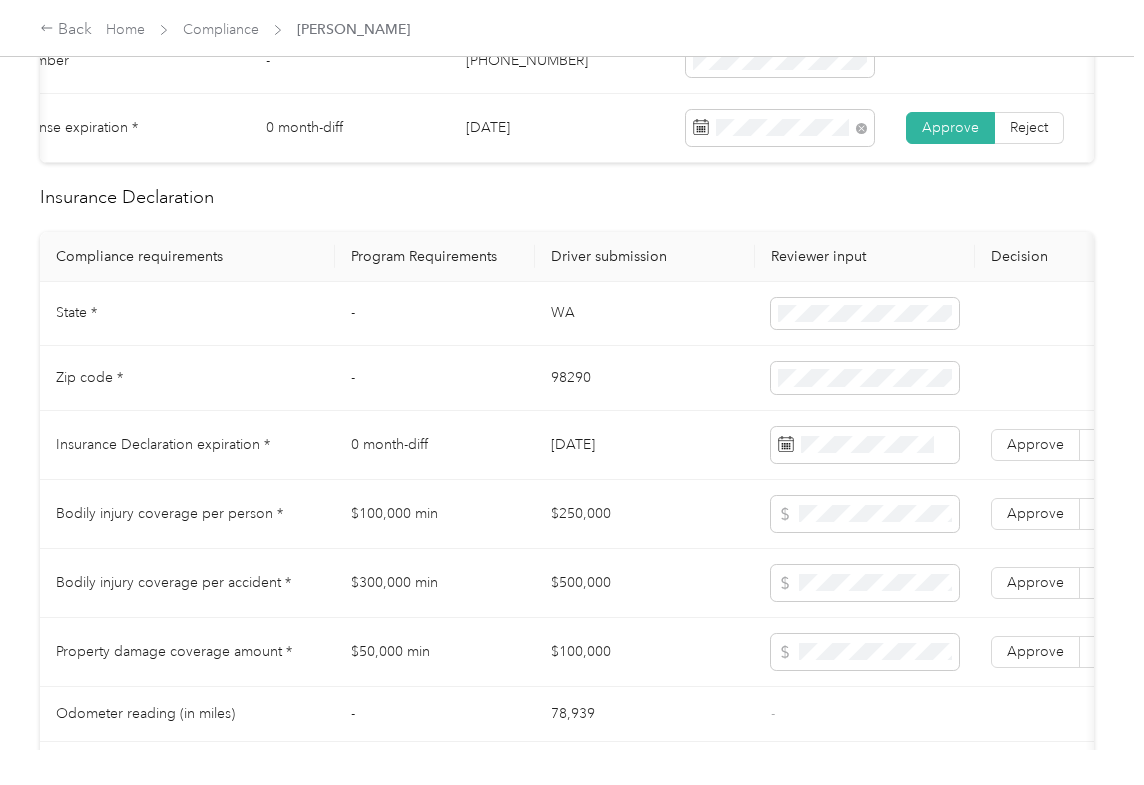 click on "98290" at bounding box center [645, 378] 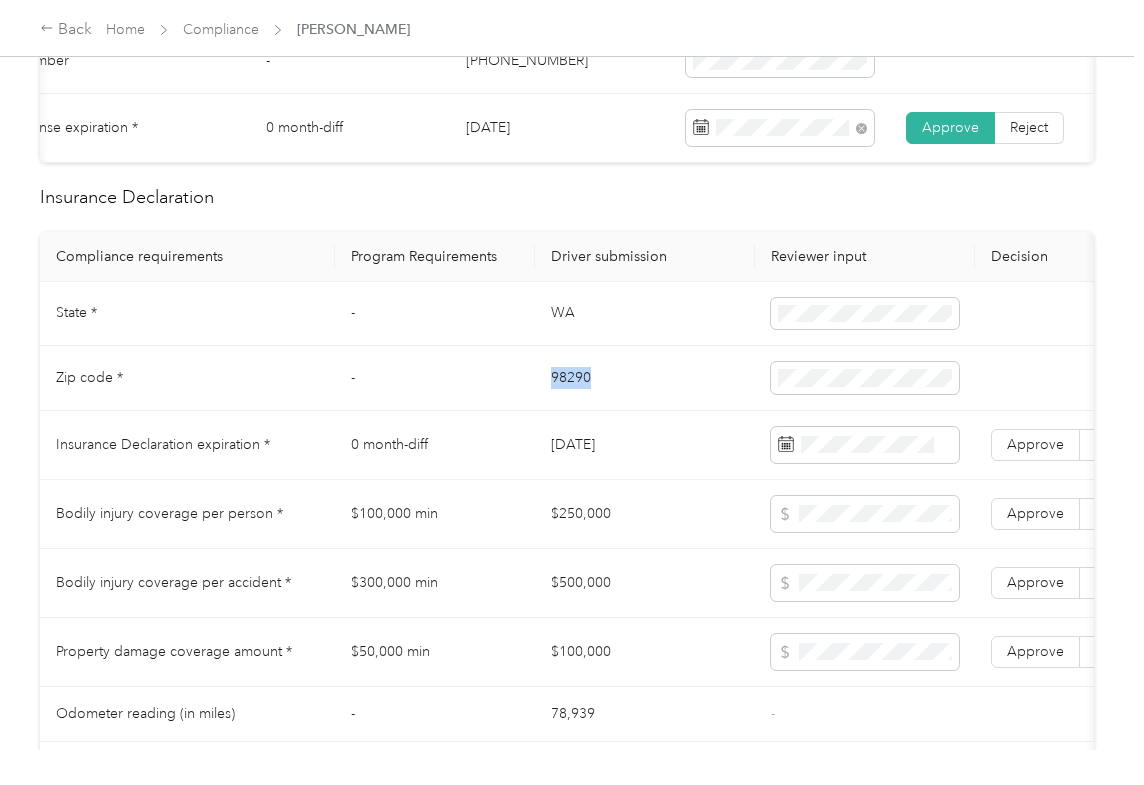 click on "98290" at bounding box center [645, 378] 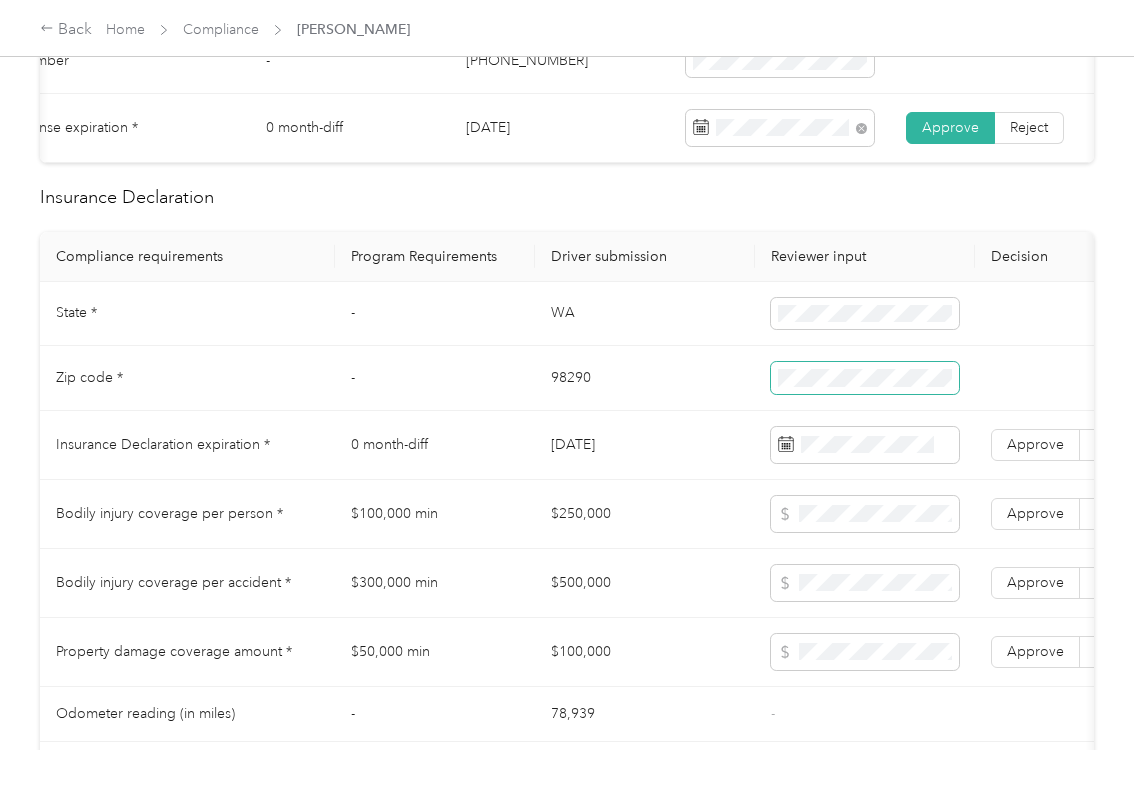 scroll, scrollTop: 1600, scrollLeft: 0, axis: vertical 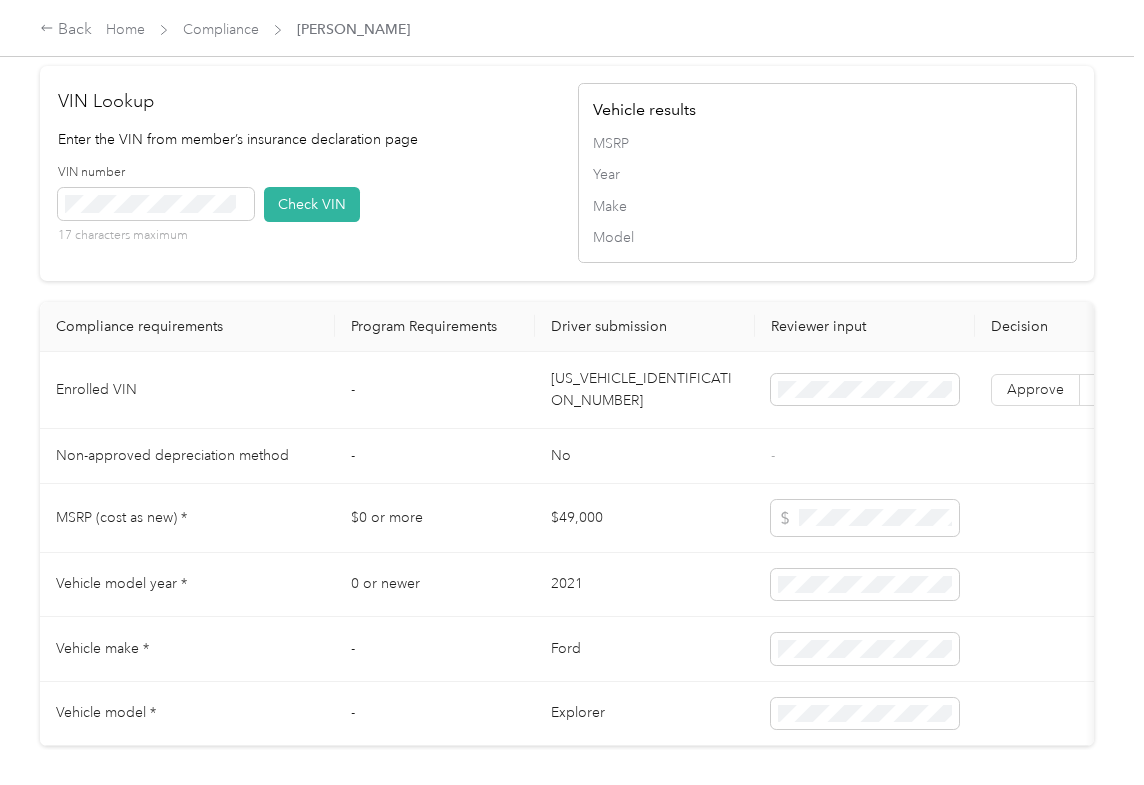 click on "[US_VEHICLE_IDENTIFICATION_NUMBER]" at bounding box center [645, 390] 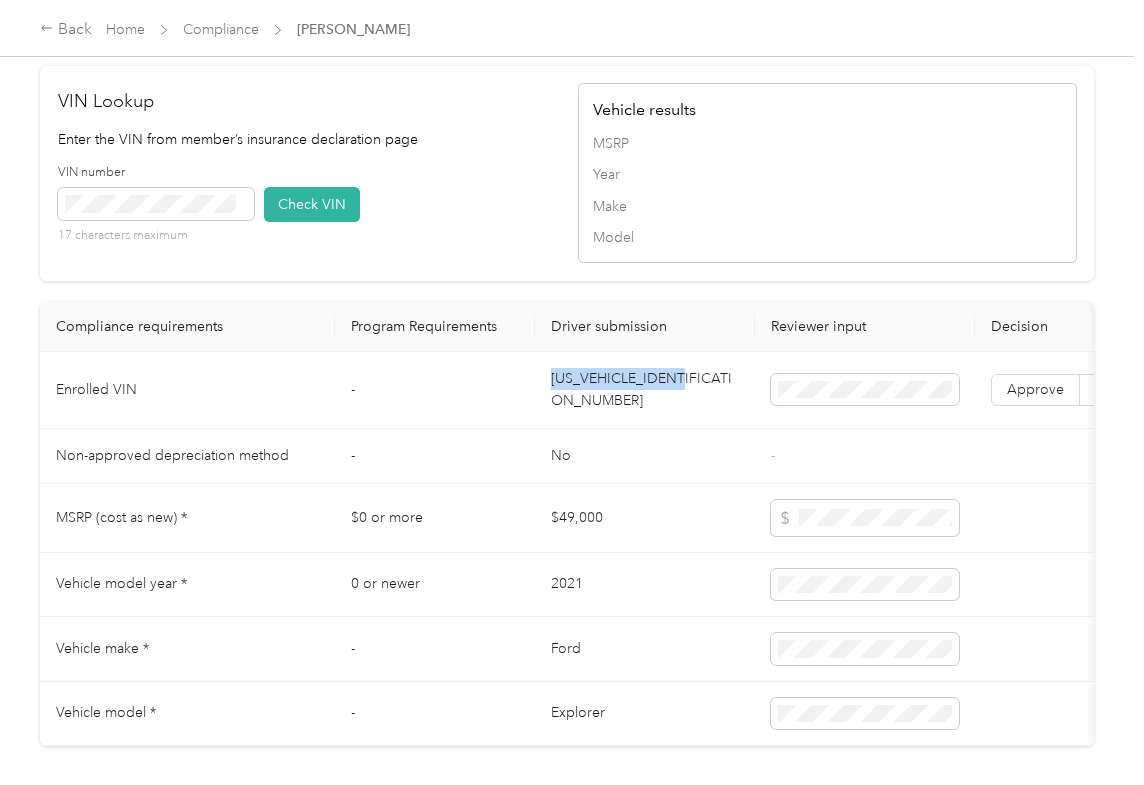 click on "[US_VEHICLE_IDENTIFICATION_NUMBER]" at bounding box center (645, 390) 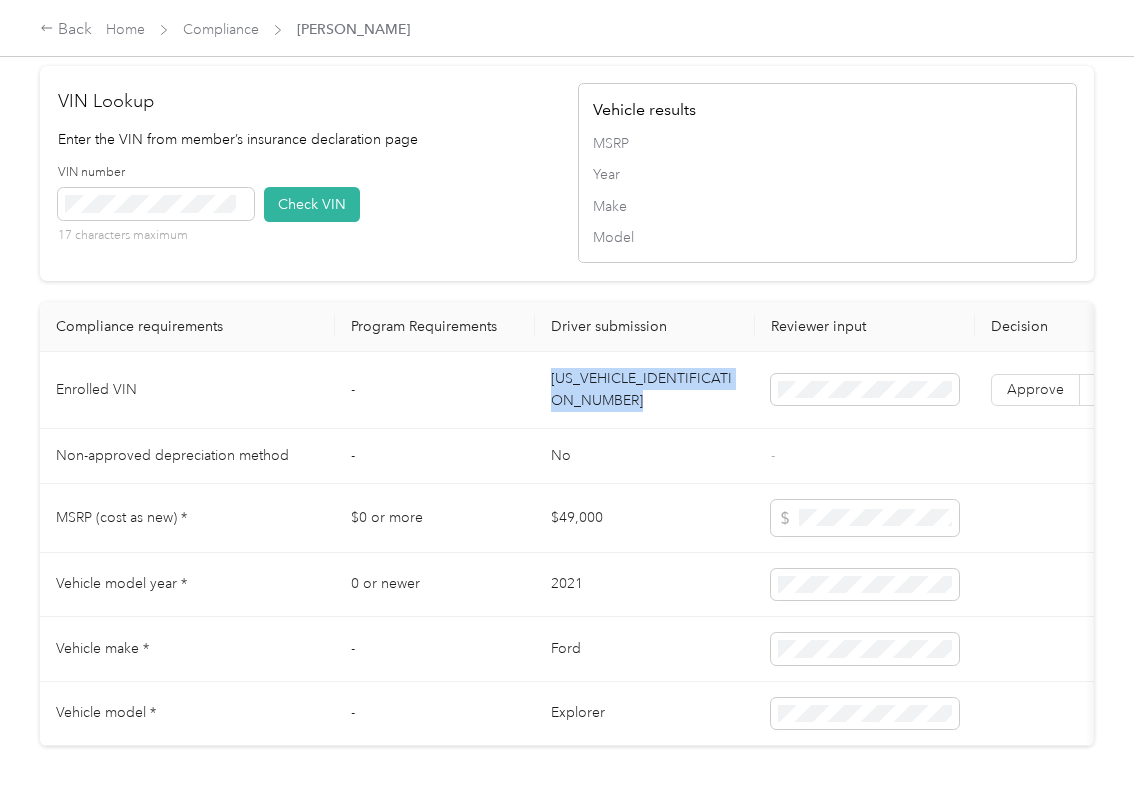 drag, startPoint x: 613, startPoint y: 433, endPoint x: 18, endPoint y: 352, distance: 600.48816 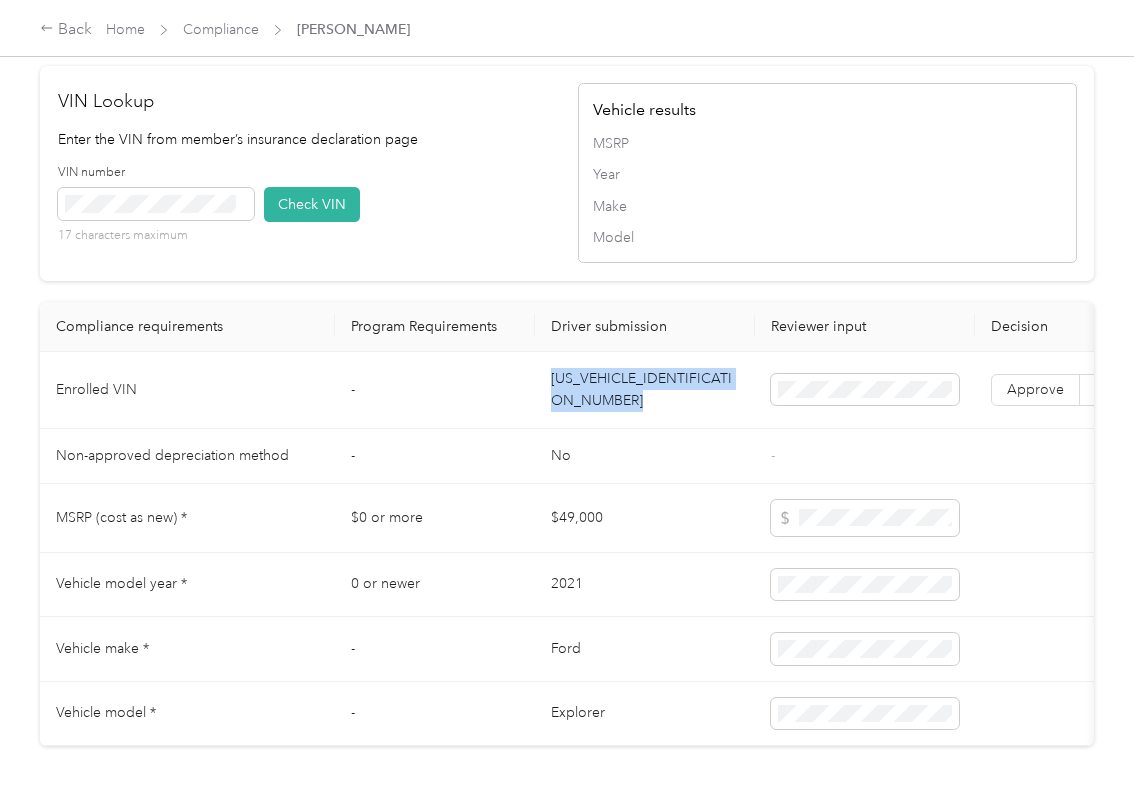click on "VIN number   17 characters maximum Check VIN" at bounding box center [307, 211] 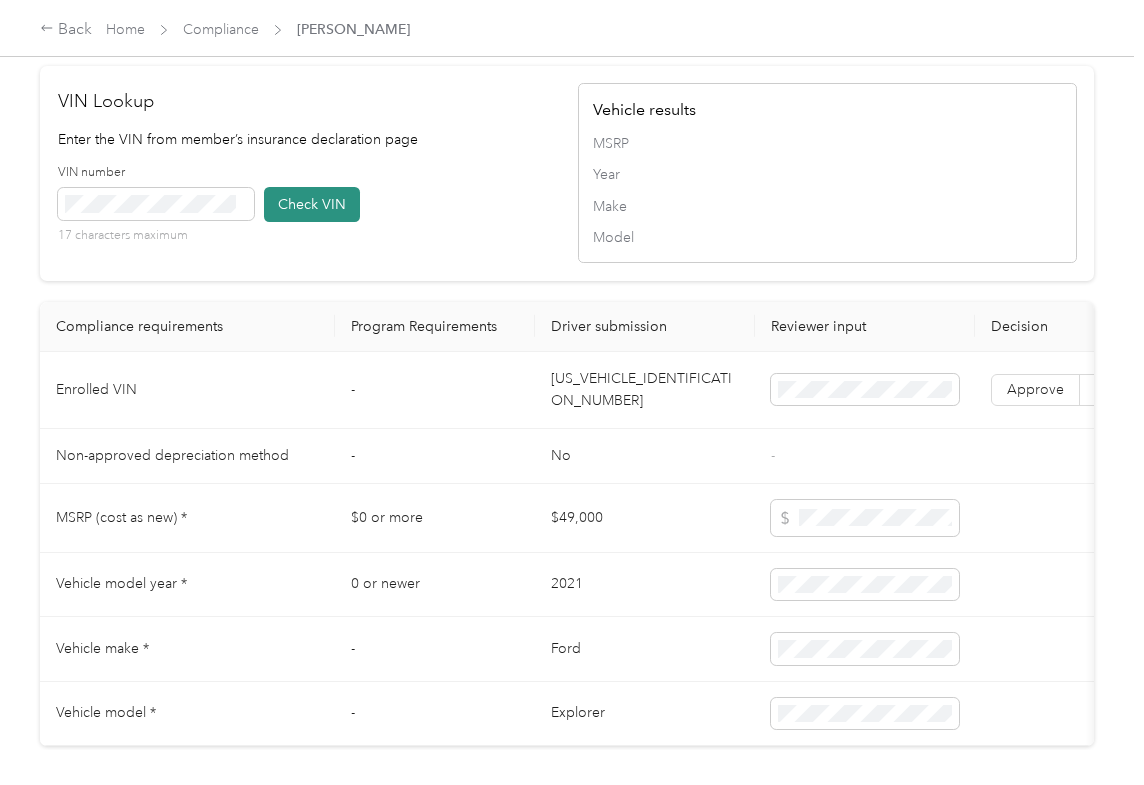 click on "Check VIN" at bounding box center [312, 204] 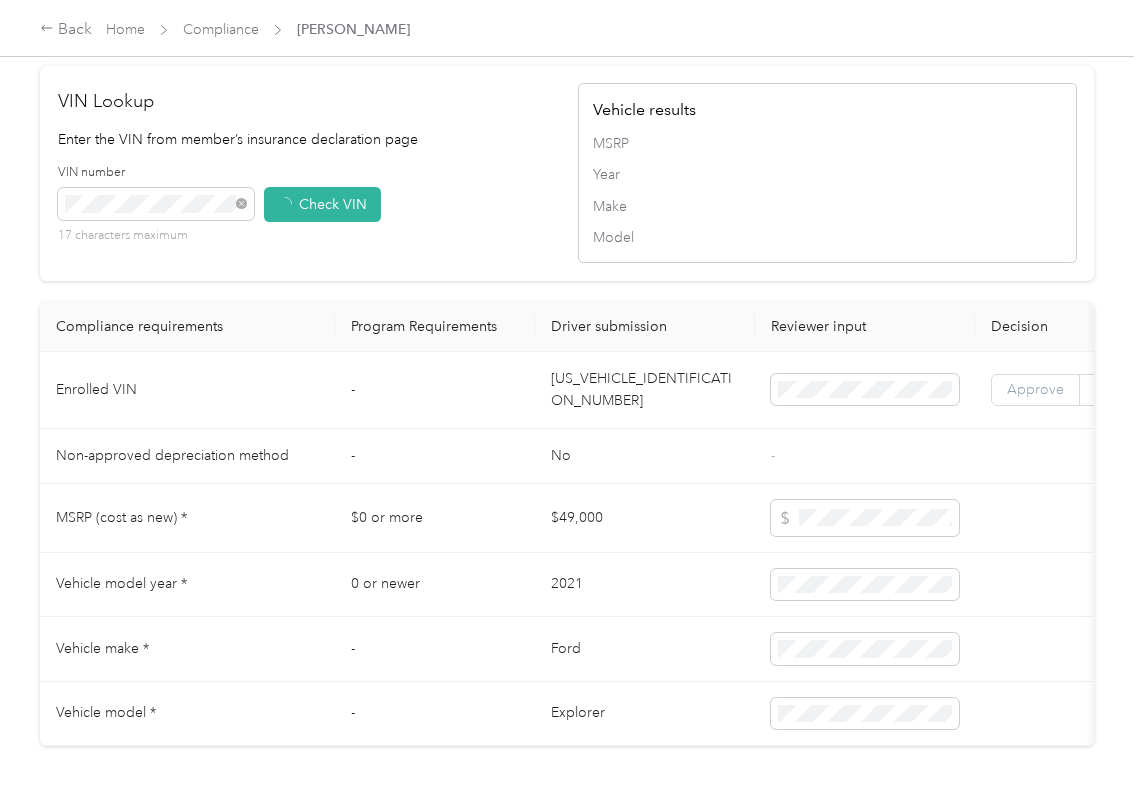click on "Approve" at bounding box center (1035, 389) 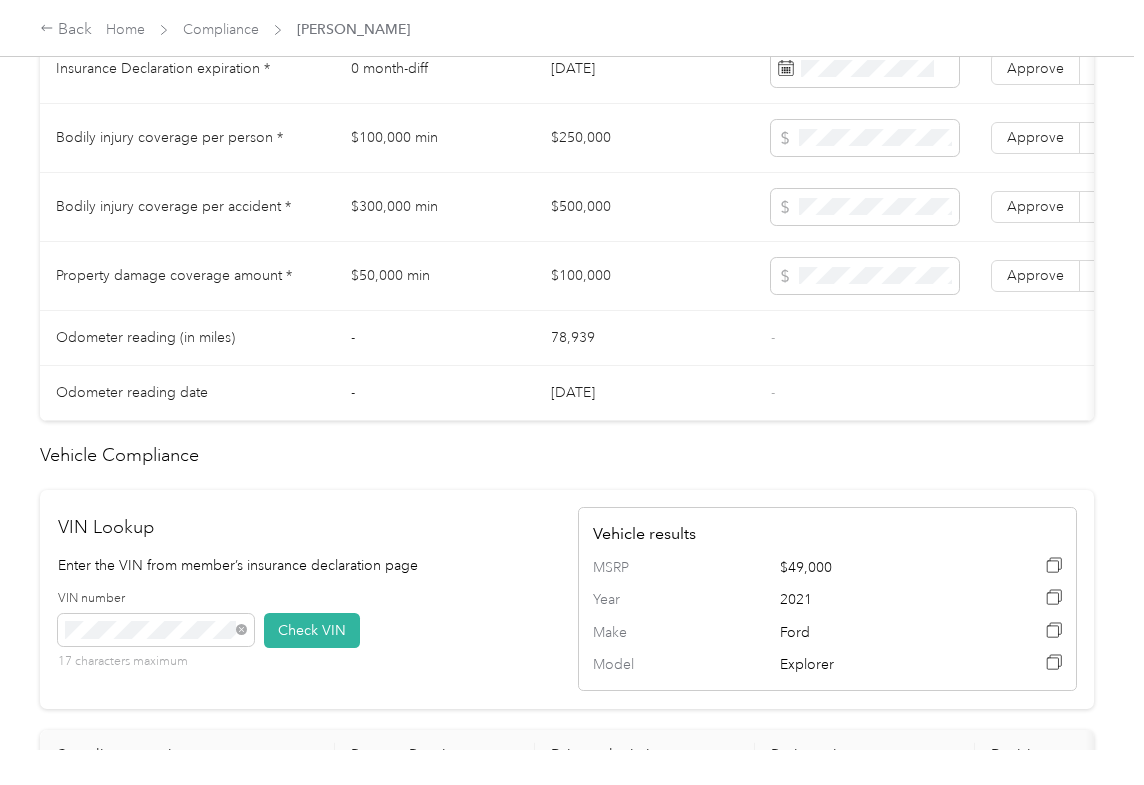 scroll, scrollTop: 1066, scrollLeft: 0, axis: vertical 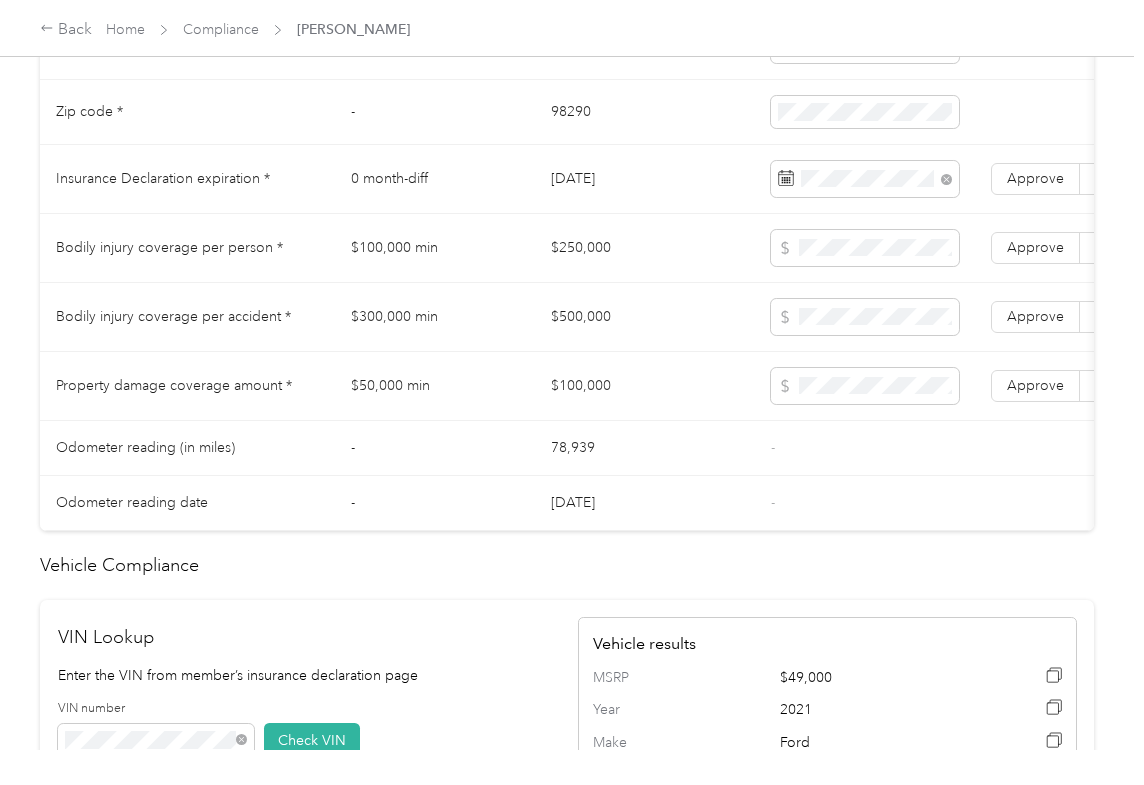 click on "$100,000 min" at bounding box center [435, 248] 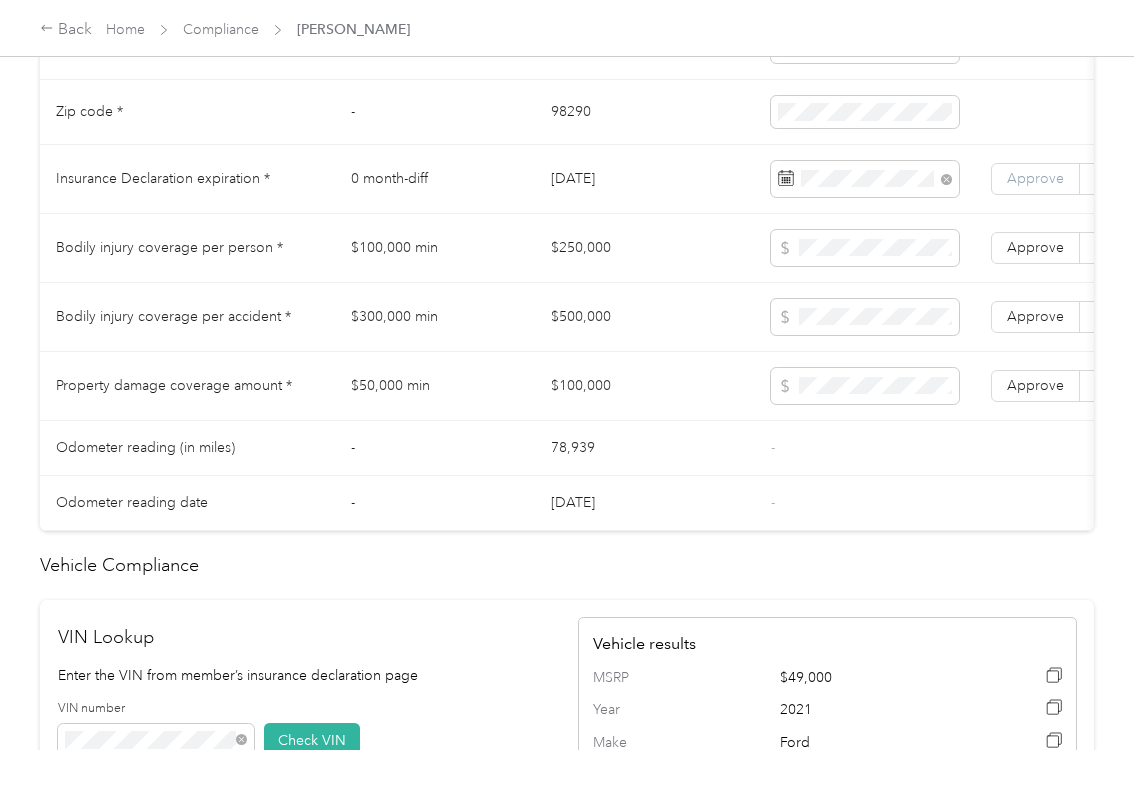 click on "Approve" at bounding box center [1035, 179] 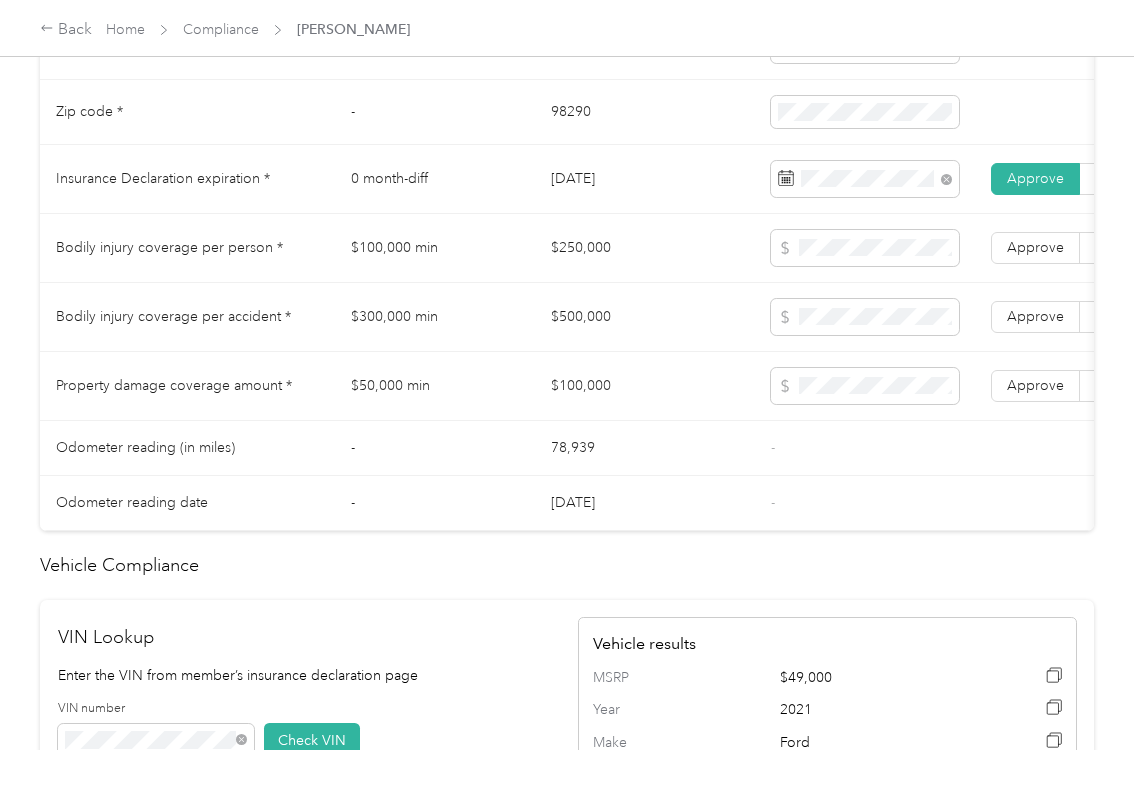 click on "$250,000" at bounding box center [645, 248] 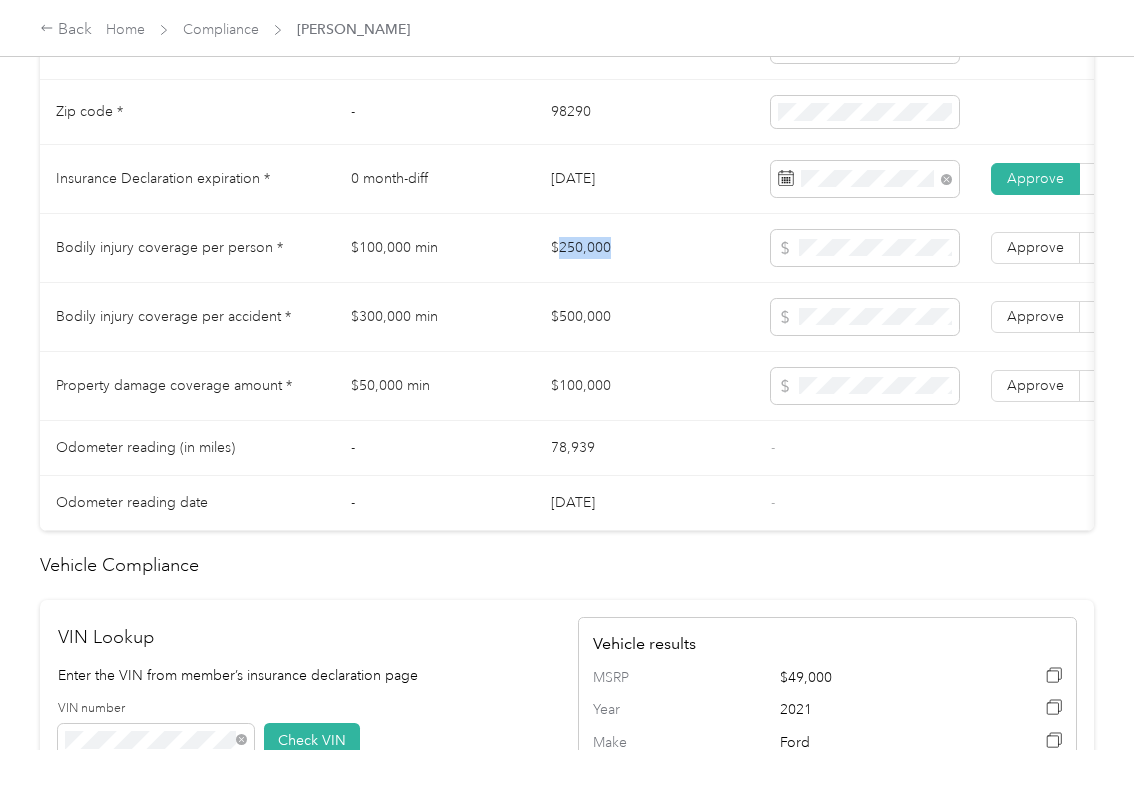 click on "$250,000" at bounding box center (645, 248) 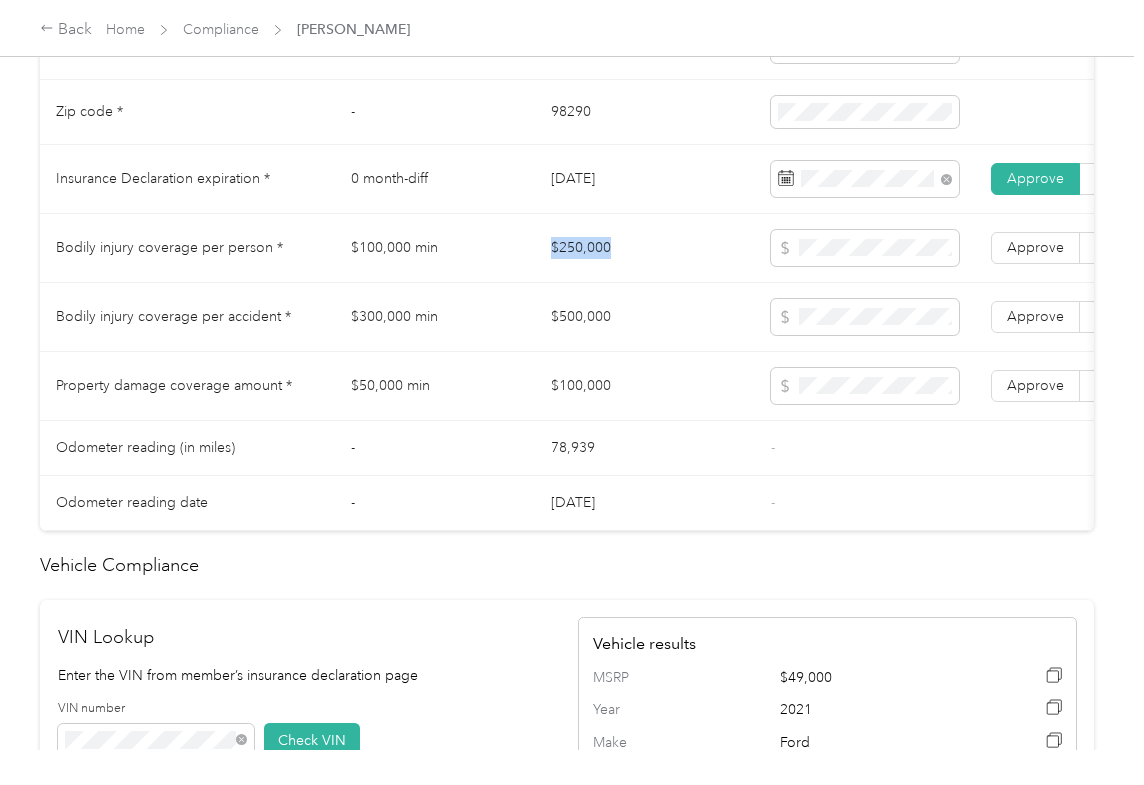 click on "$250,000" at bounding box center [645, 248] 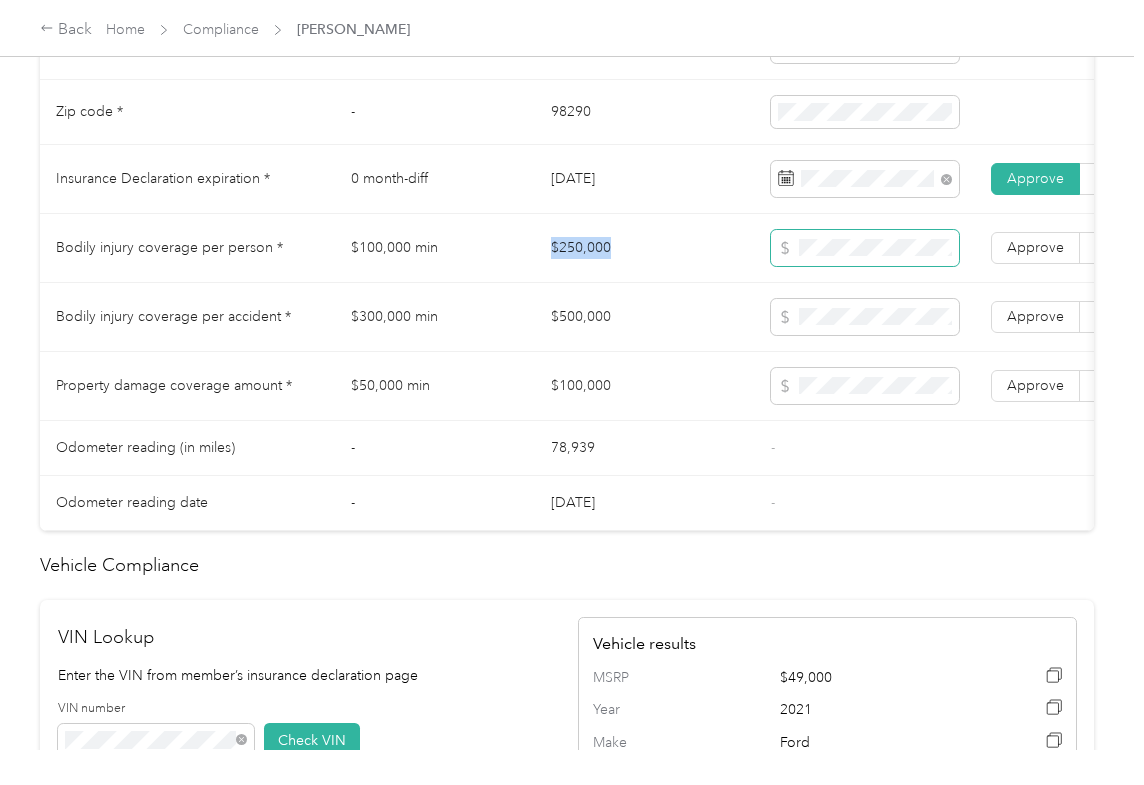 copy on "$250,000" 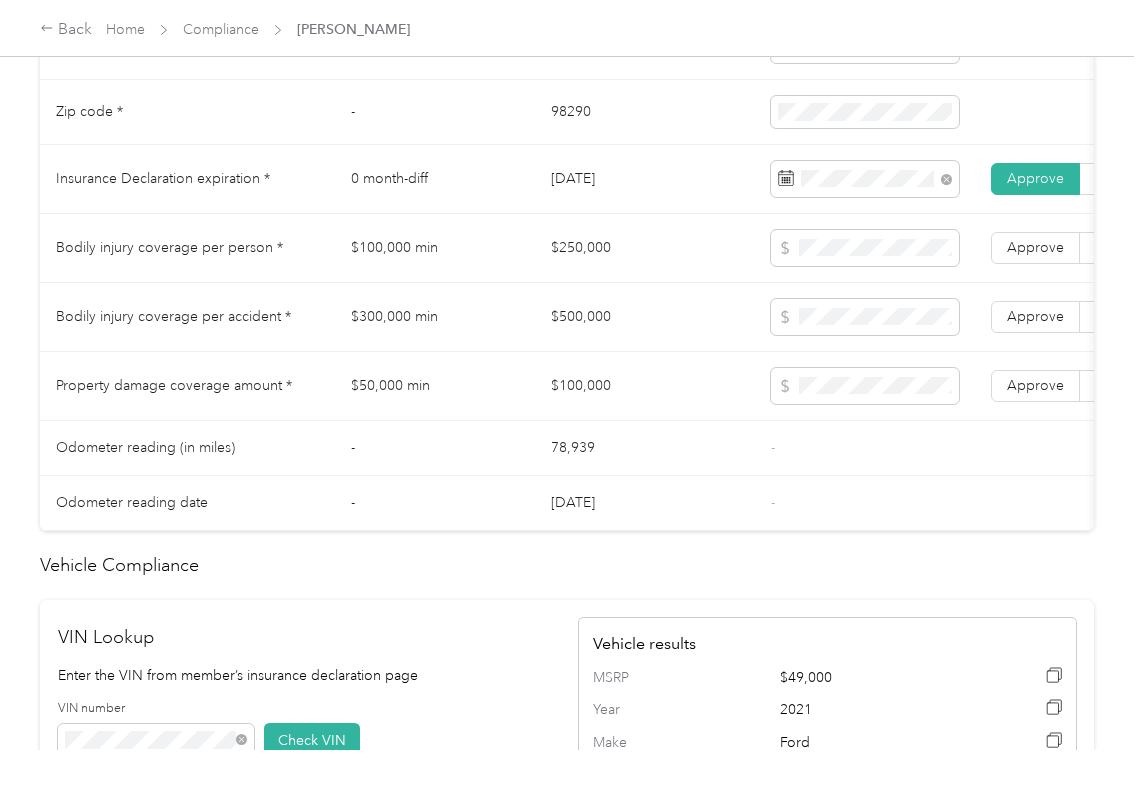 click on "$500,000" at bounding box center [645, 317] 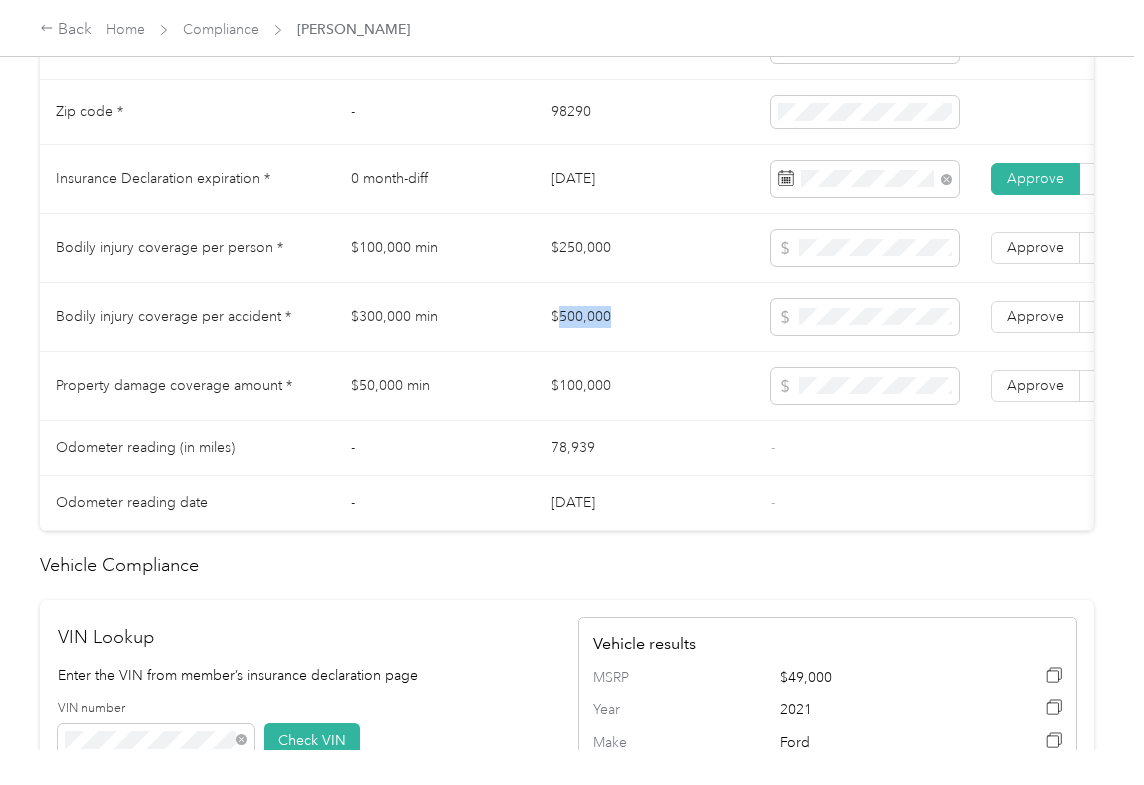 click on "$500,000" at bounding box center [645, 317] 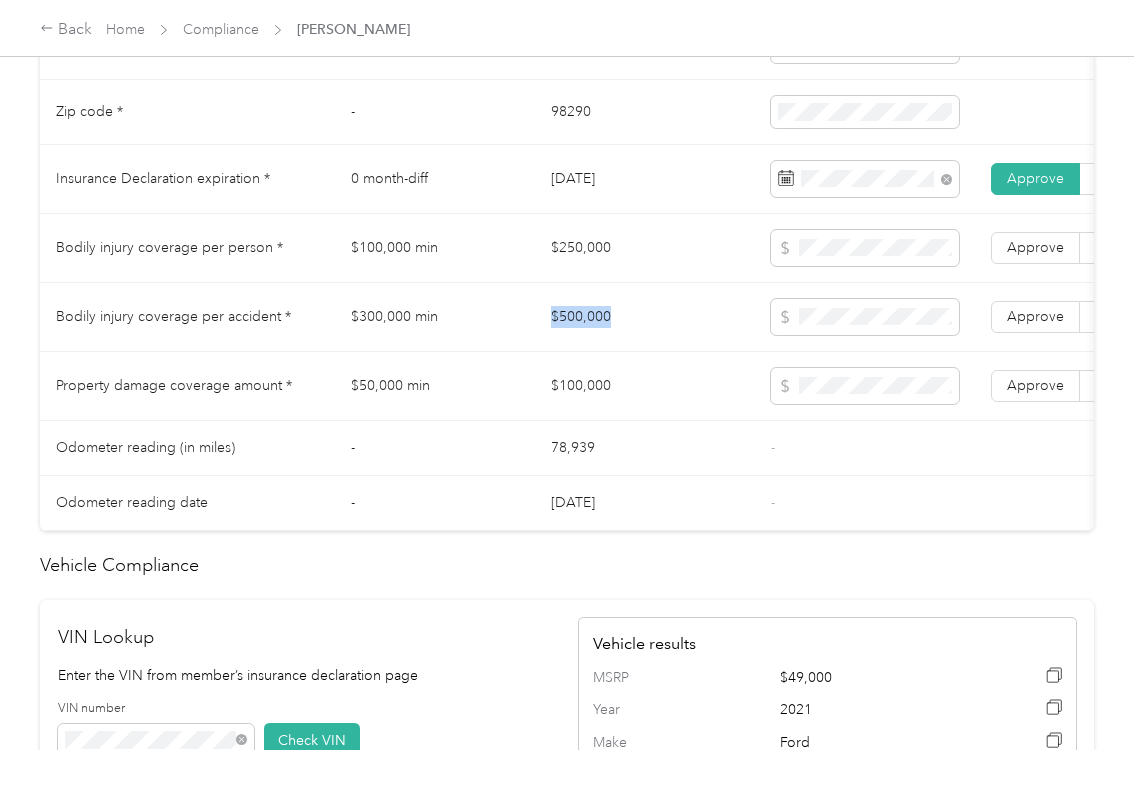 click on "$500,000" at bounding box center [645, 317] 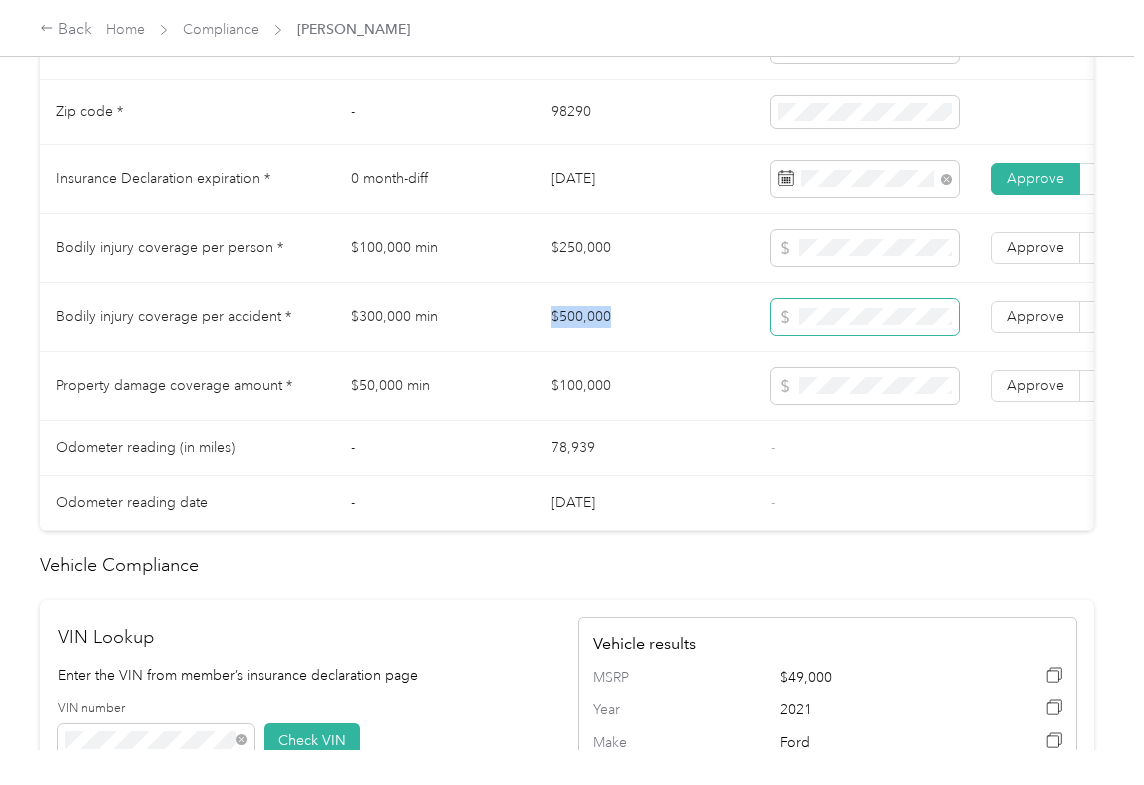 copy on "$500,000" 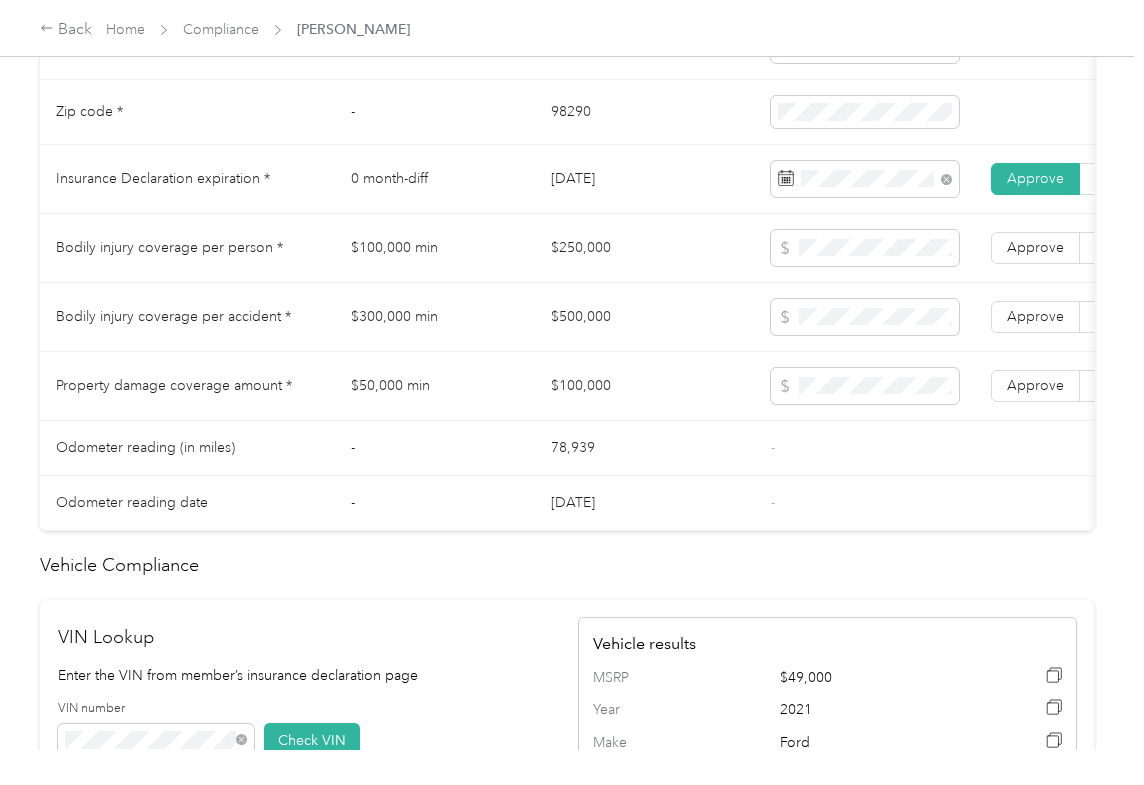 click on "$100,000" at bounding box center [645, 386] 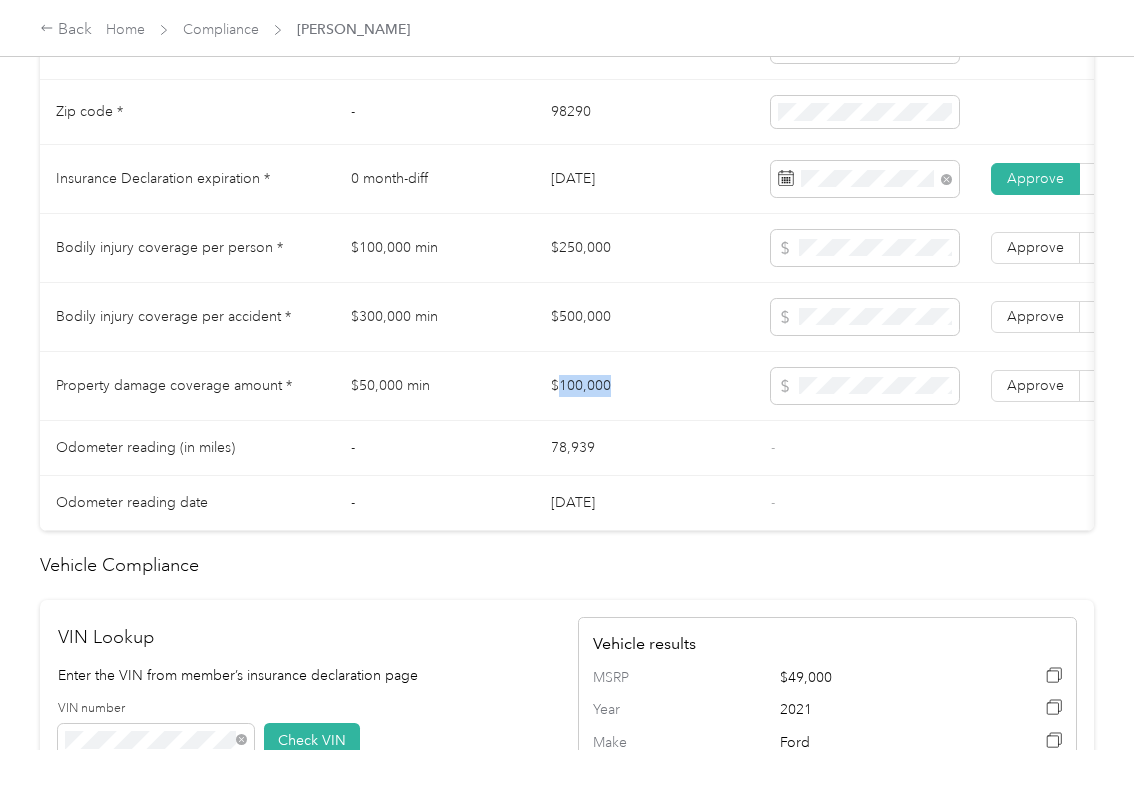 click on "$100,000" at bounding box center [645, 386] 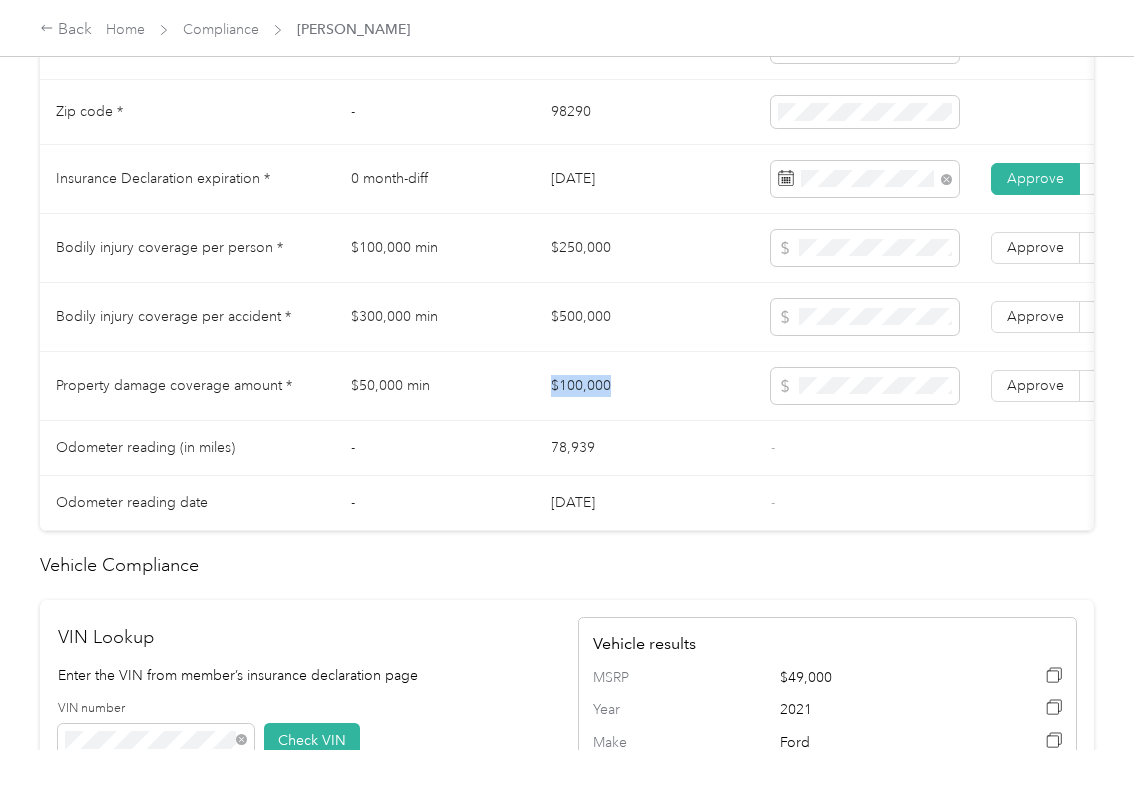click on "$100,000" at bounding box center [645, 386] 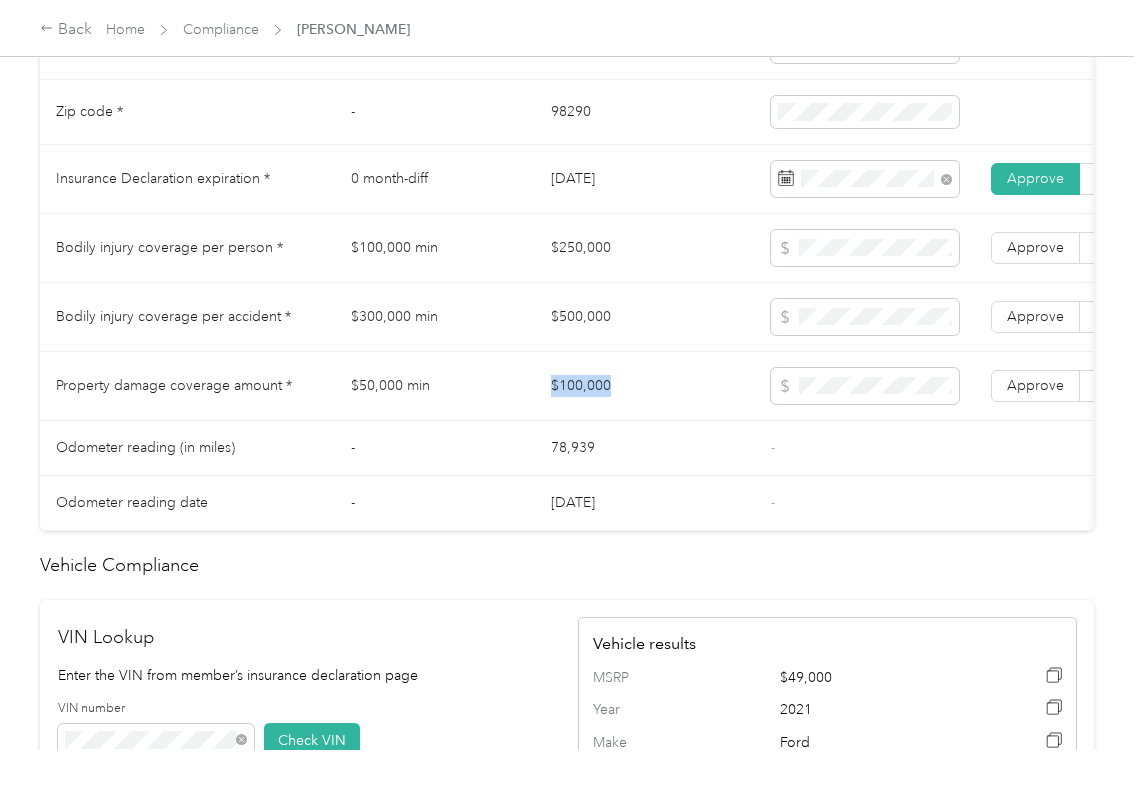 copy on "$100,000" 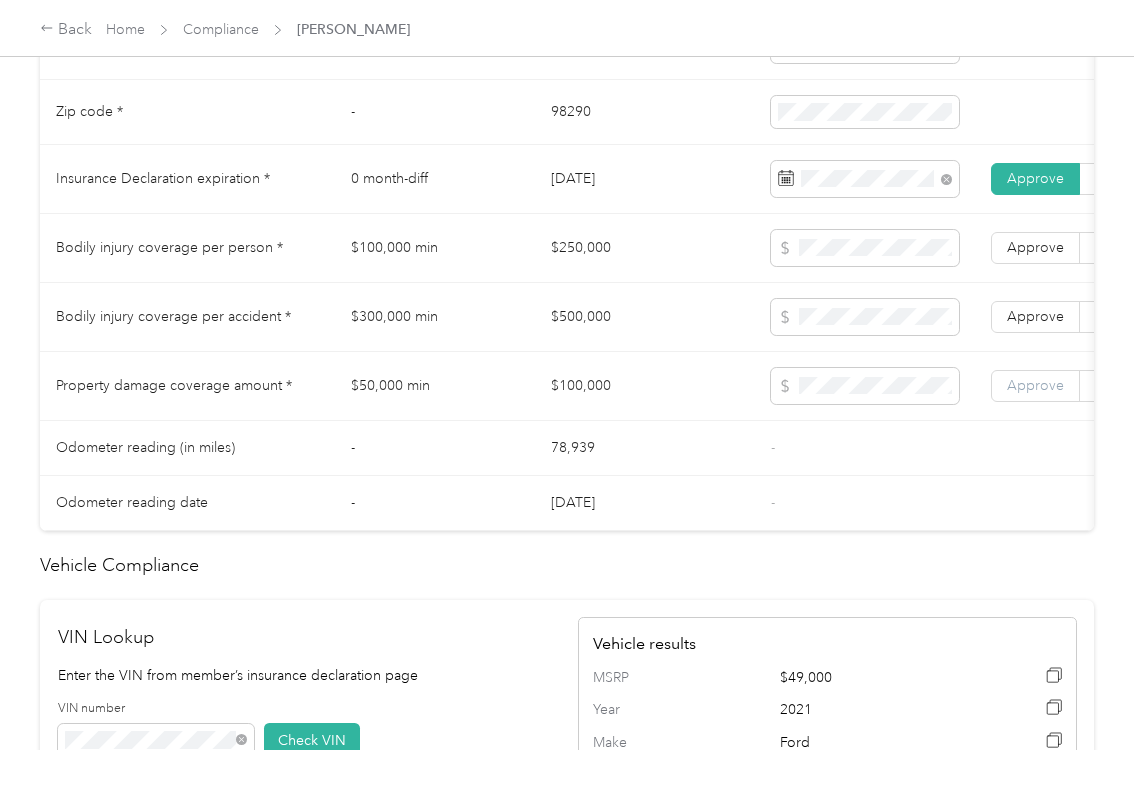 click on "Approve" at bounding box center (1035, 385) 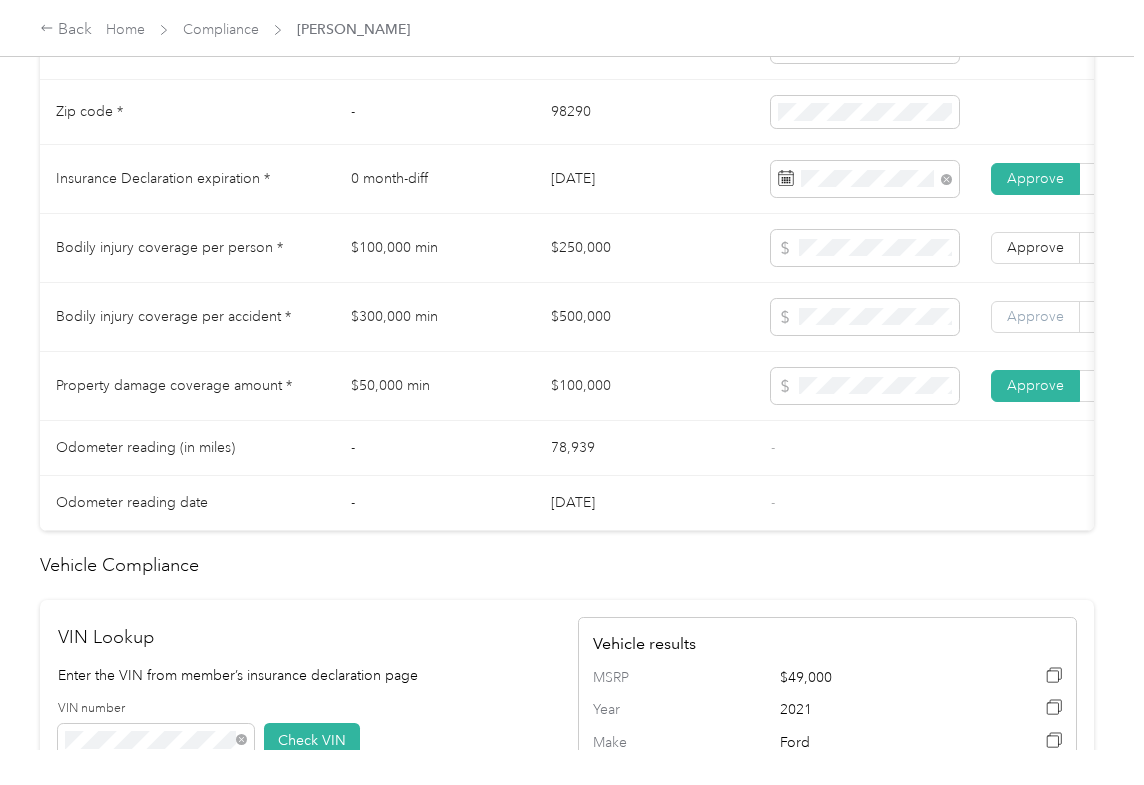 click on "Approve" at bounding box center (1035, 316) 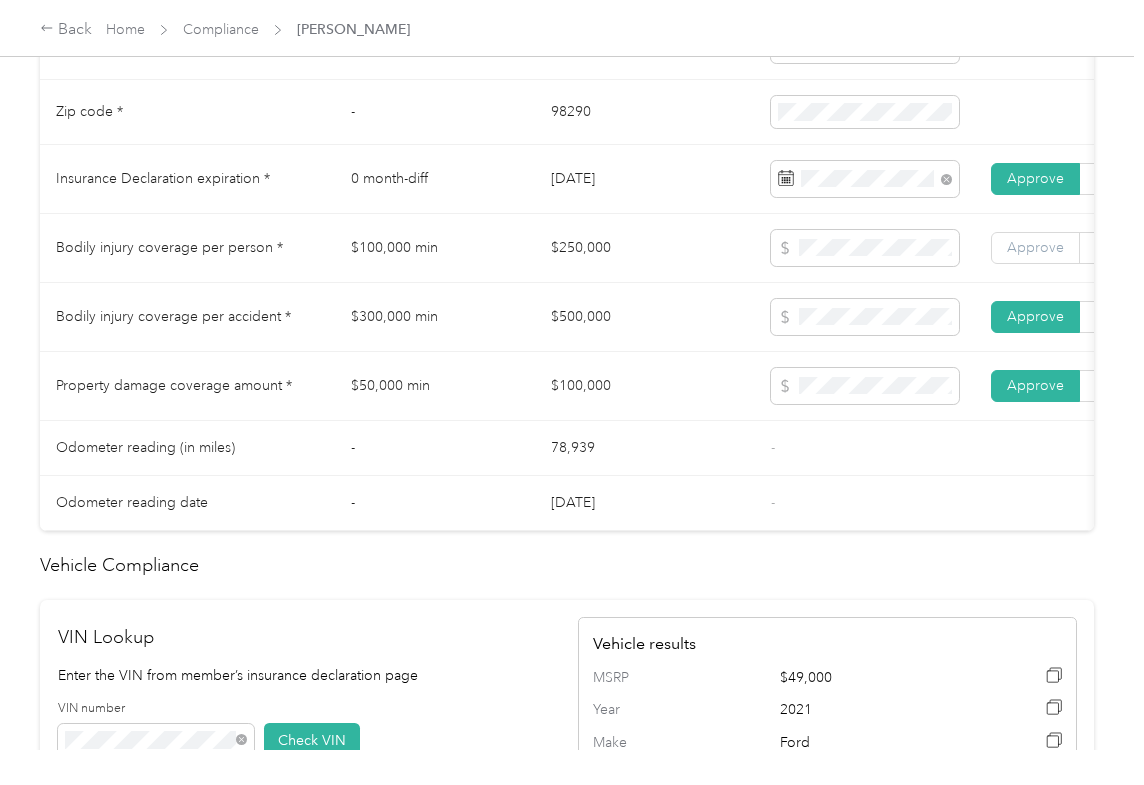 click on "Approve" at bounding box center (1035, 247) 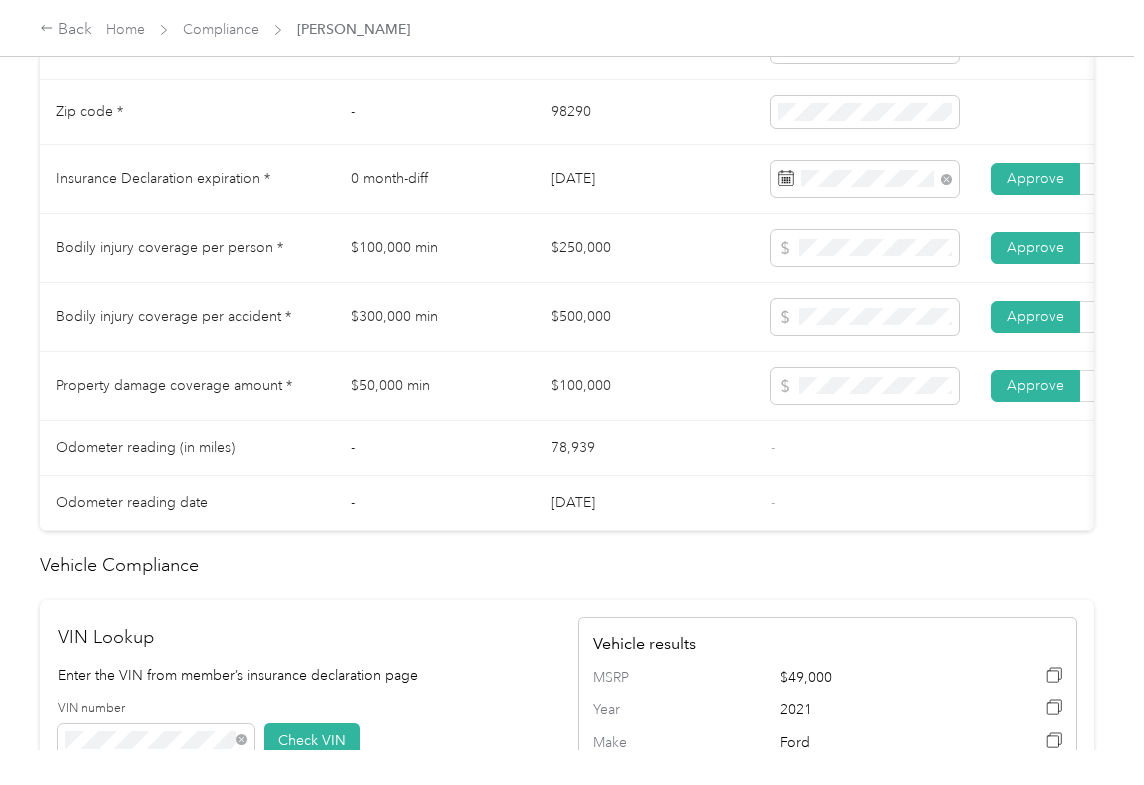 click on "$500,000" at bounding box center (645, 317) 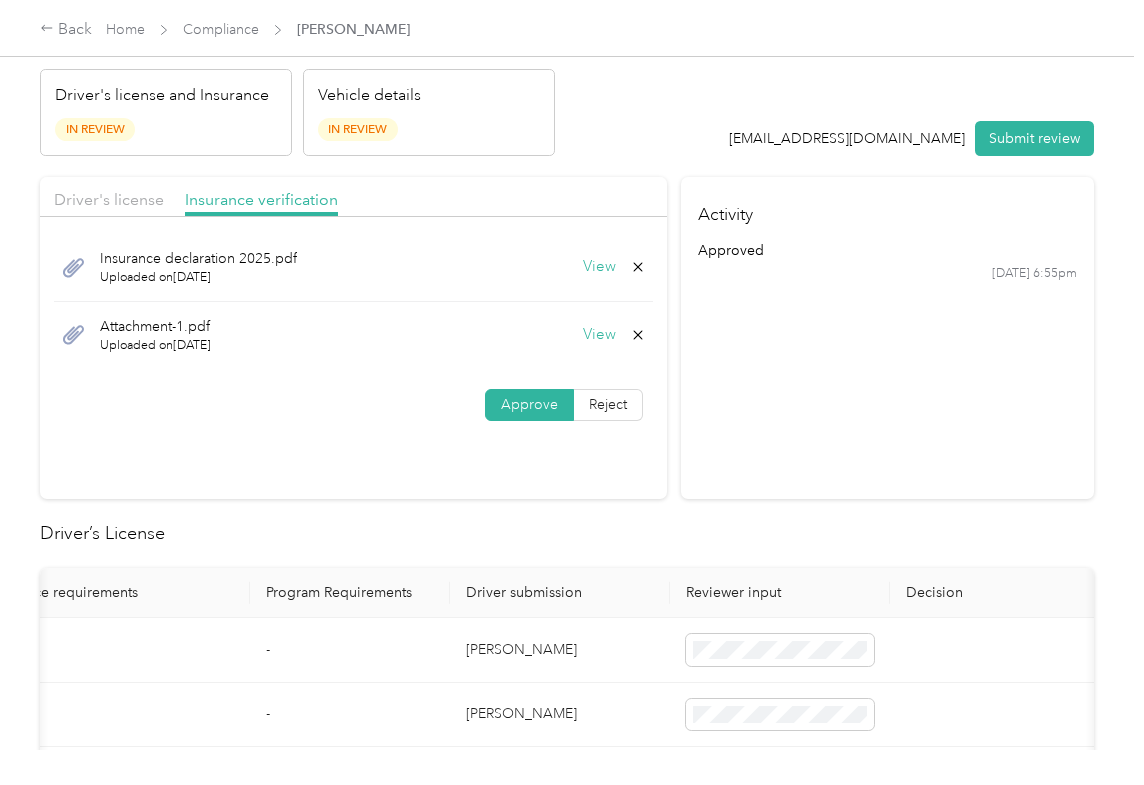 scroll, scrollTop: 0, scrollLeft: 0, axis: both 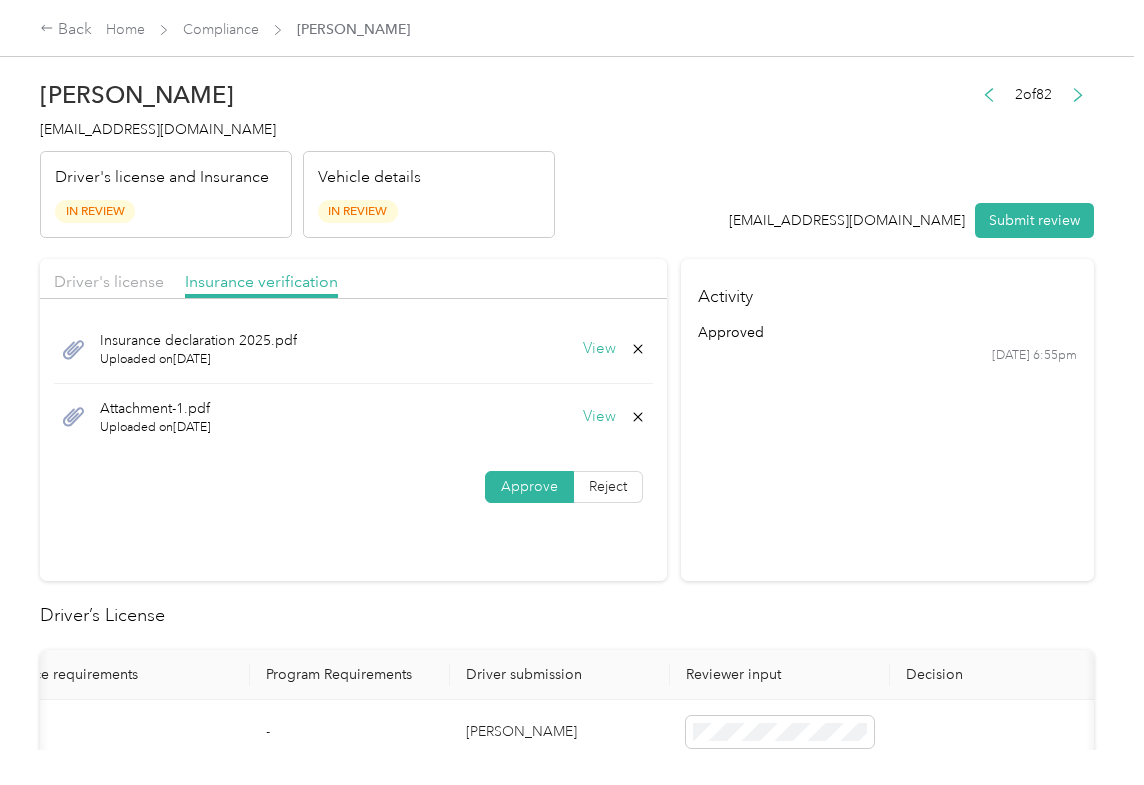 click 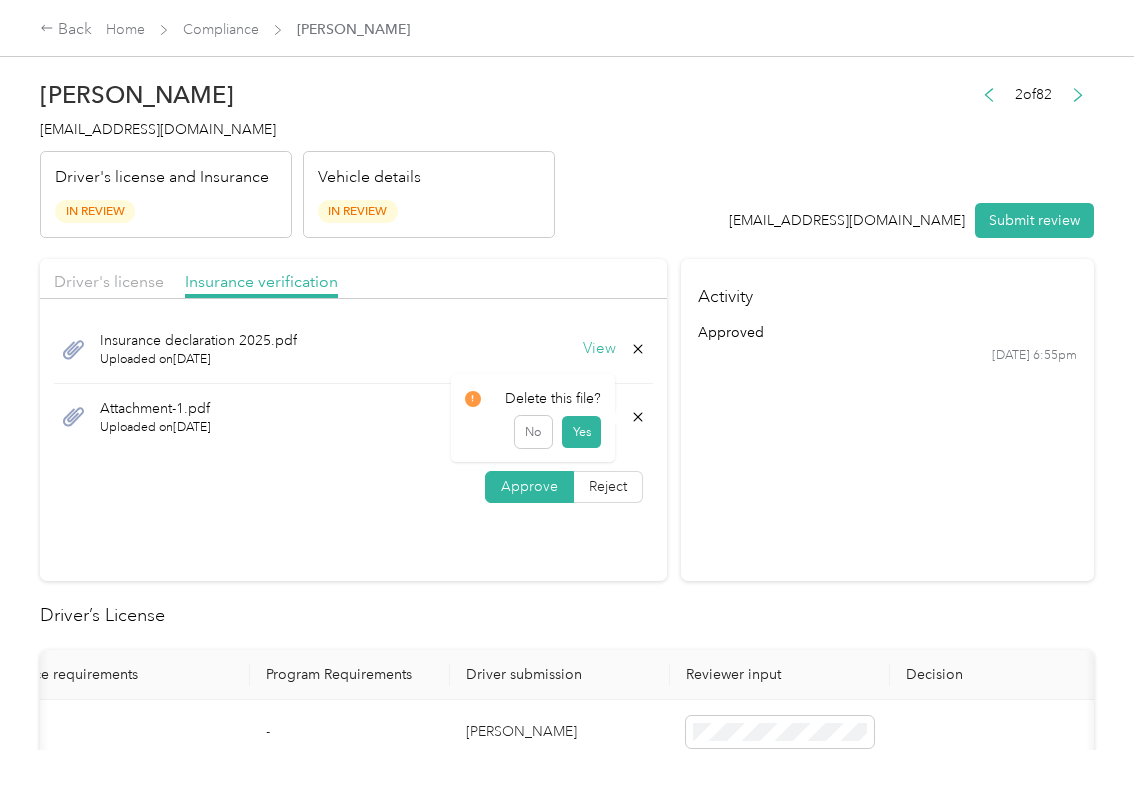 drag, startPoint x: 594, startPoint y: 428, endPoint x: 174, endPoint y: 297, distance: 439.9557 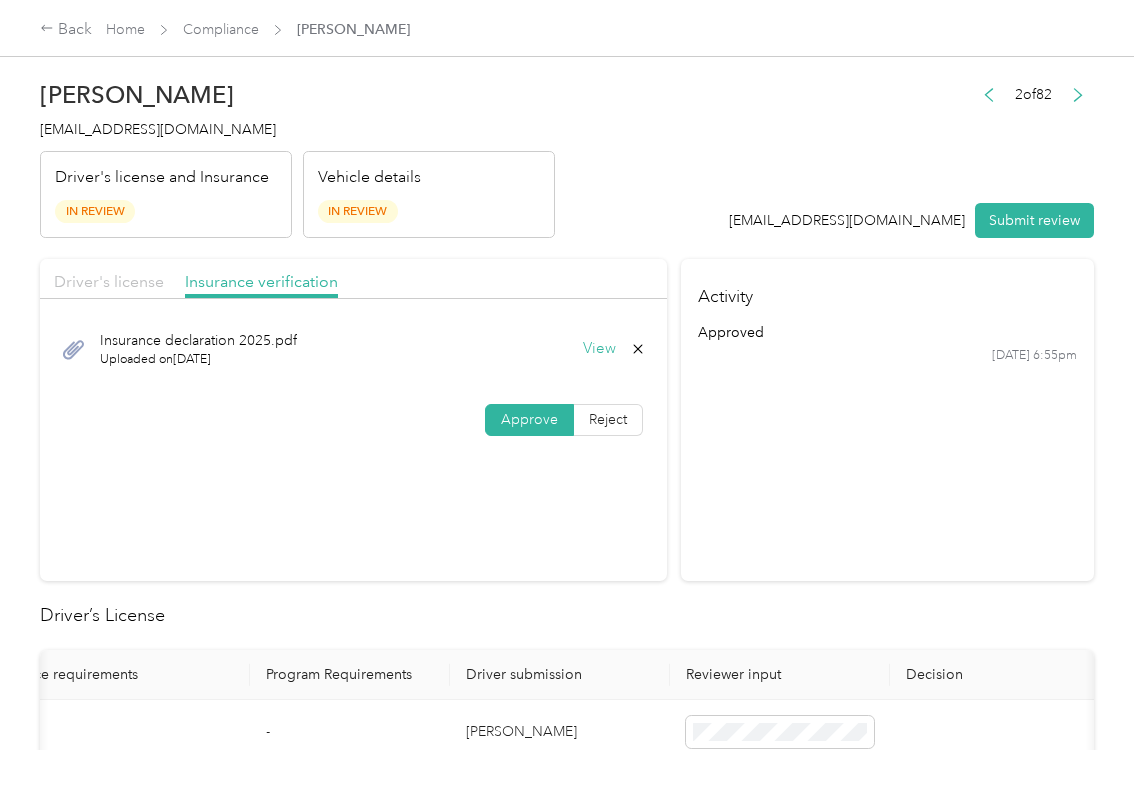 click on "Driver's license" at bounding box center [109, 281] 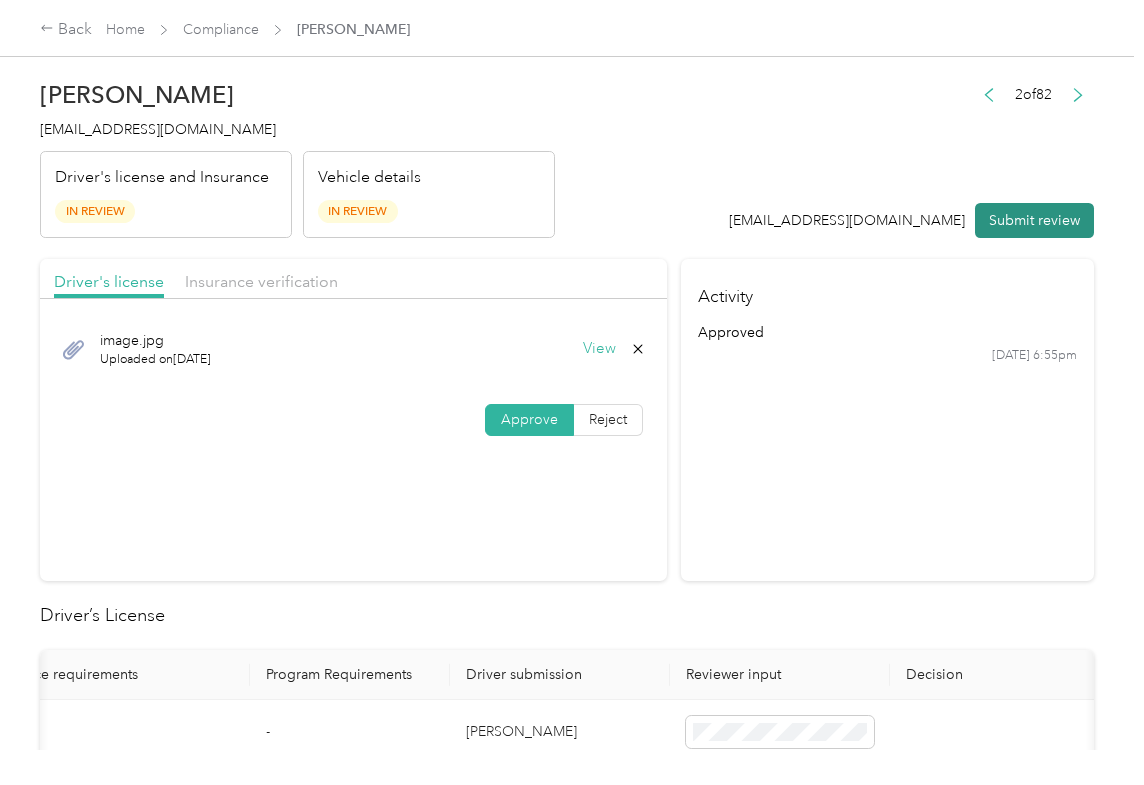 click on "Submit review" at bounding box center [1034, 220] 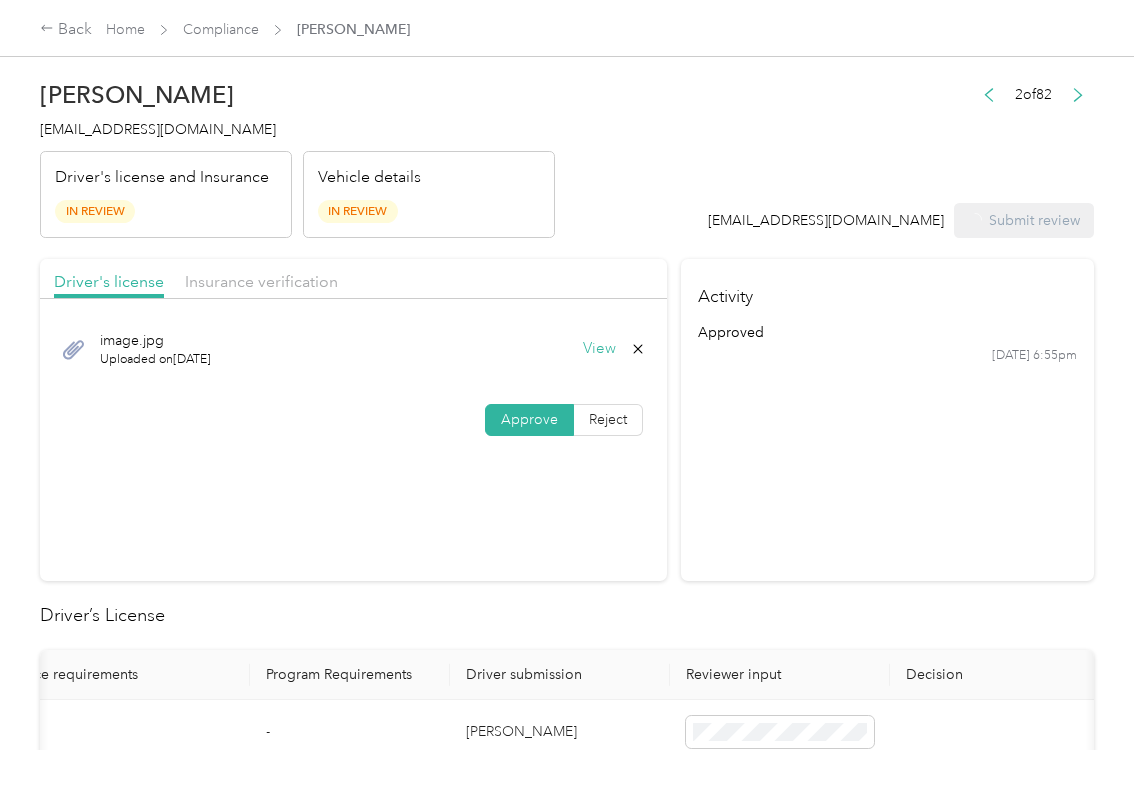 click on "[EMAIL_ADDRESS][DOMAIN_NAME]" at bounding box center [158, 129] 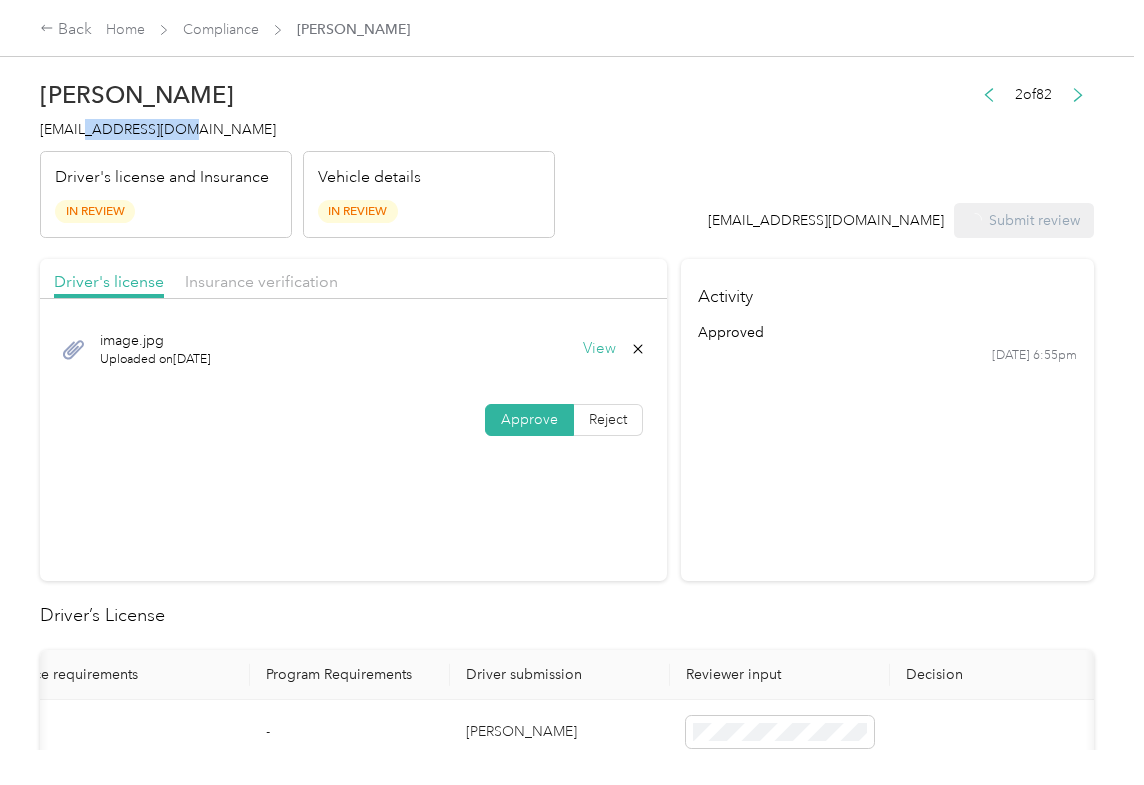 click on "[EMAIL_ADDRESS][DOMAIN_NAME]" at bounding box center [158, 129] 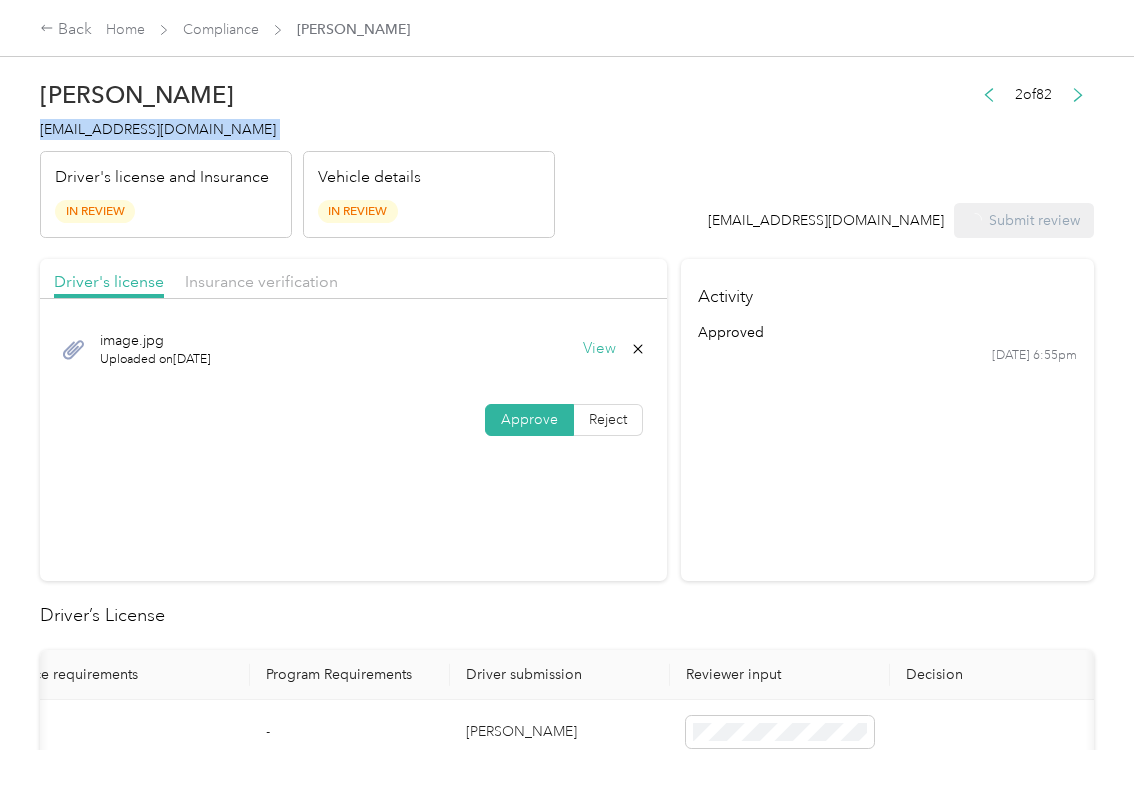 click on "[EMAIL_ADDRESS][DOMAIN_NAME]" at bounding box center (158, 129) 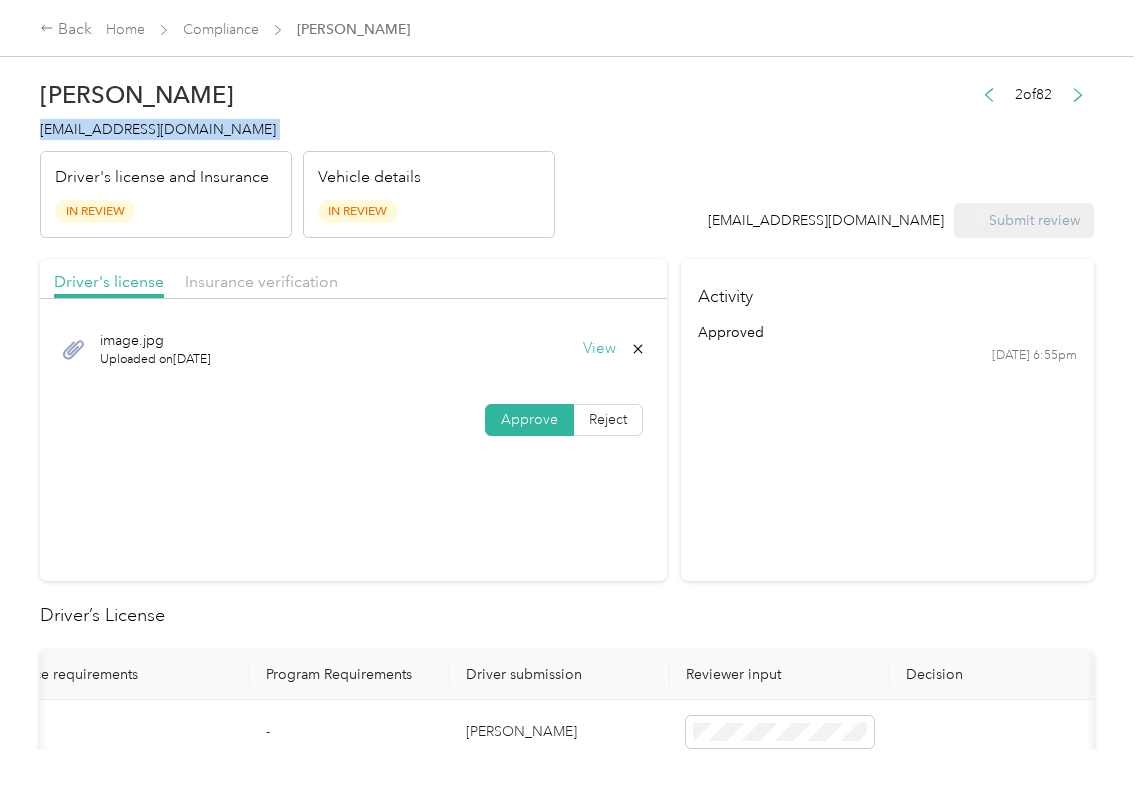 click on "[EMAIL_ADDRESS][DOMAIN_NAME]" at bounding box center (158, 129) 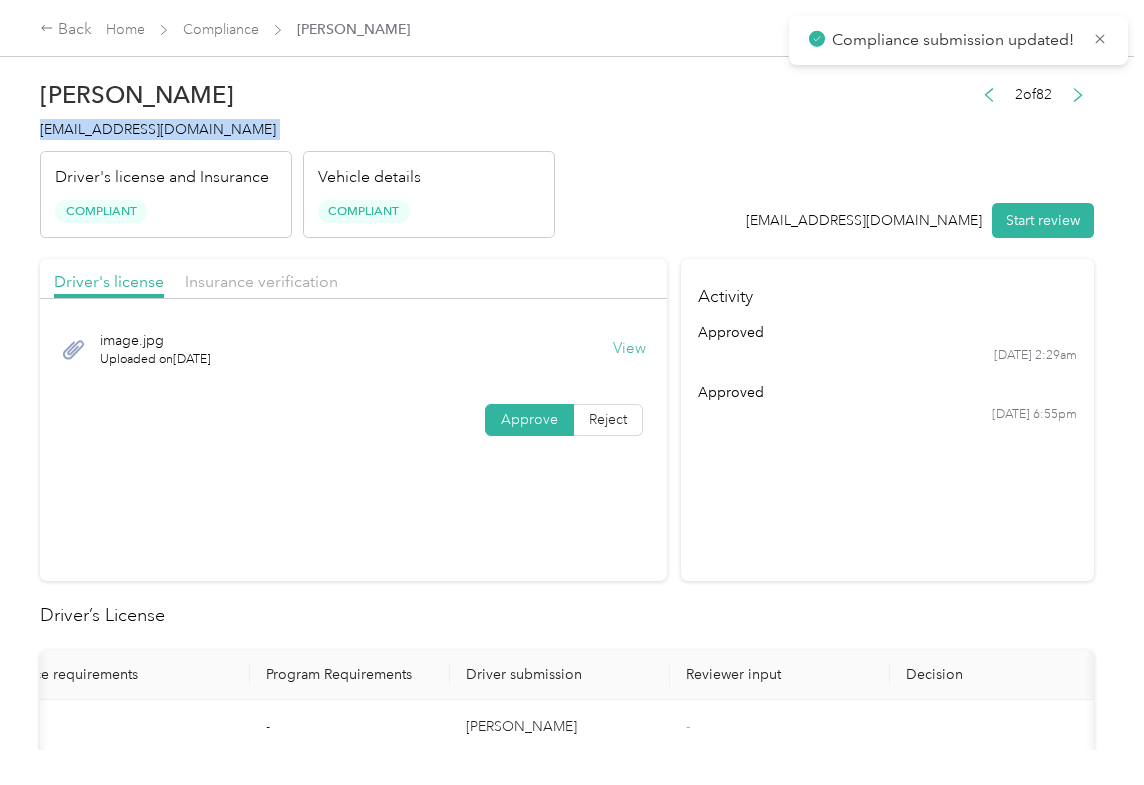 copy on "[EMAIL_ADDRESS][DOMAIN_NAME]" 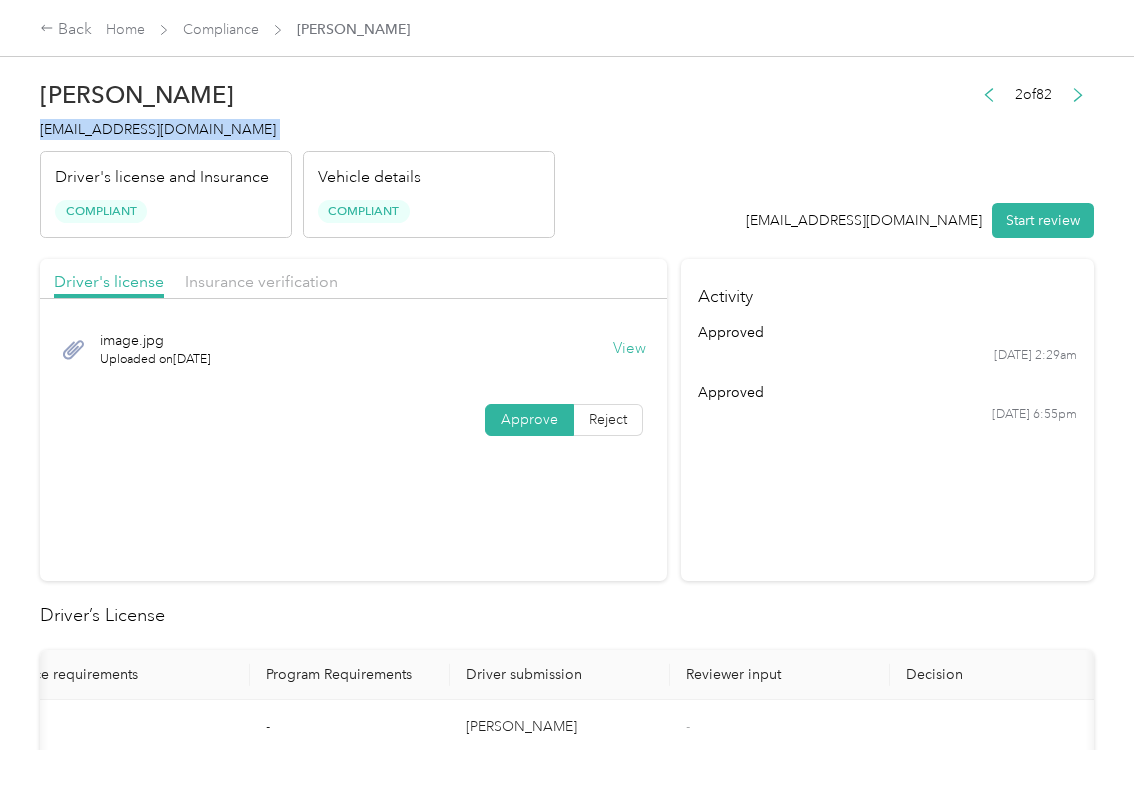 click on "Activity approved [DATE] 2:29am approved [DATE] 6:55pm" at bounding box center (887, 420) 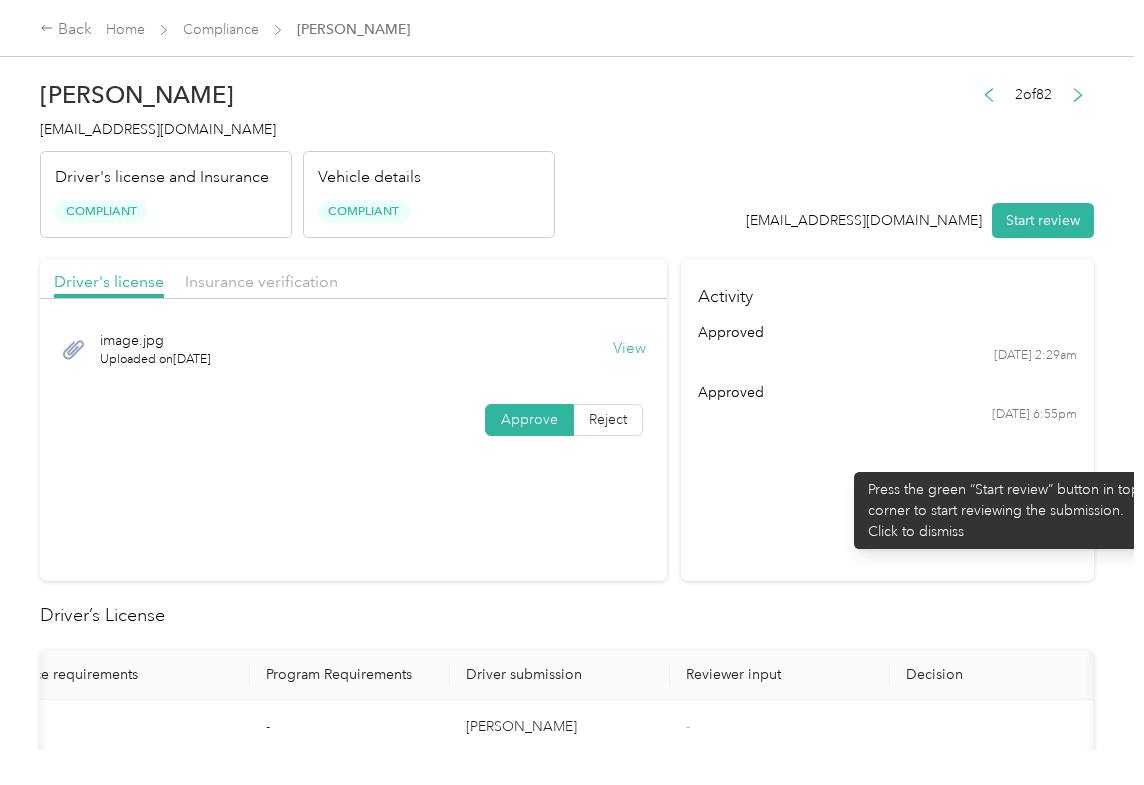 click on "Activity approved [DATE] 2:29am approved [DATE] 6:55pm" at bounding box center [887, 420] 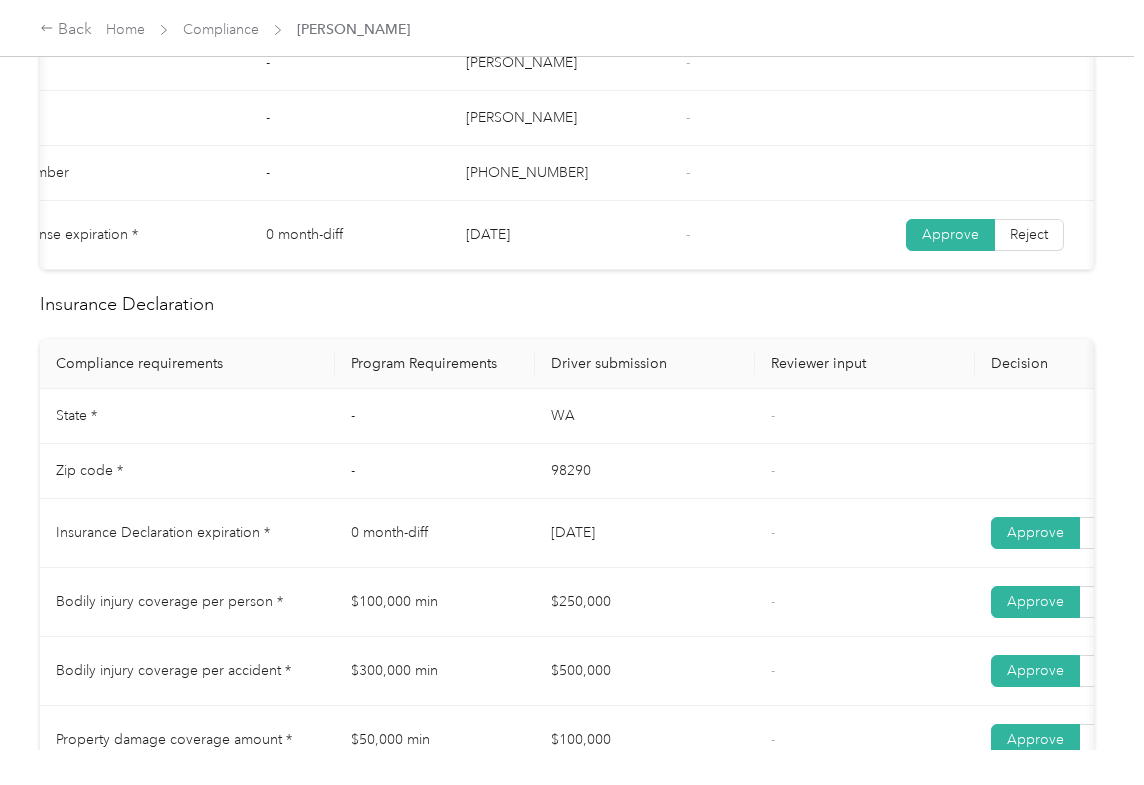 scroll, scrollTop: 666, scrollLeft: 0, axis: vertical 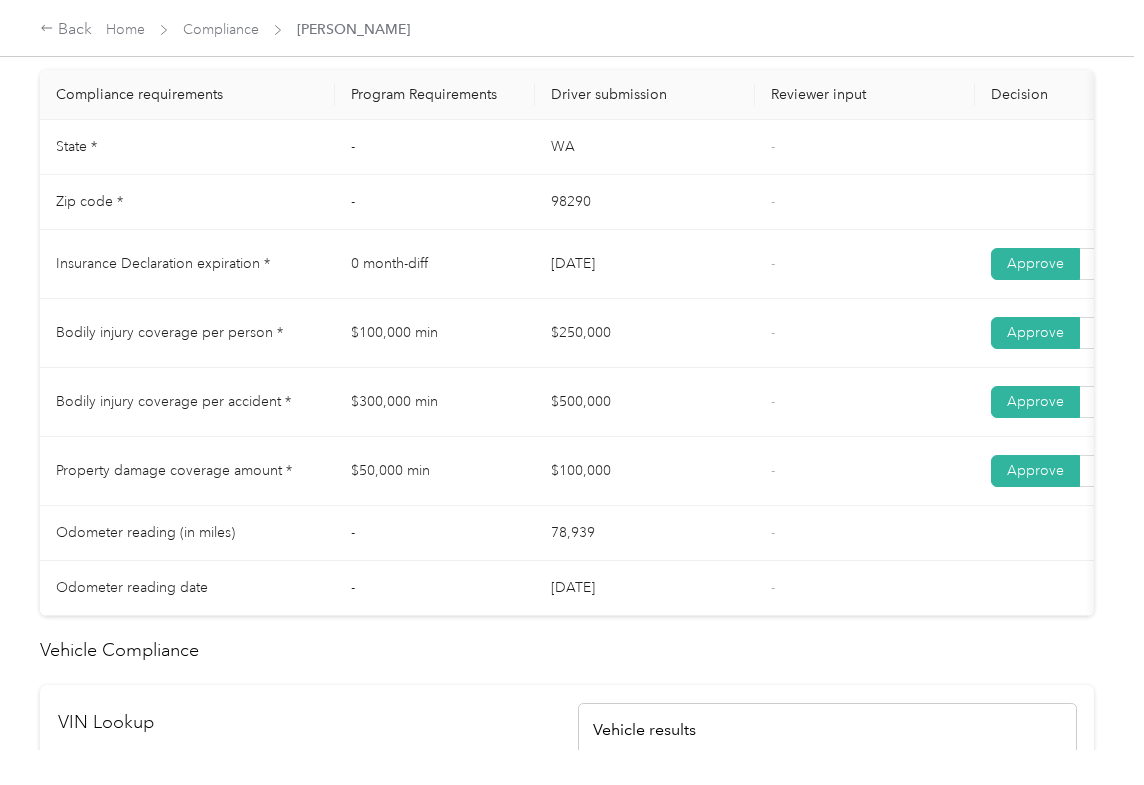 click on "[DATE]" at bounding box center (645, 264) 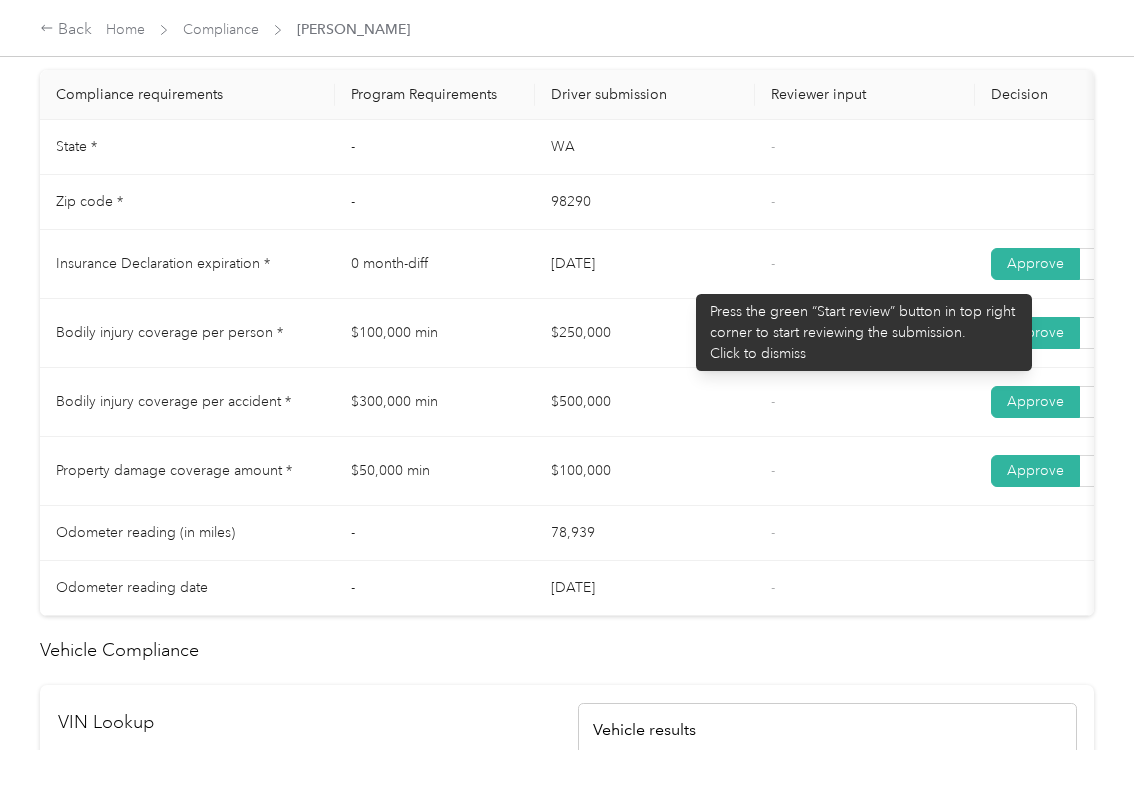 click on "[DATE]" at bounding box center (645, 264) 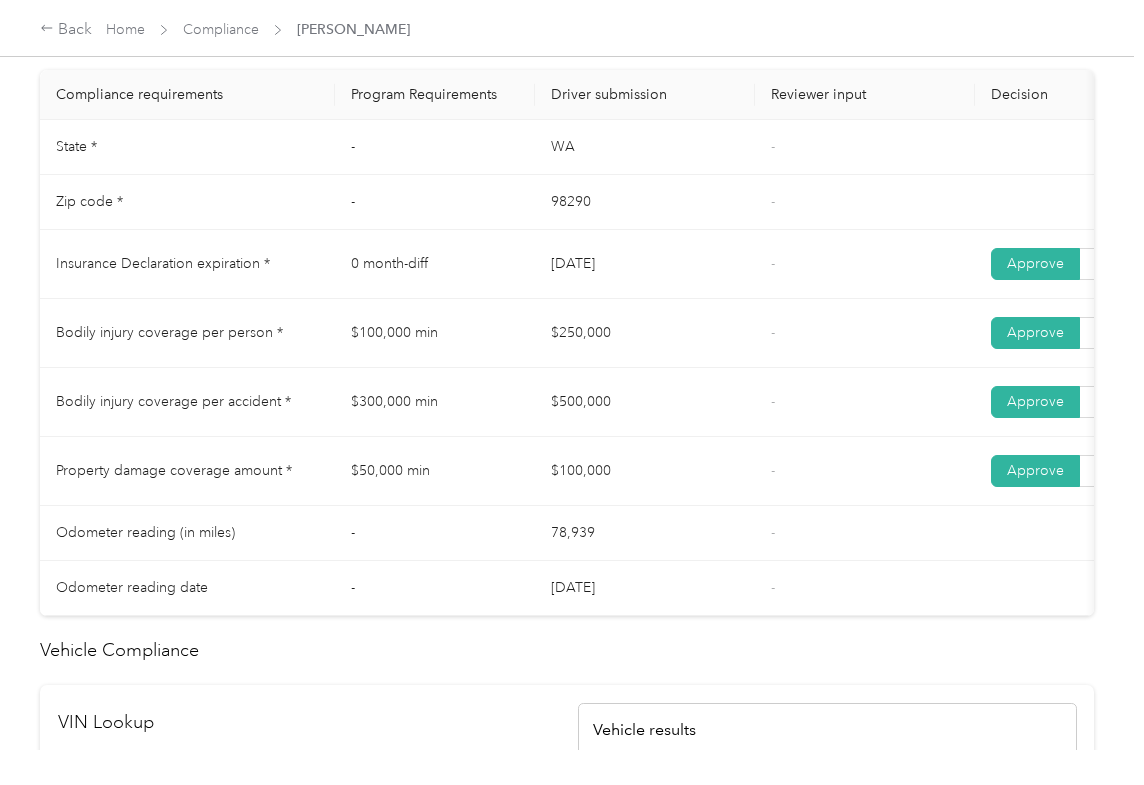 drag, startPoint x: 561, startPoint y: 326, endPoint x: 637, endPoint y: 361, distance: 83.67198 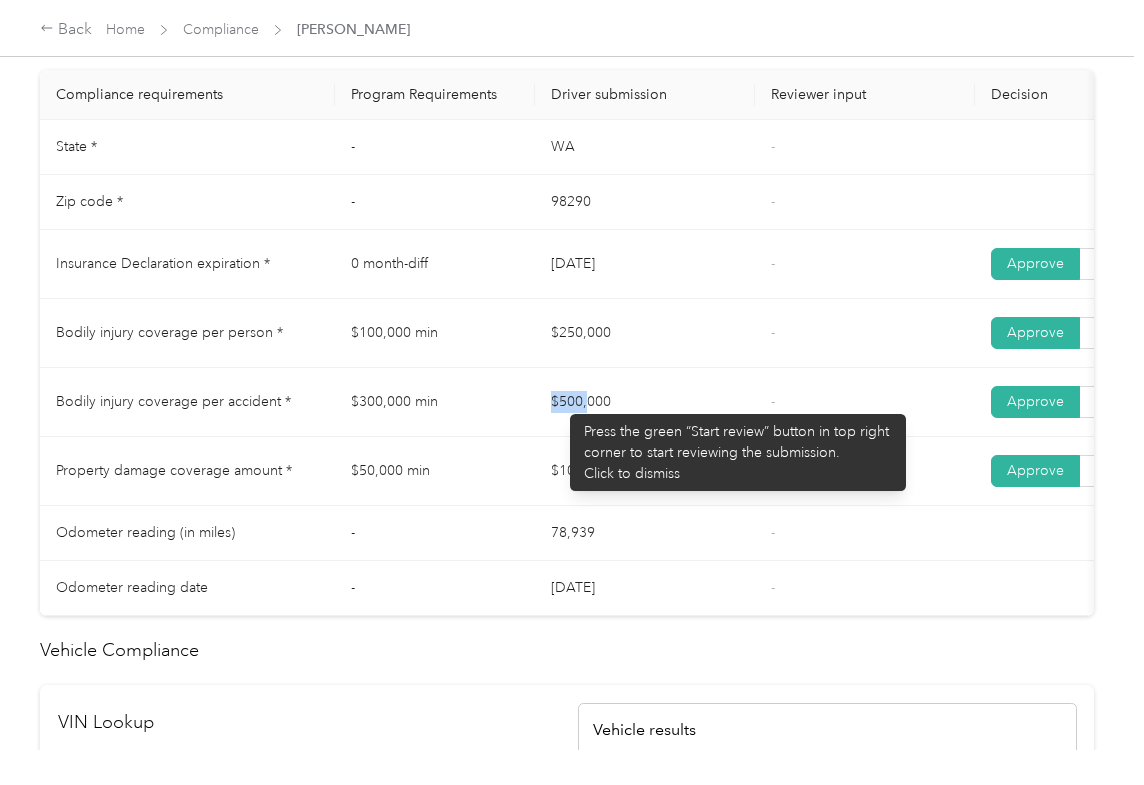 drag, startPoint x: 560, startPoint y: 404, endPoint x: 621, endPoint y: 416, distance: 62.169125 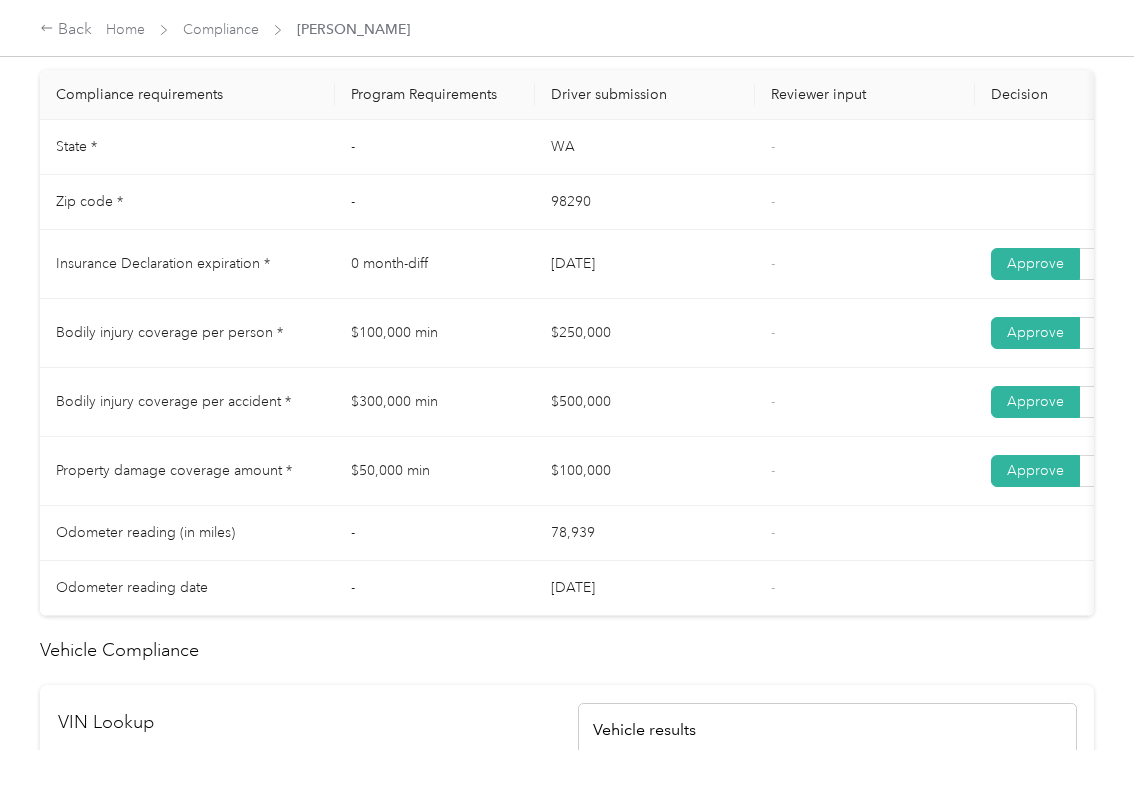 click on "$250,000" at bounding box center (645, 333) 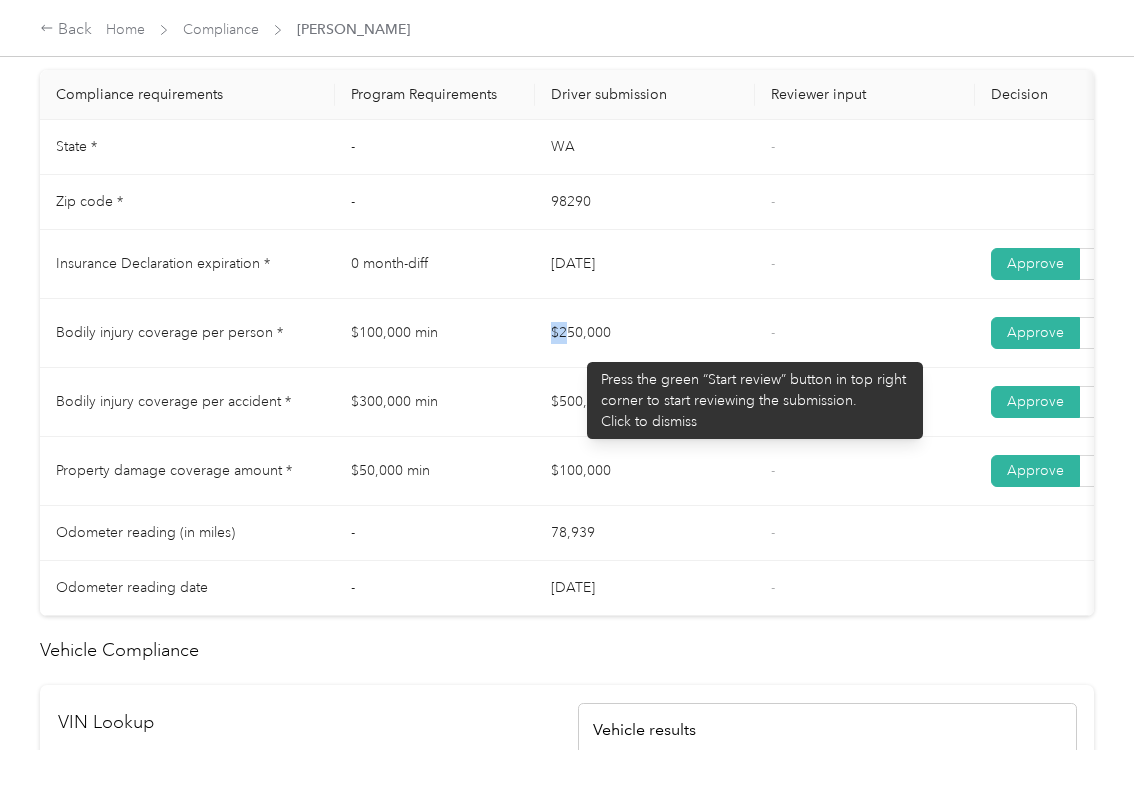 drag, startPoint x: 530, startPoint y: 340, endPoint x: 604, endPoint y: 353, distance: 75.13322 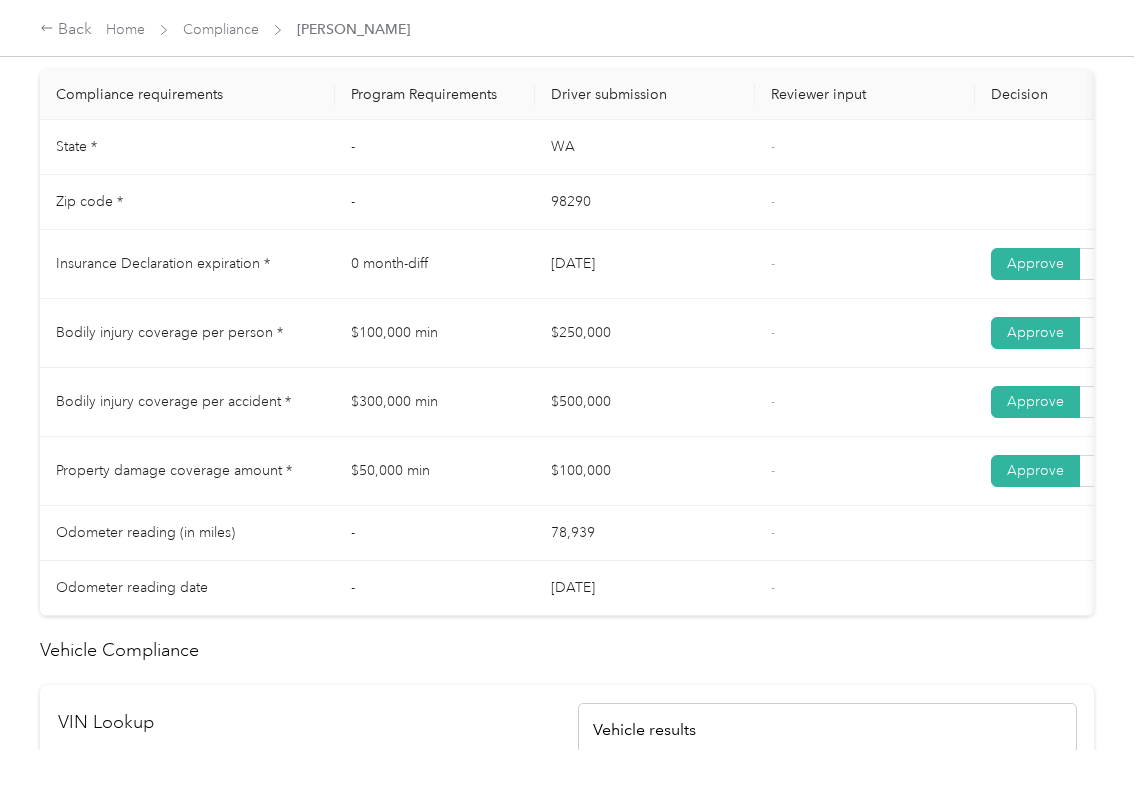 drag, startPoint x: 540, startPoint y: 408, endPoint x: 636, endPoint y: 436, distance: 100 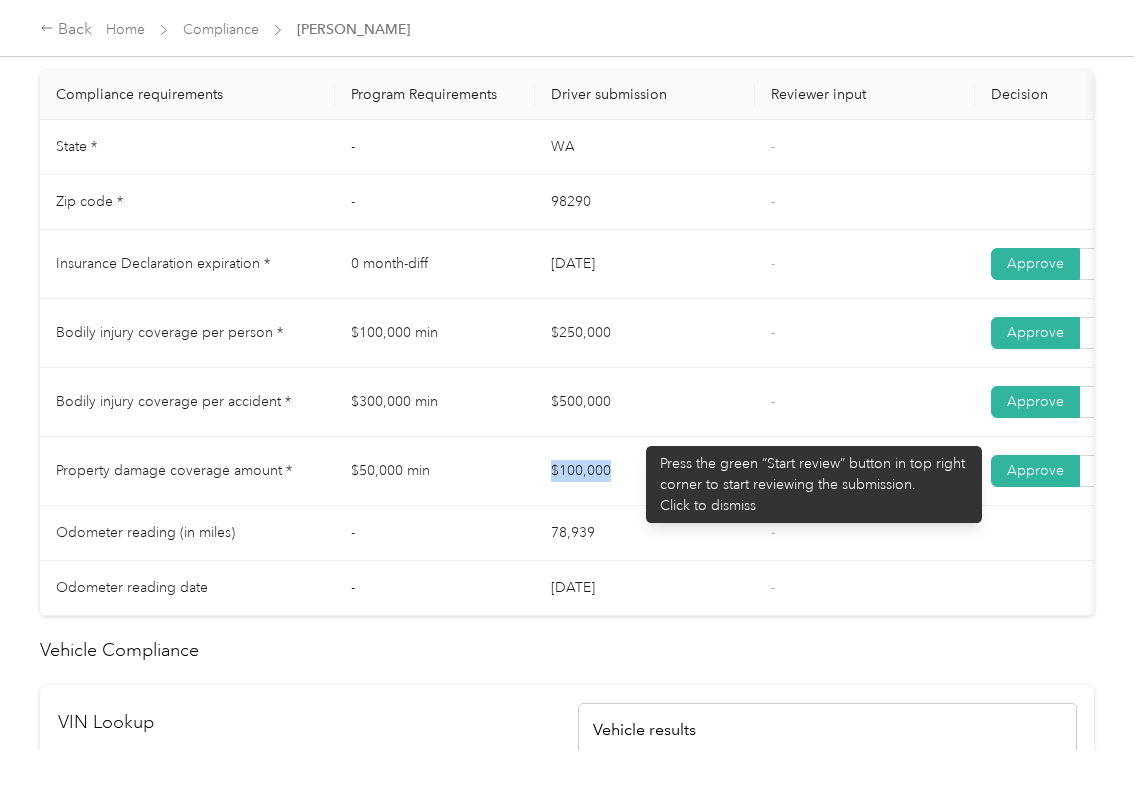 drag, startPoint x: 613, startPoint y: 490, endPoint x: 656, endPoint y: 494, distance: 43.185646 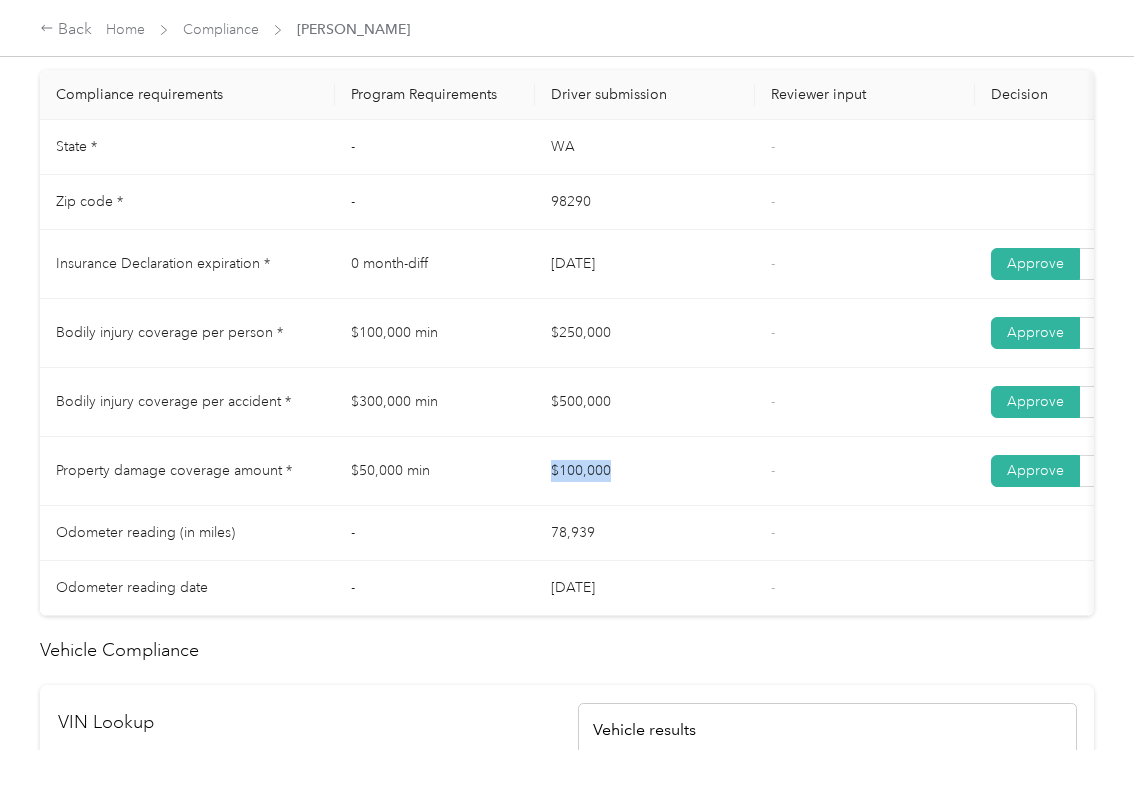 click on "$100,000" at bounding box center (645, 471) 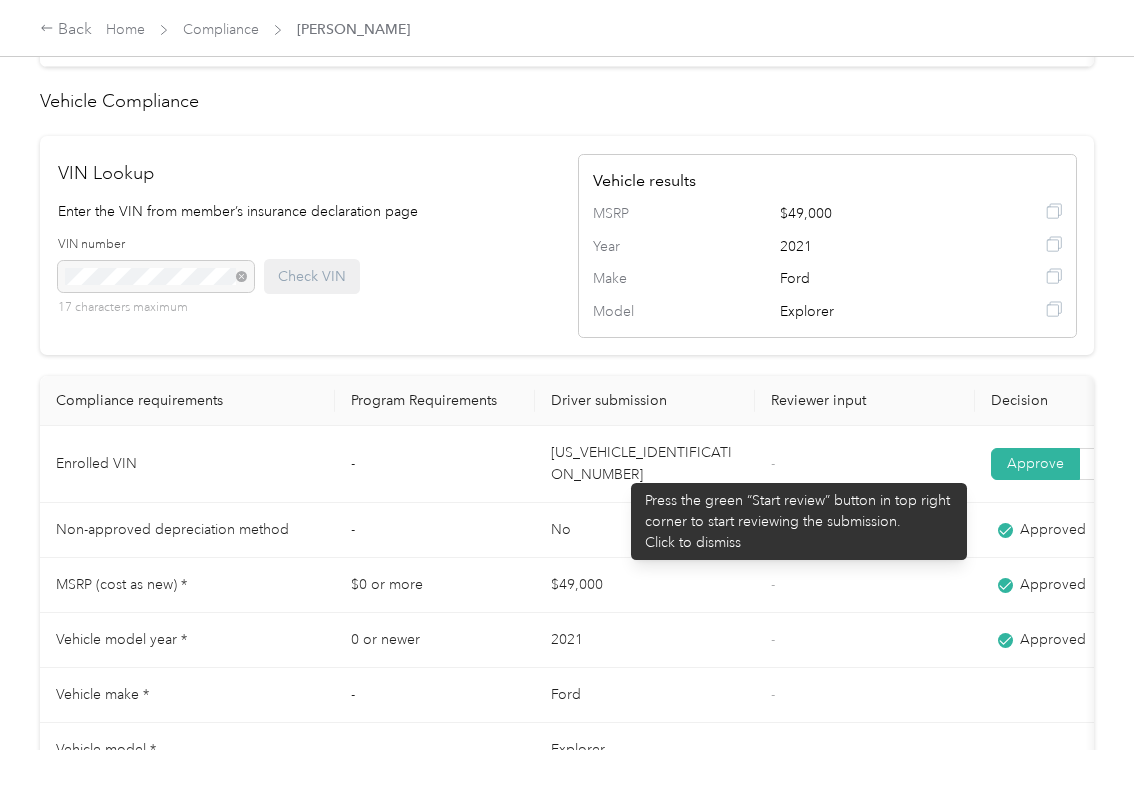 scroll, scrollTop: 1072, scrollLeft: 0, axis: vertical 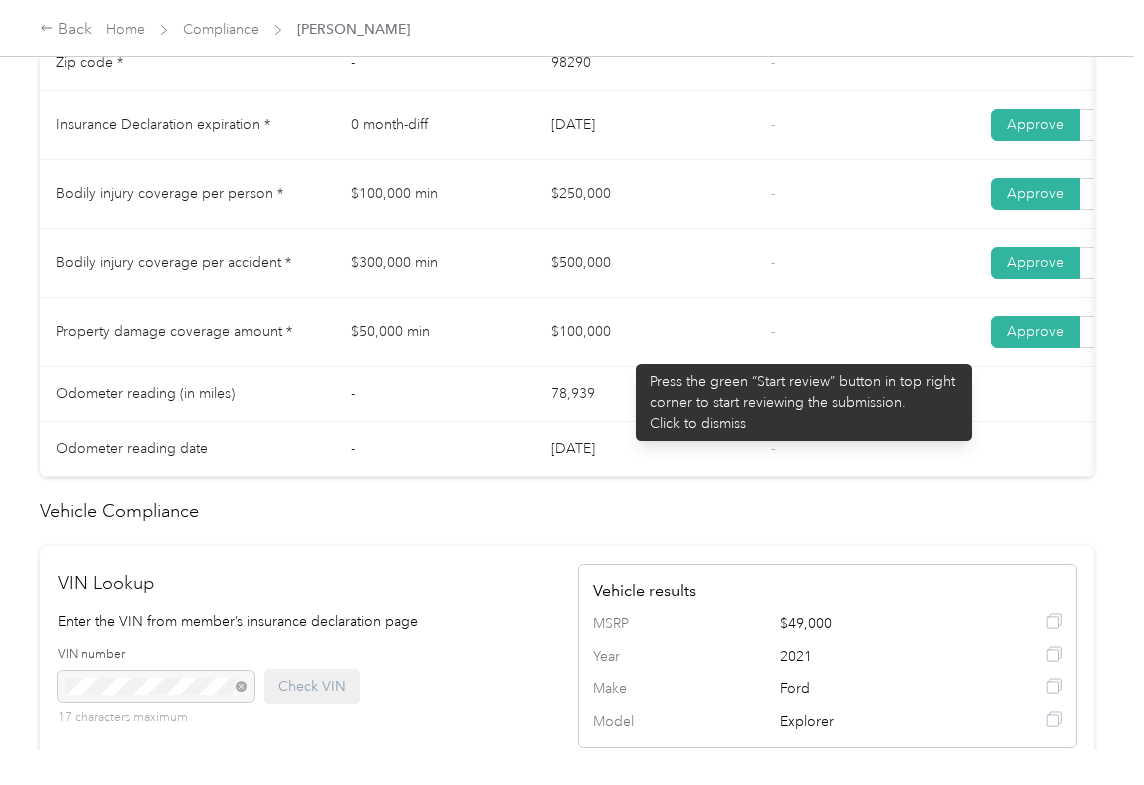 click on "$100,000" at bounding box center [645, 332] 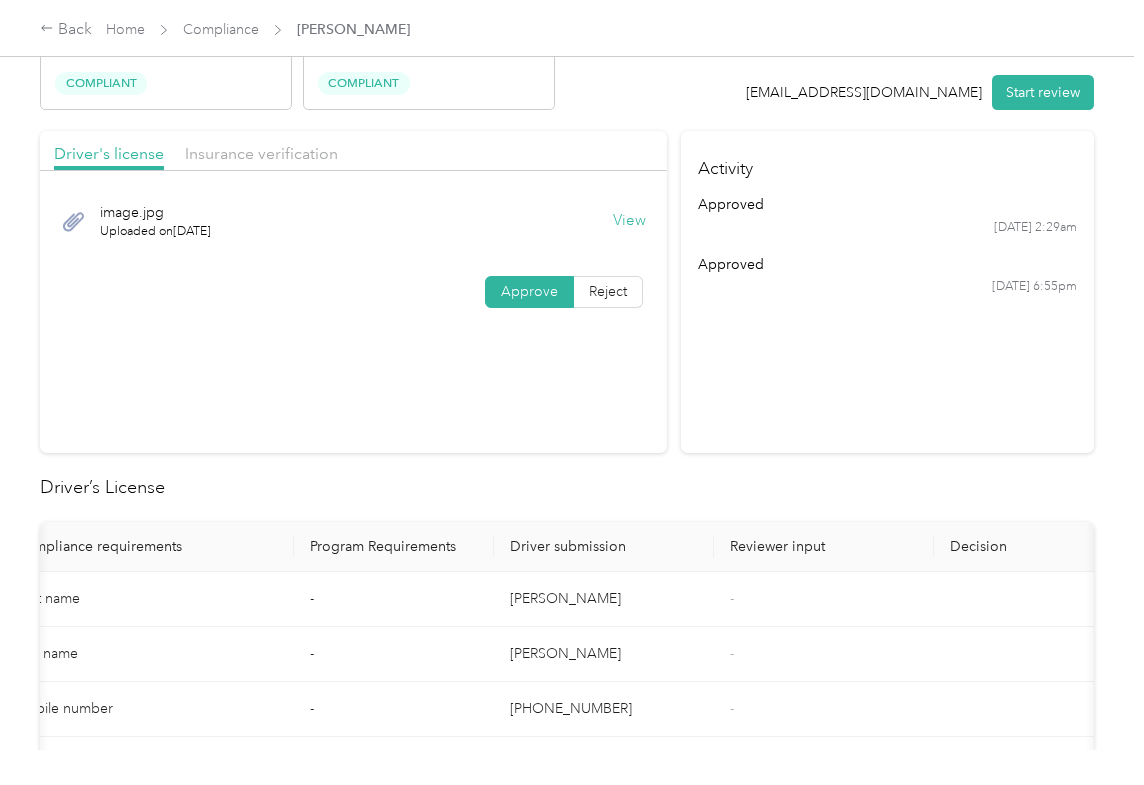 scroll, scrollTop: 0, scrollLeft: 0, axis: both 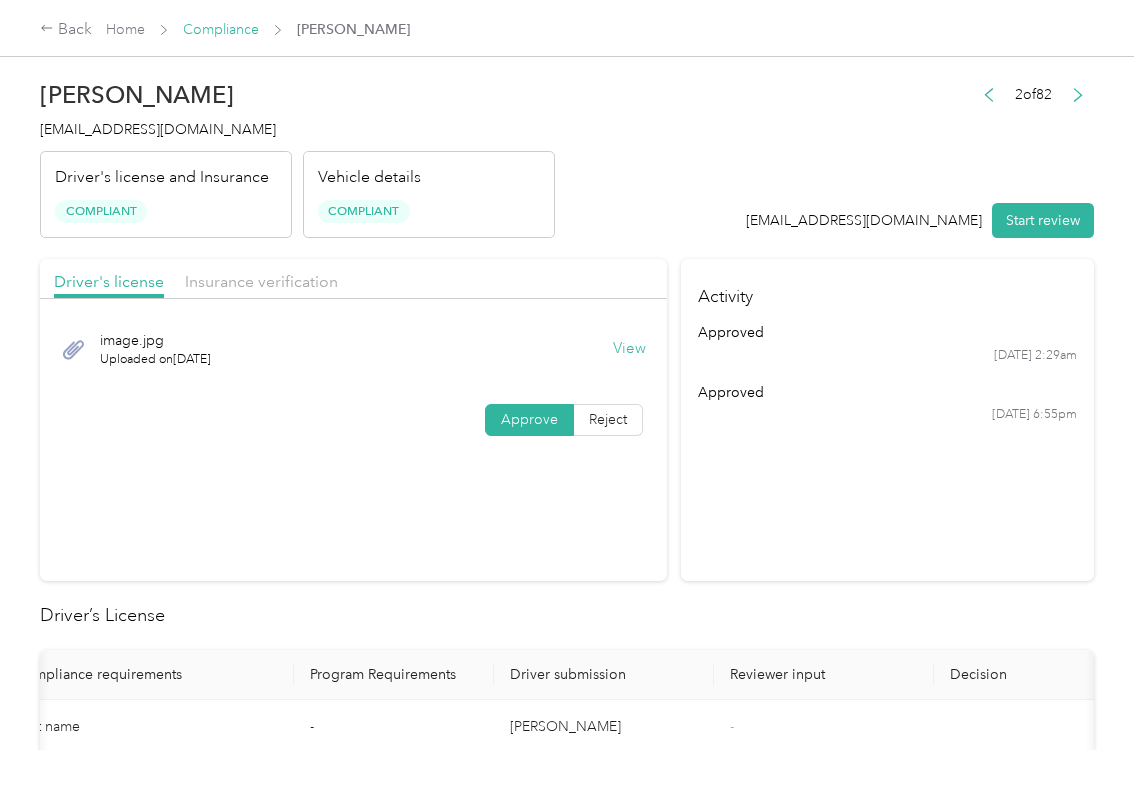 click on "Compliance" at bounding box center (221, 29) 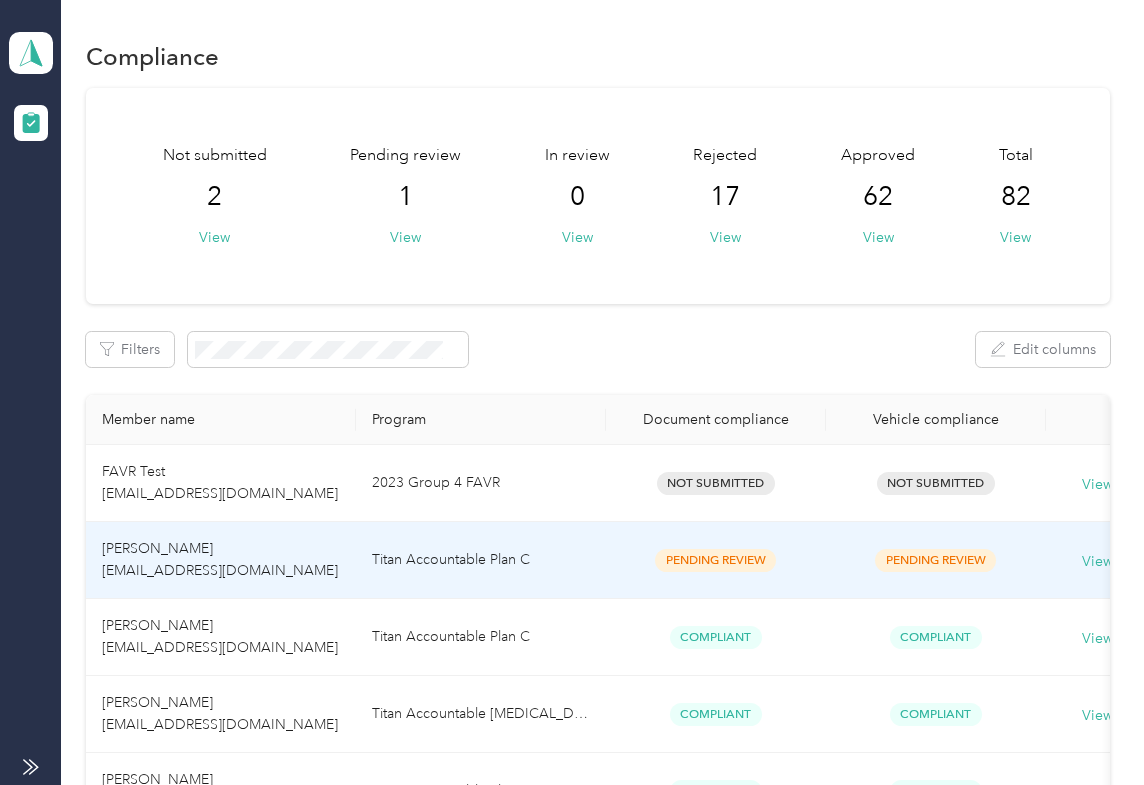 click on "[PERSON_NAME]
[EMAIL_ADDRESS][DOMAIN_NAME]" at bounding box center (220, 559) 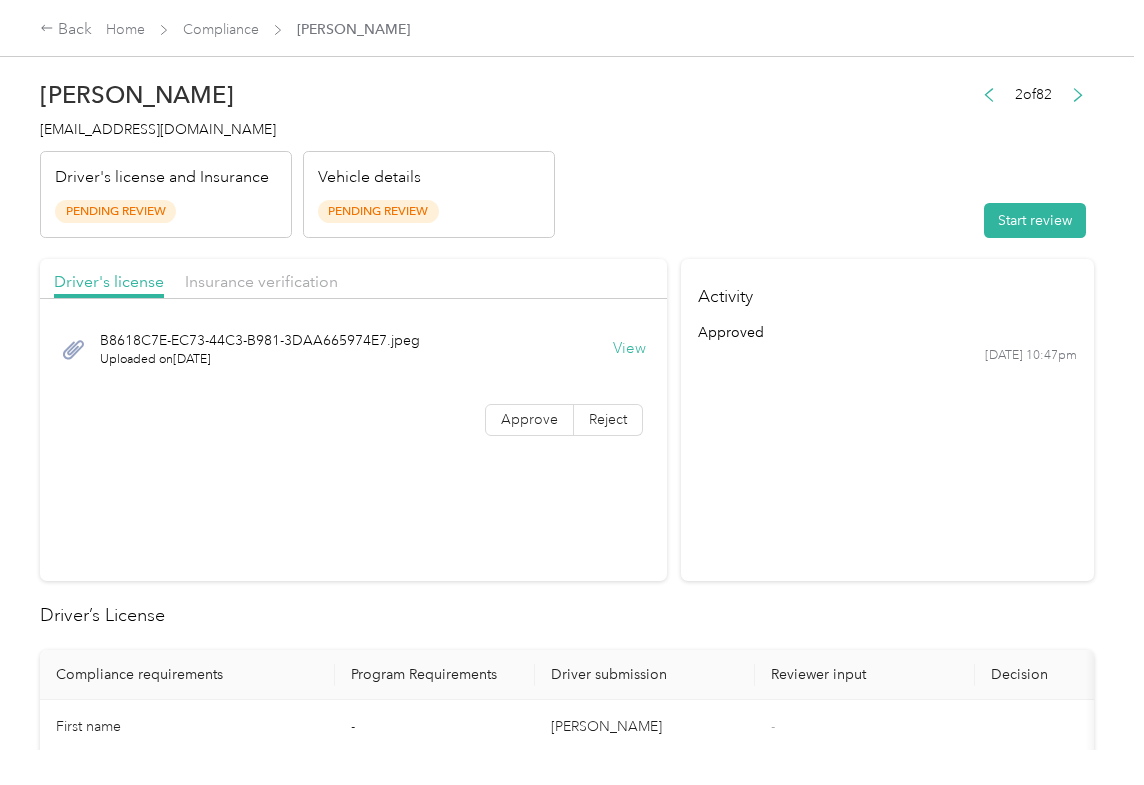 click on "View" at bounding box center [629, 349] 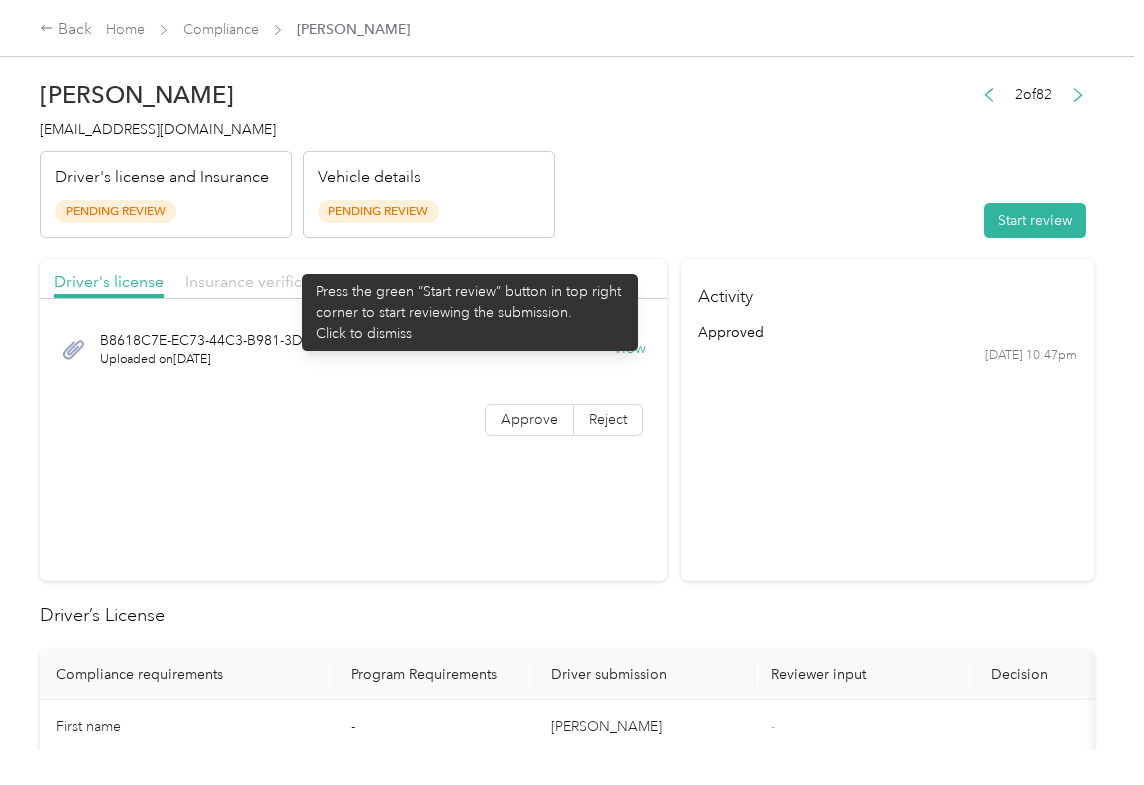 click on "Insurance verification" at bounding box center (261, 281) 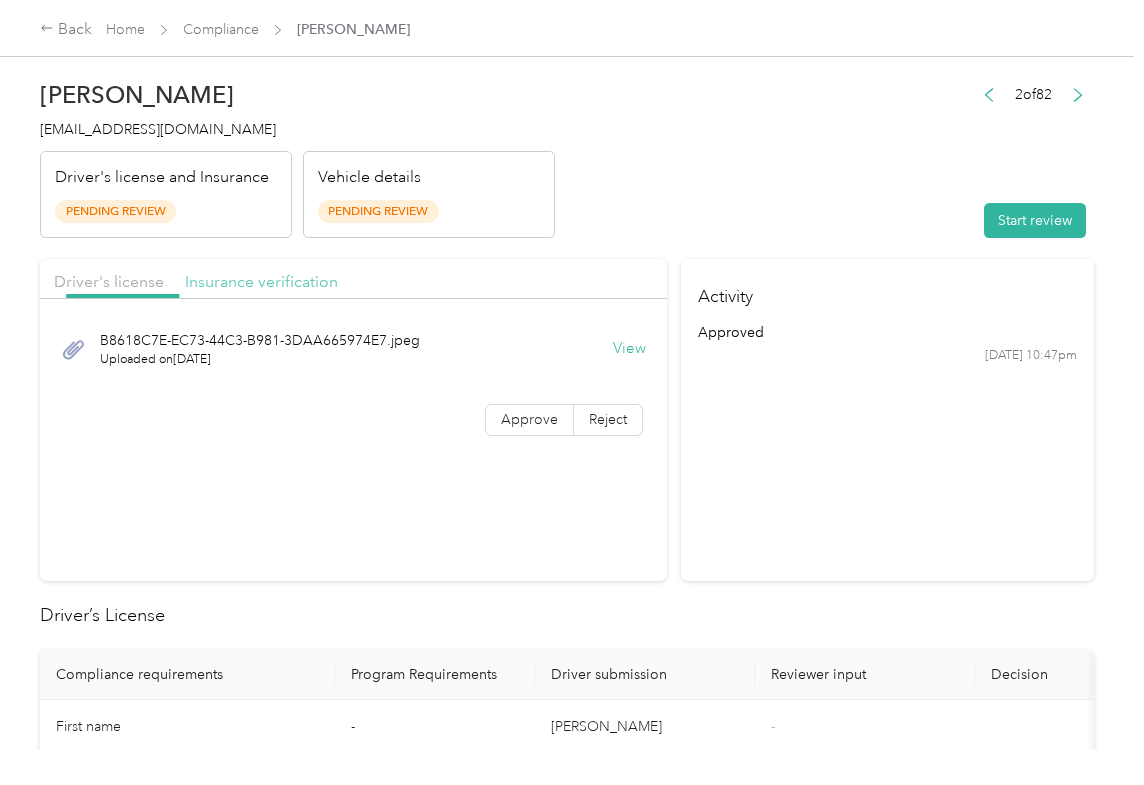 click on "Insurance verification" at bounding box center (261, 281) 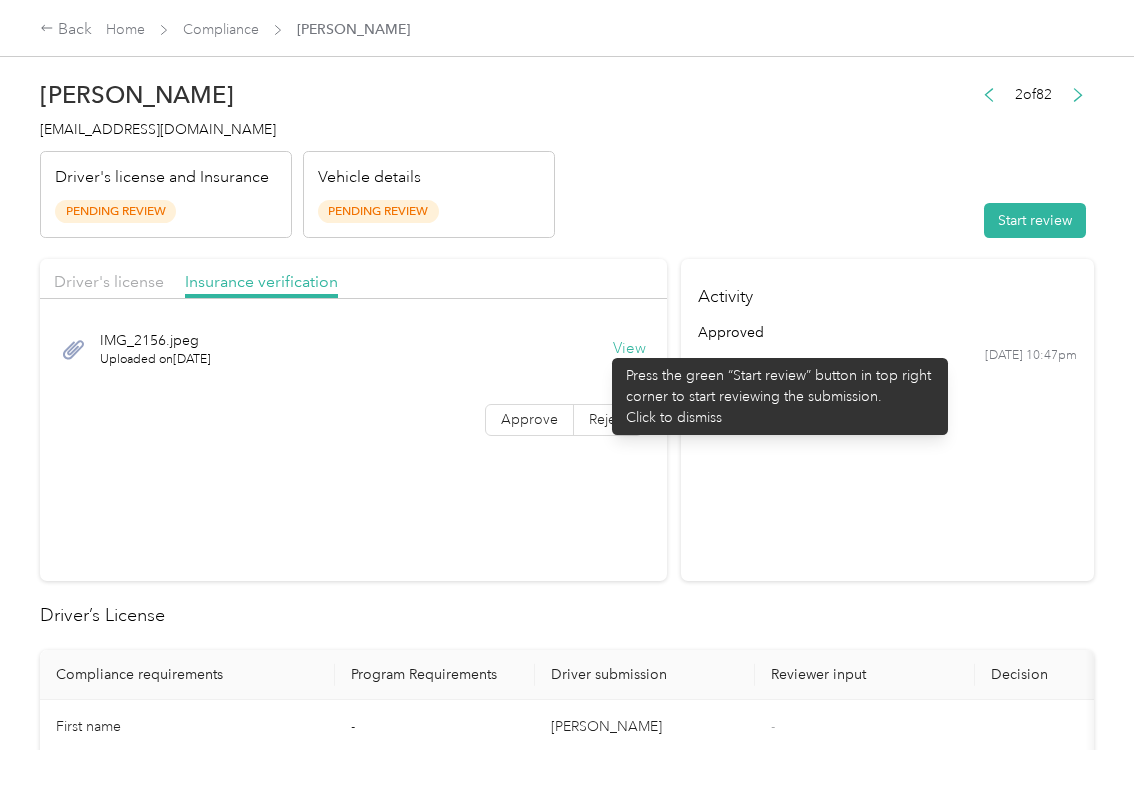 click on "IMG_2156.jpeg Uploaded on  [DATE] View" at bounding box center [353, 349] 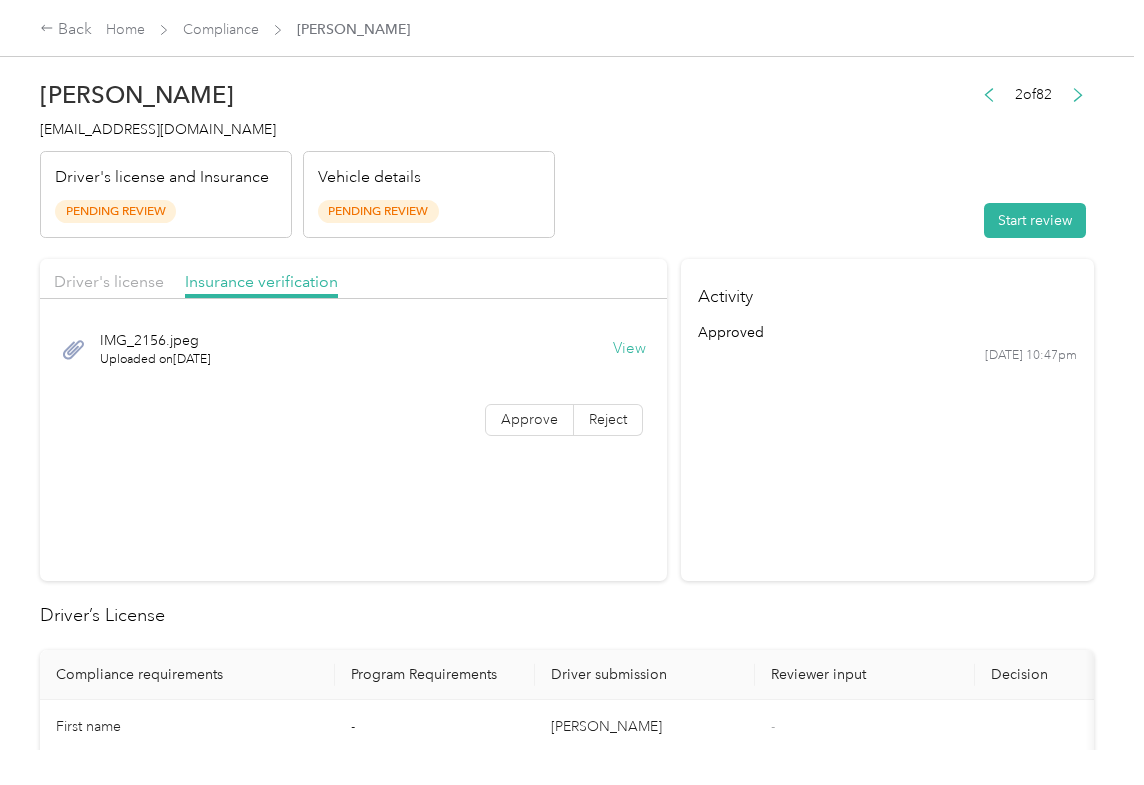 click on "View" at bounding box center [629, 349] 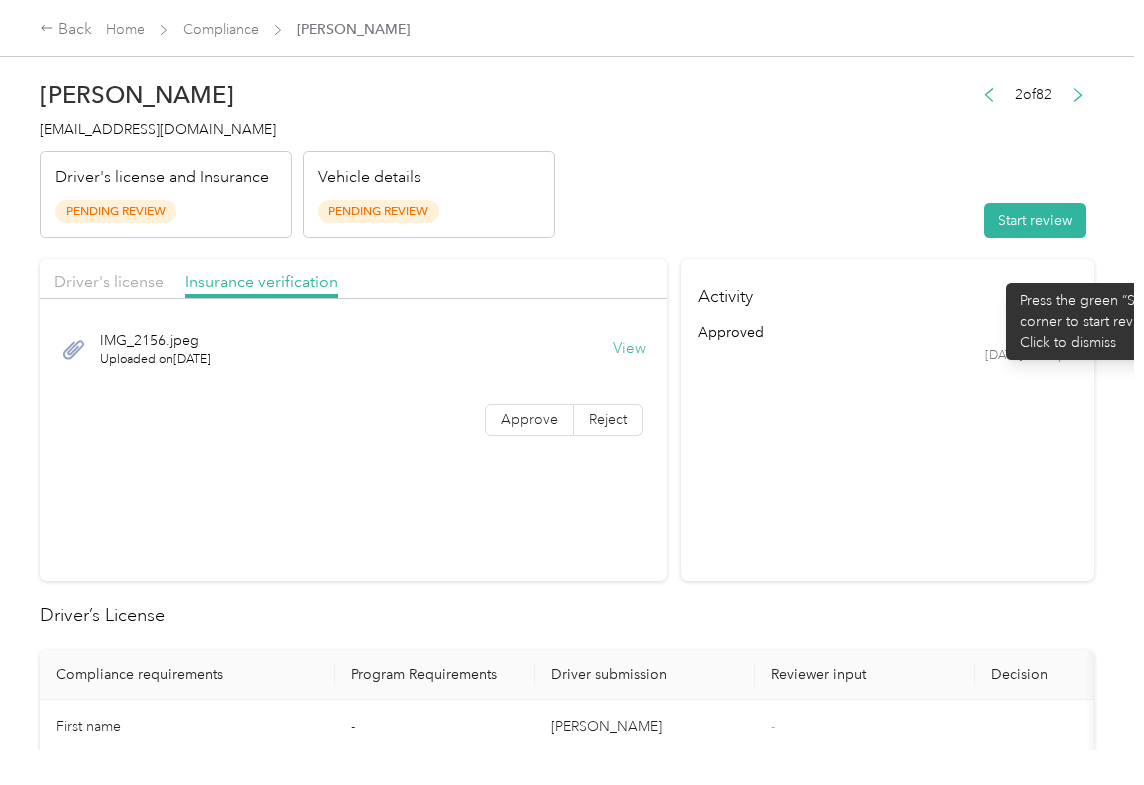 click on "Start review" at bounding box center (1035, 220) 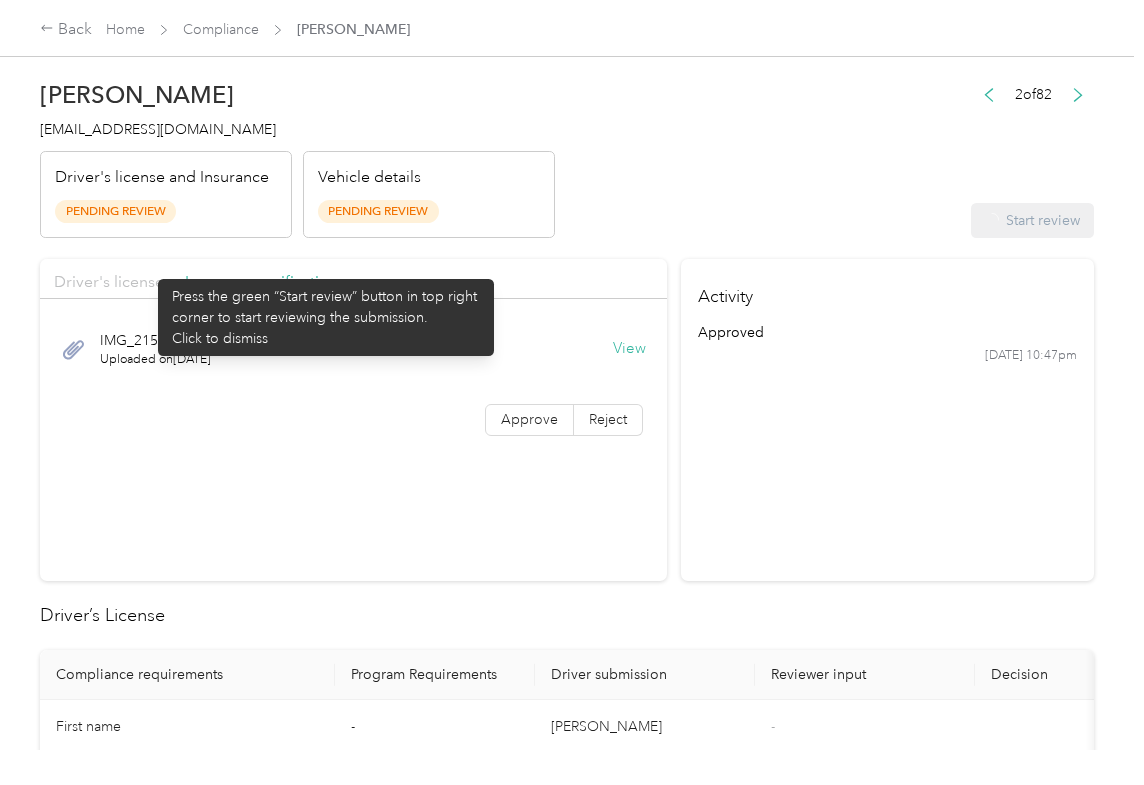 drag, startPoint x: 148, startPoint y: 269, endPoint x: 120, endPoint y: 284, distance: 31.764761 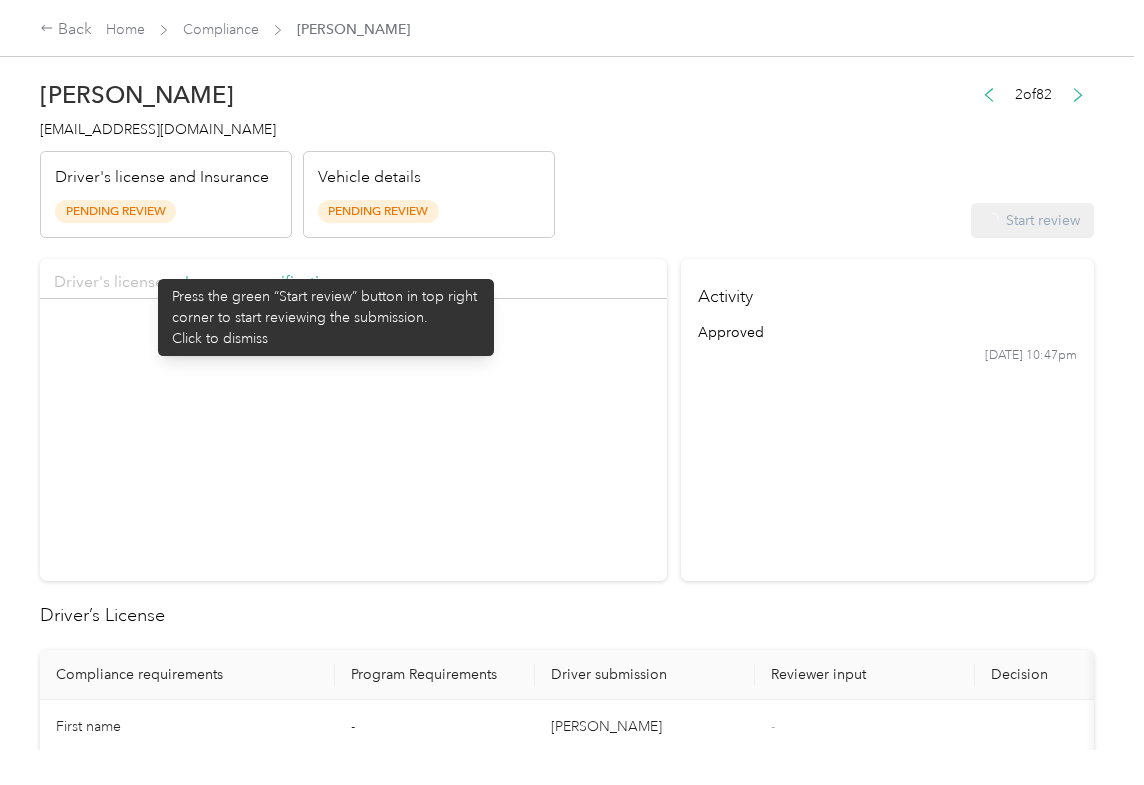 click on "Driver's license" at bounding box center (109, 281) 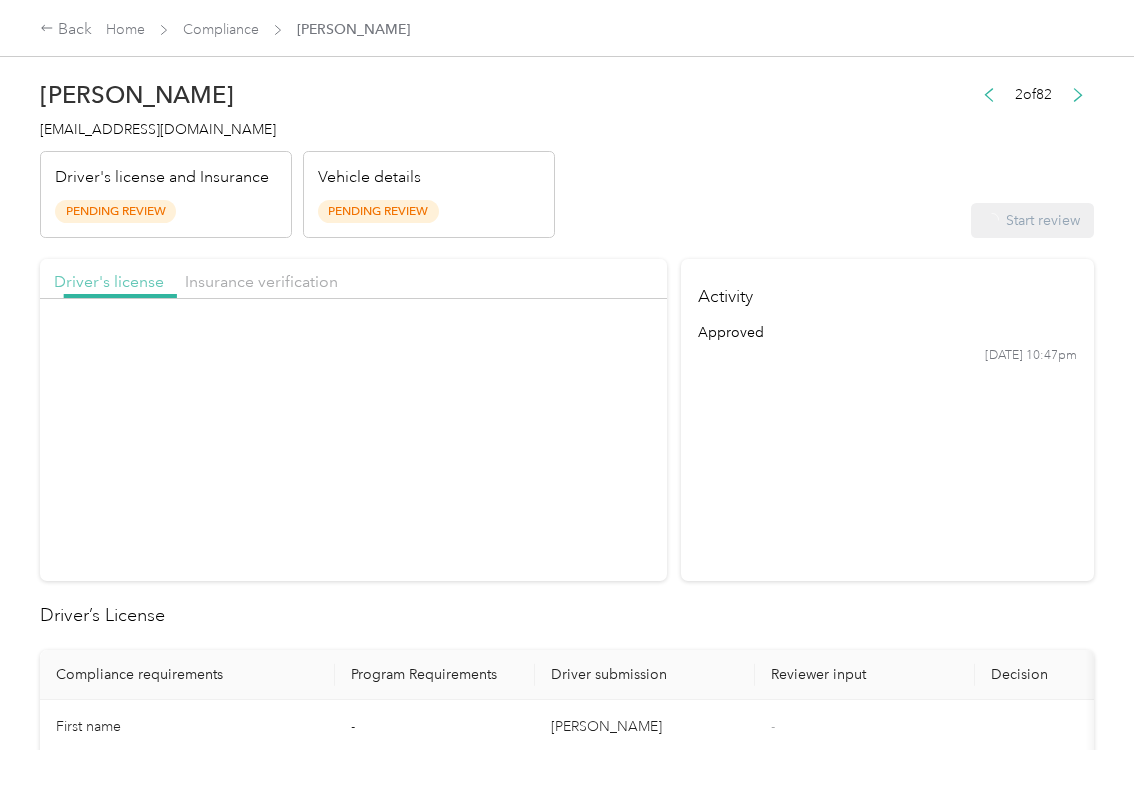 click on "Driver's license" at bounding box center (109, 281) 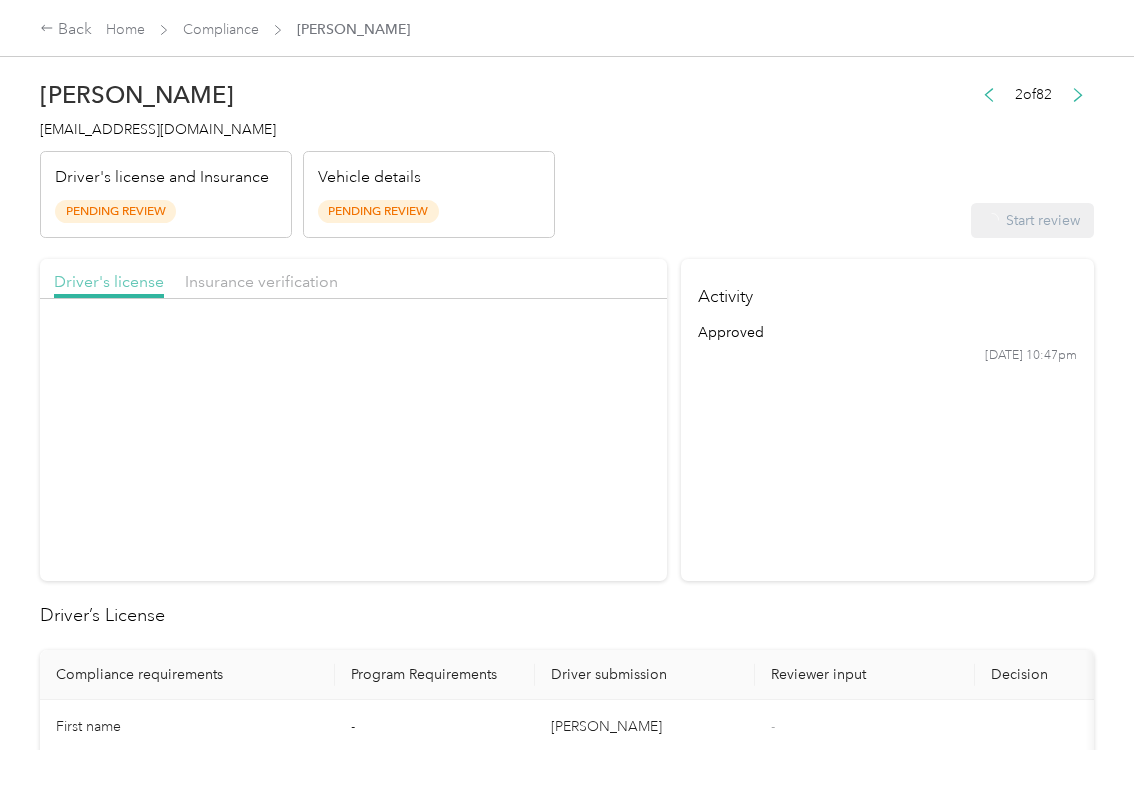 click on "Driver's license" at bounding box center [109, 281] 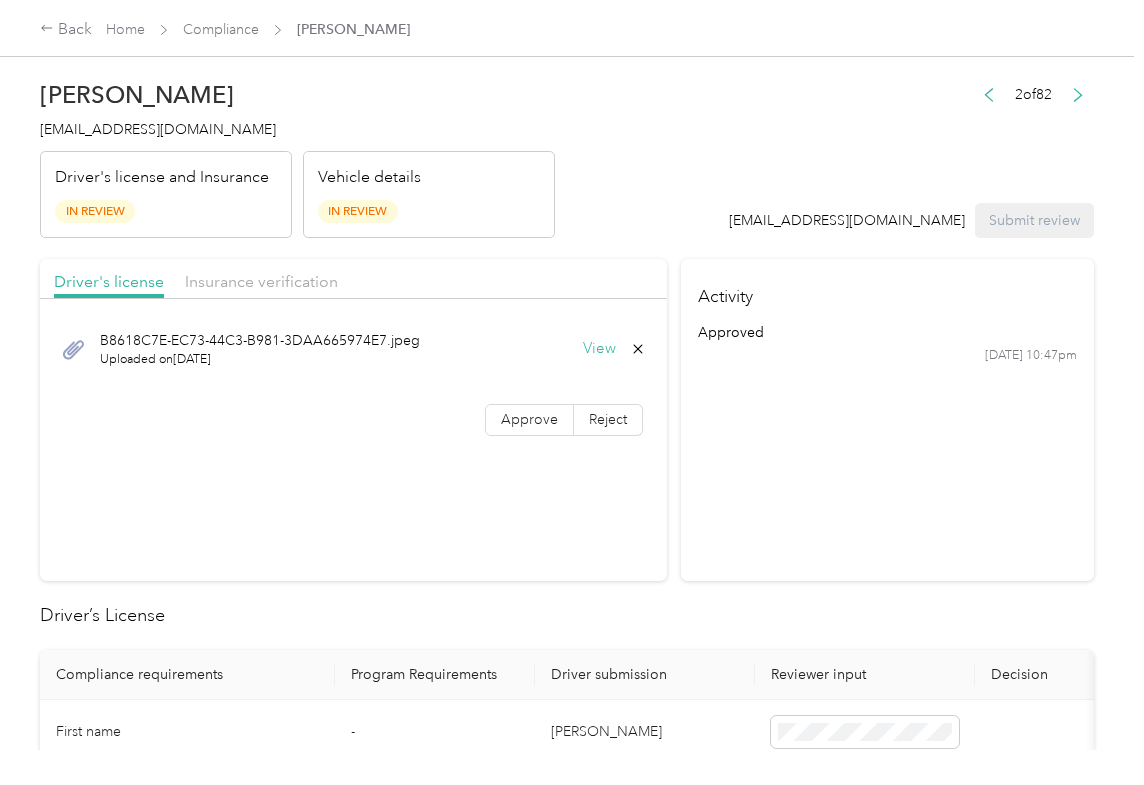 click on "B8618C7E-EC73-44C3-B981-3DAA665974E7.jpeg Uploaded on  [DATE] View Approve Reject" at bounding box center (353, 379) 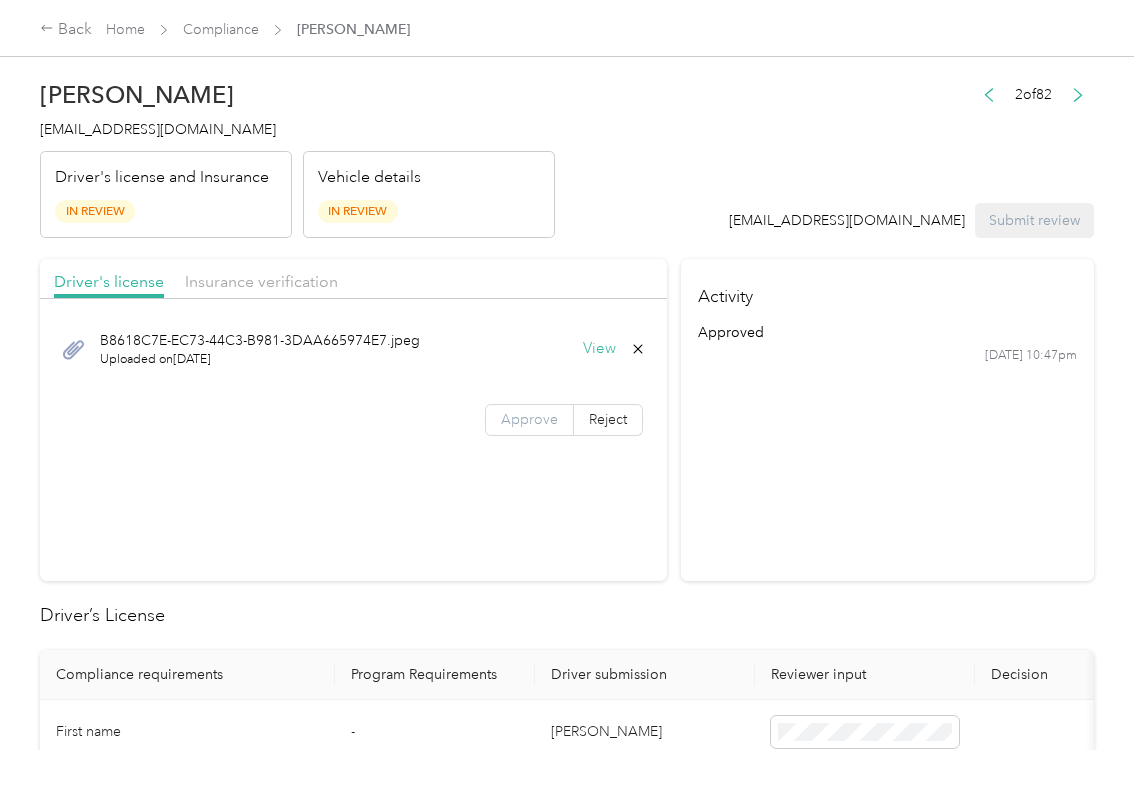 click on "Approve" at bounding box center (529, 420) 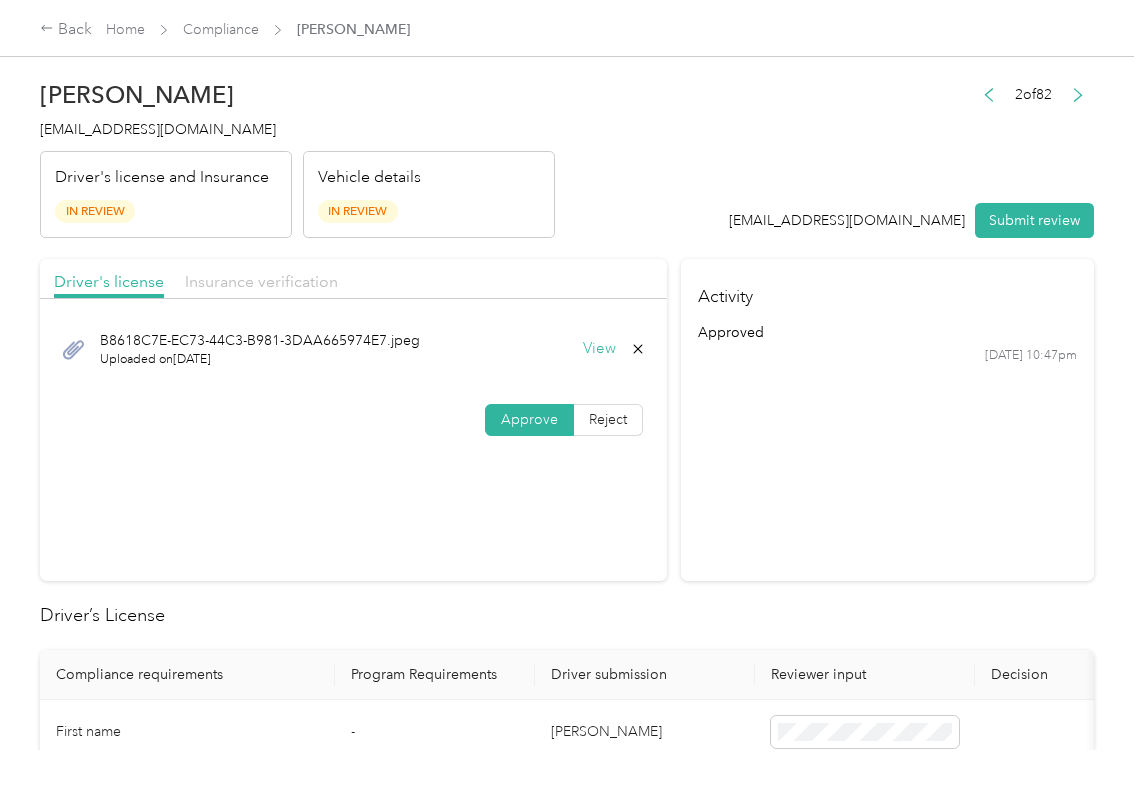 click on "Insurance verification" at bounding box center [261, 281] 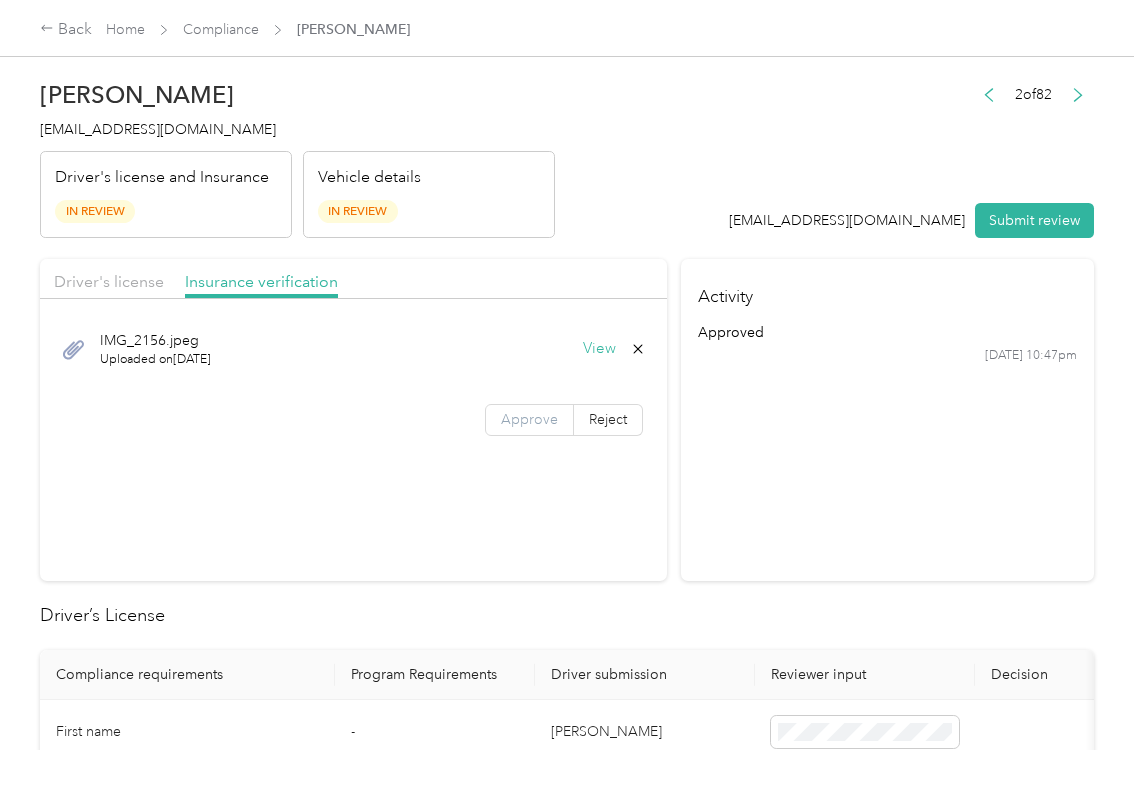click on "Approve" at bounding box center (529, 419) 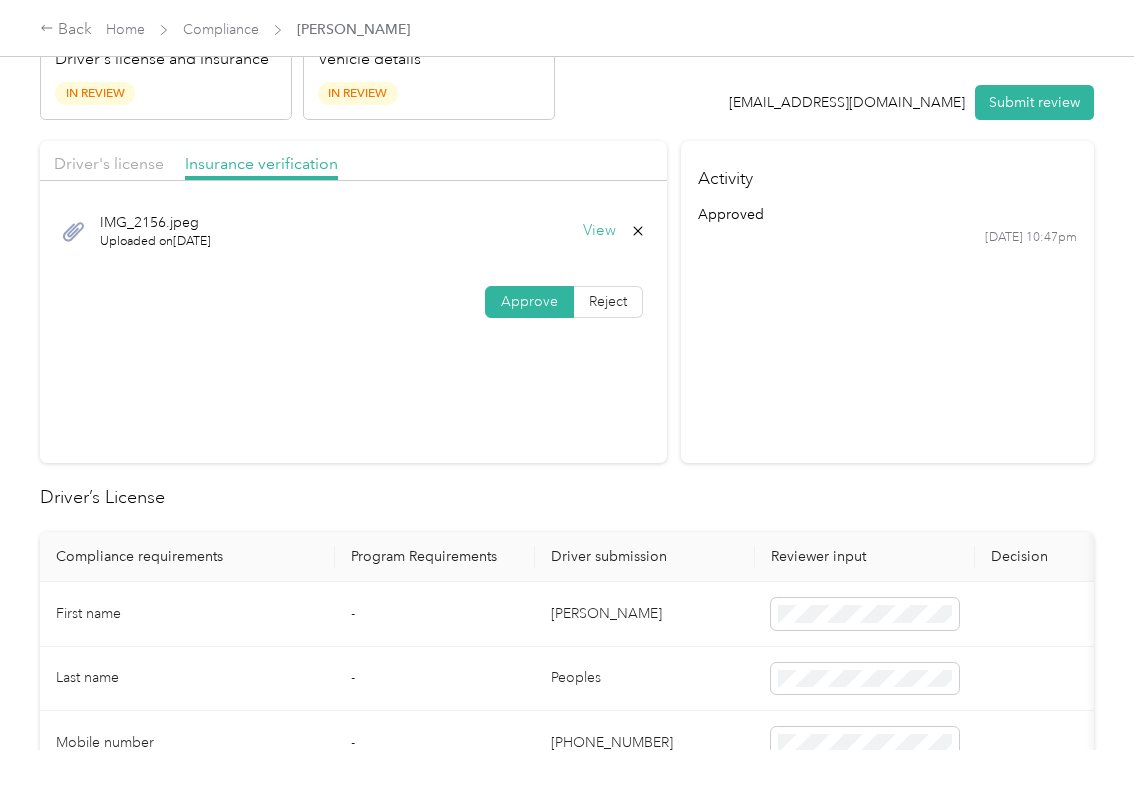 scroll, scrollTop: 266, scrollLeft: 0, axis: vertical 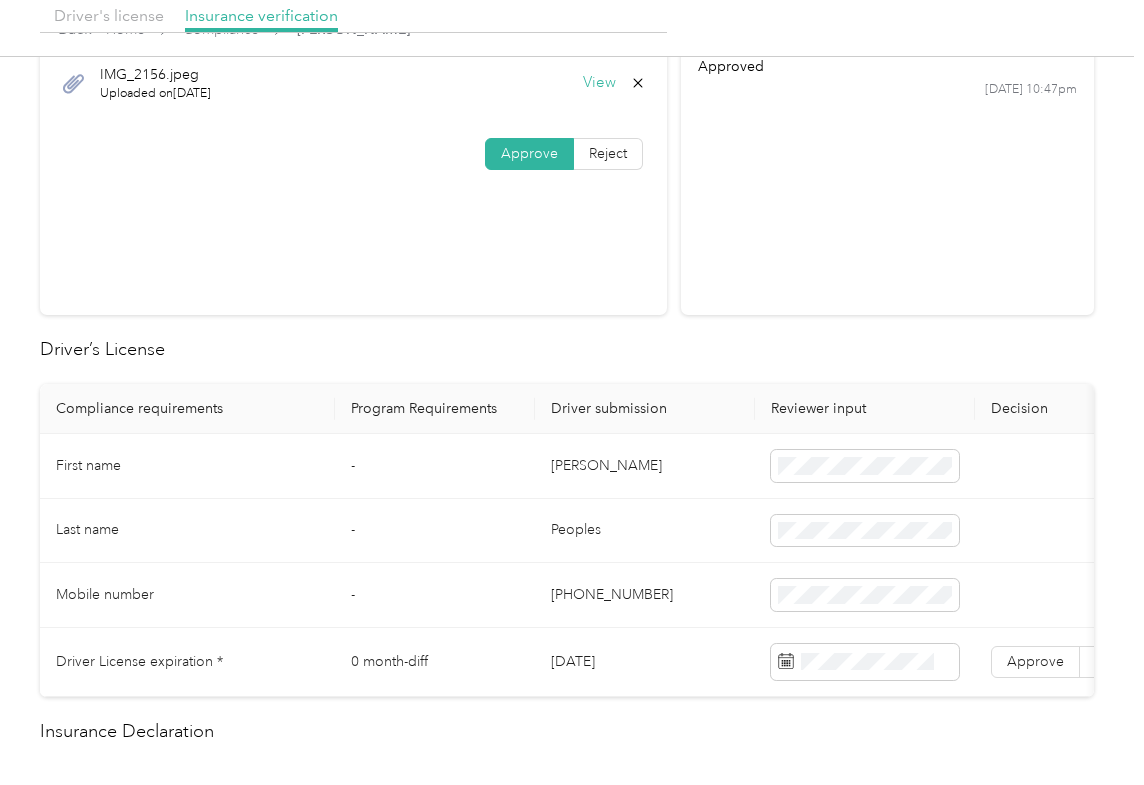 click on "[DATE]" at bounding box center [645, 662] 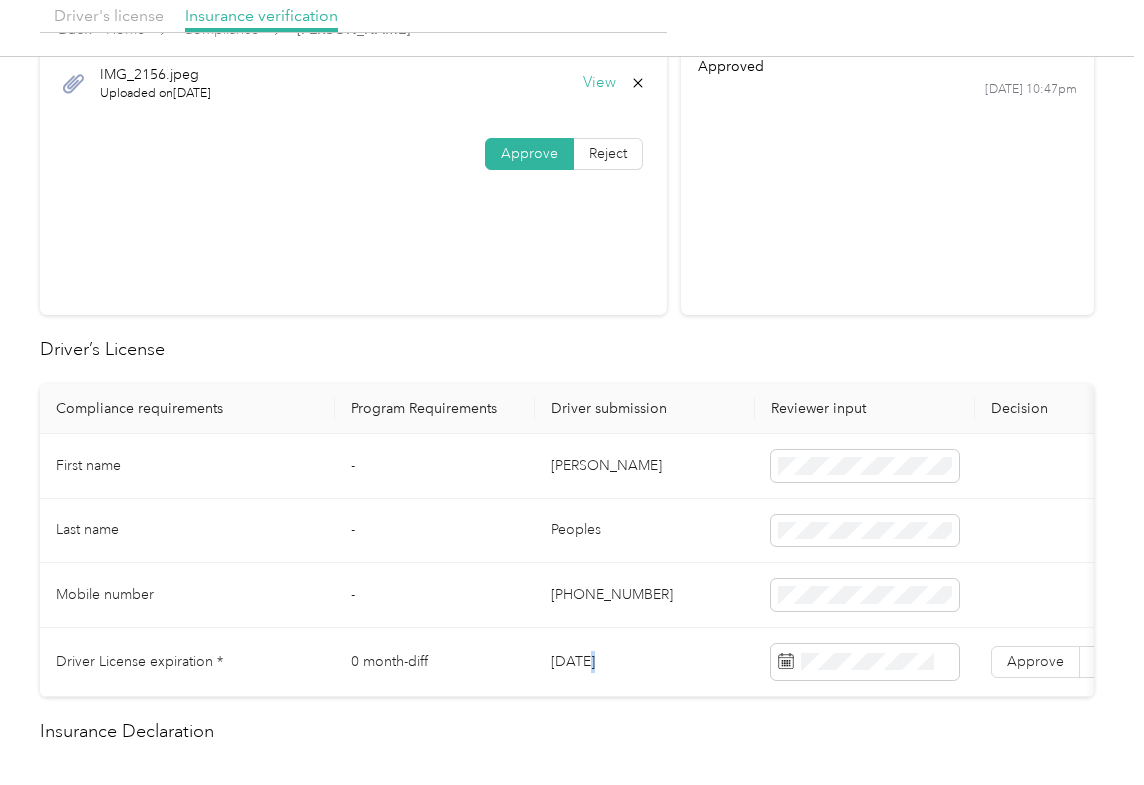 click on "[DATE]" at bounding box center (645, 662) 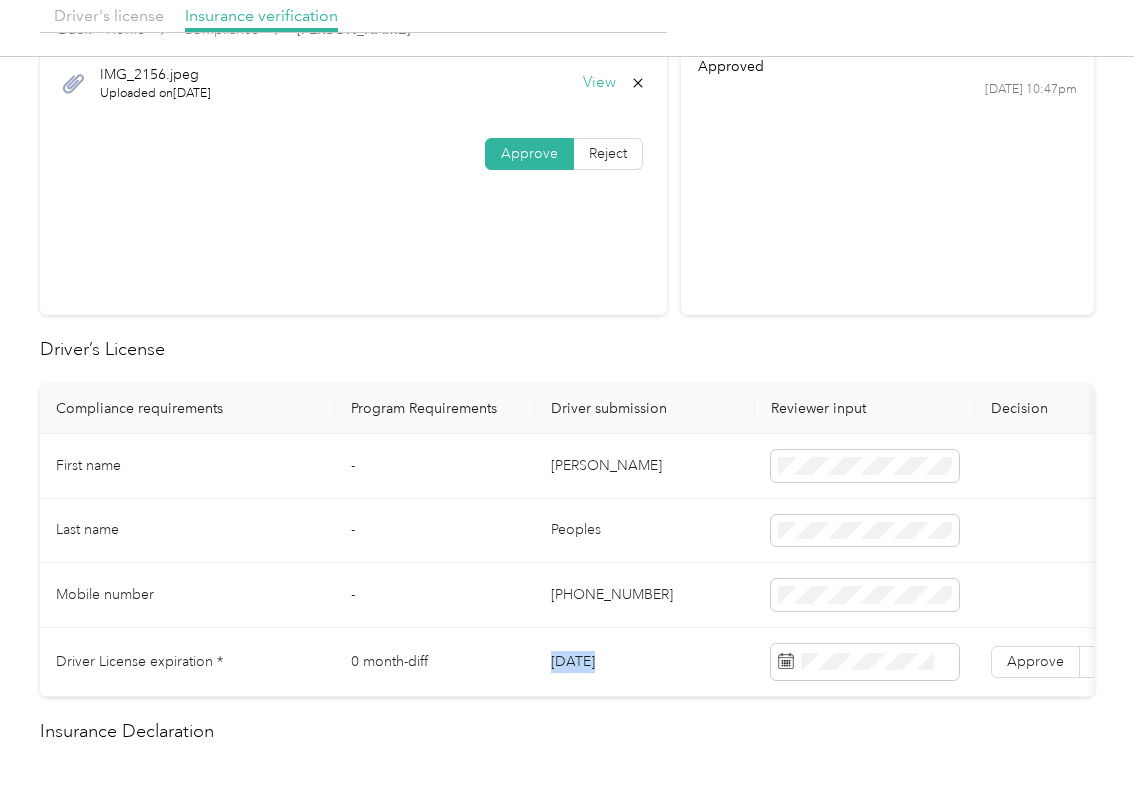 click on "[DATE]" at bounding box center [645, 662] 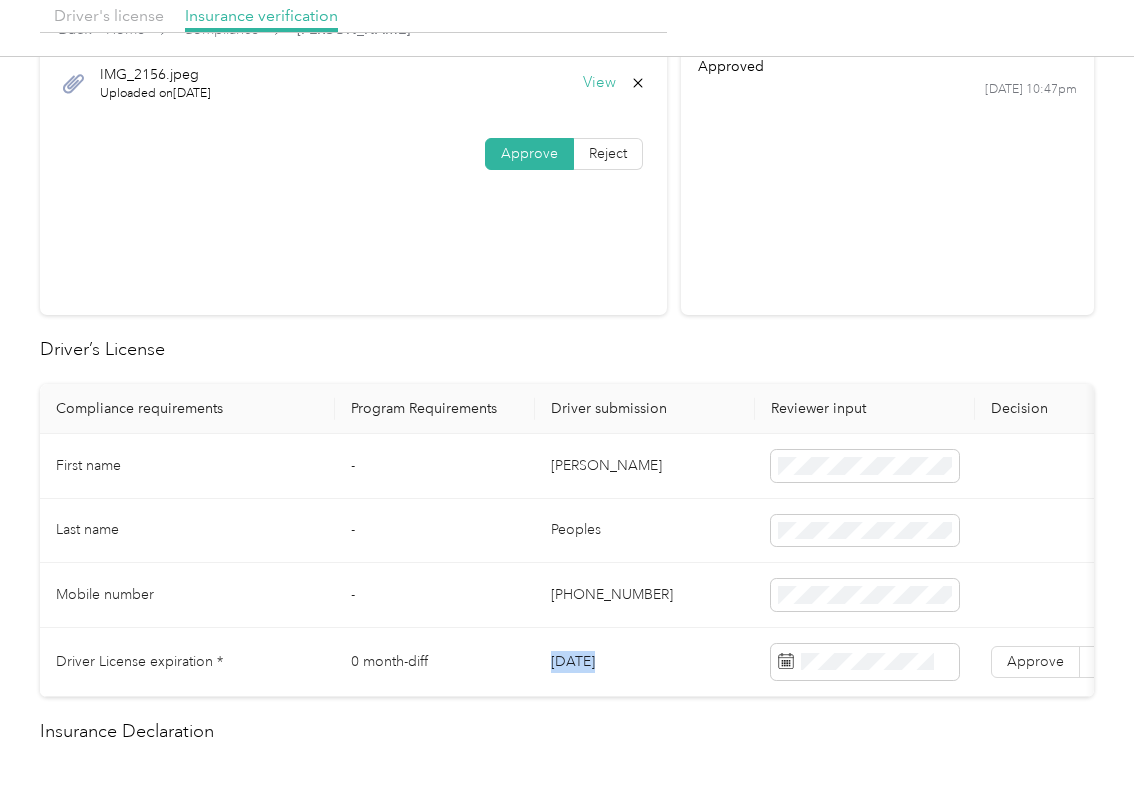 copy on "[DATE]" 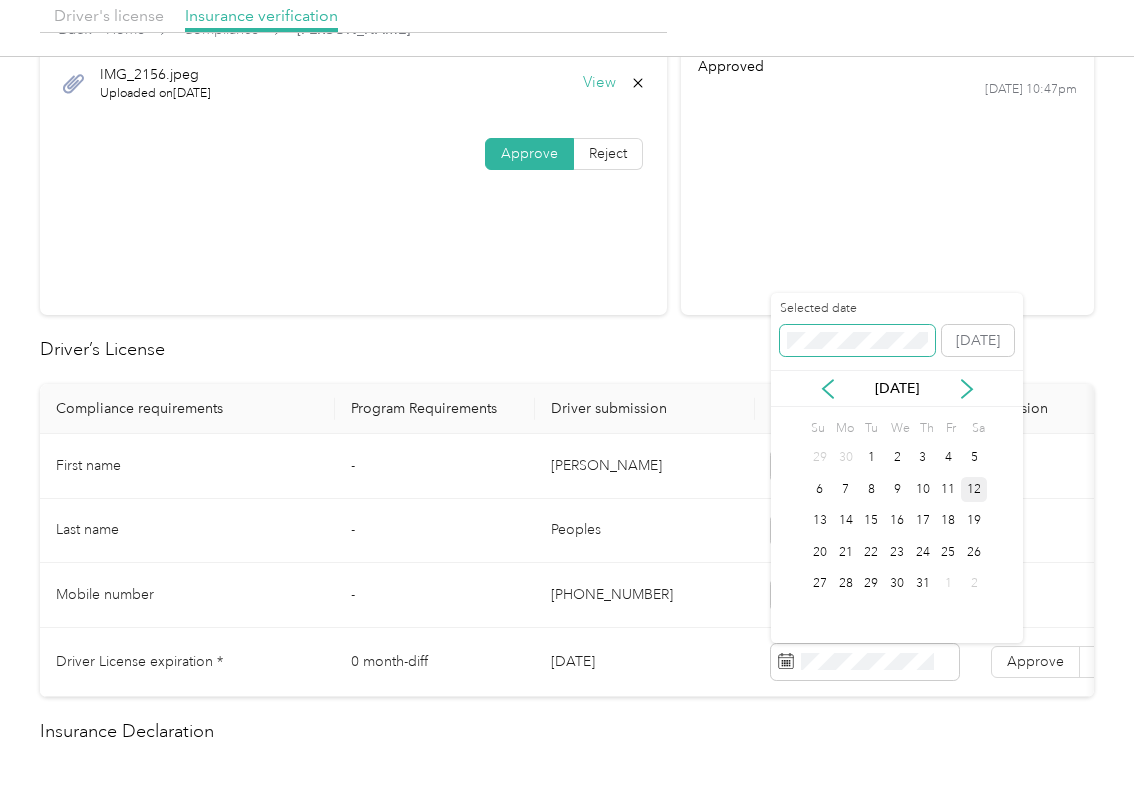 click at bounding box center [857, 341] 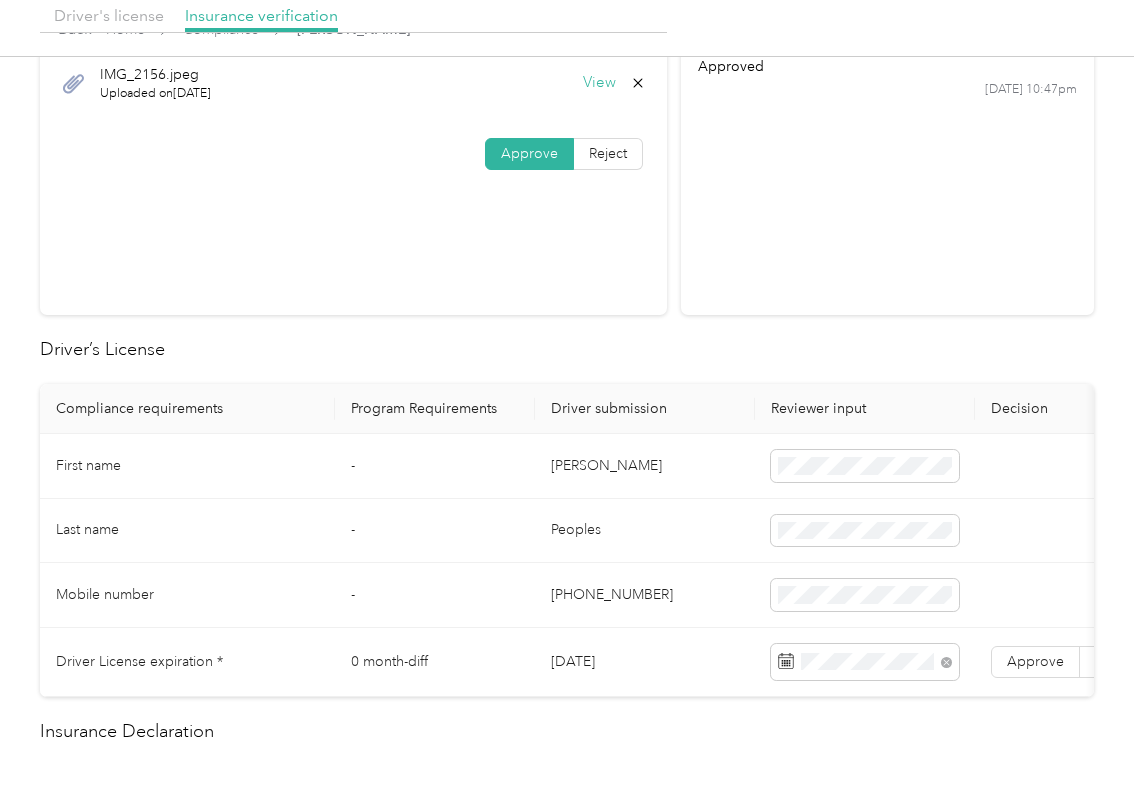 click on "Driver's license Insurance verification IMG_2156.jpeg Uploaded on  [DATE] View Approve Reject Activity approved [DATE] 10:47pm Driver’s License  Compliance requirements Program Requirements Driver submission Reviewer input Decision Rejection reason             First name - [PERSON_NAME] Last name - Peoples Mobile number - [PHONE_NUMBER] Driver License expiration * 0 month-diff [DATE] Approve Reject Insurance Declaration Compliance requirements Program Requirements Driver submission Reviewer input Decision Rejection reason             State * - [US_STATE] Zip code * - 98201 Insurance Declaration expiration * 0 month-diff [DATE] Approve Reject Bodily injury coverage per person * $100,000 min $300,000 Approve Reject Bodily injury coverage per accident * $300,000 min $300,000 Approve Reject Property damage coverage amount * $50,000 min $300,000 Approve Reject Odometer reading (in miles) - 97,000 - Odometer reading date - [DATE] - Vehicle Compliance VIN Lookup VIN number   17 characters maximum" at bounding box center [567, 1036] 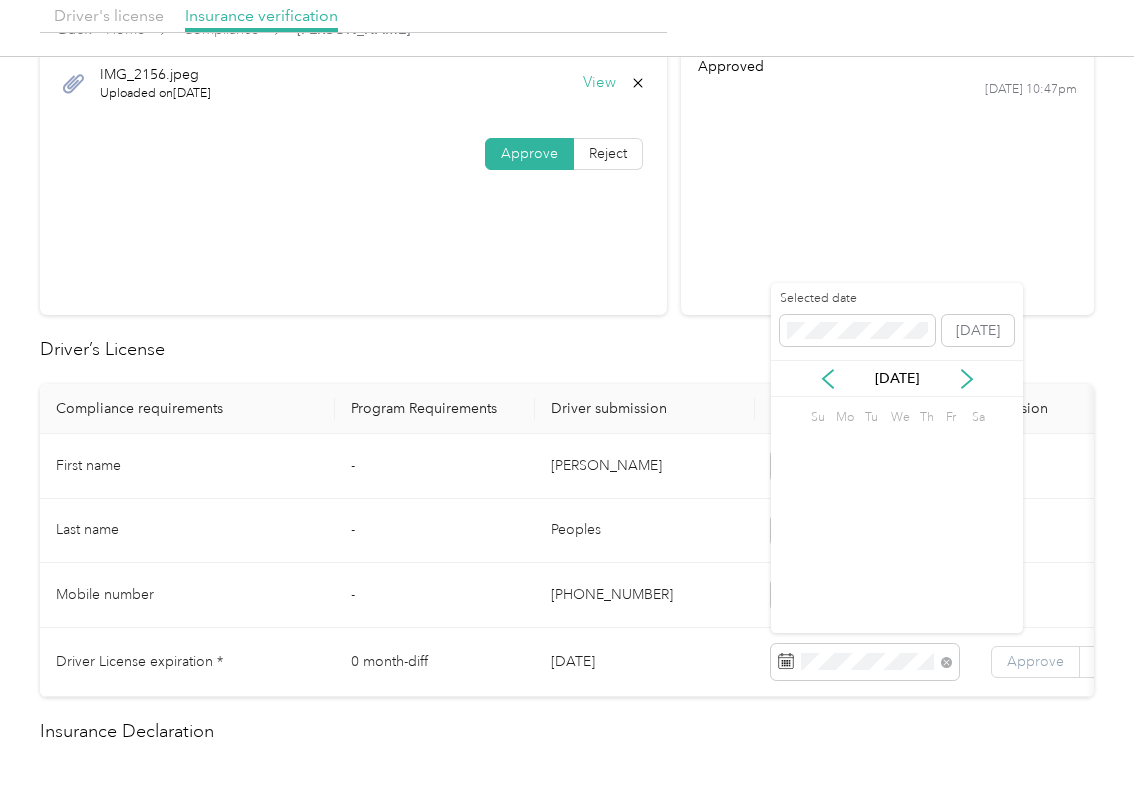 click on "Approve" at bounding box center (1035, 661) 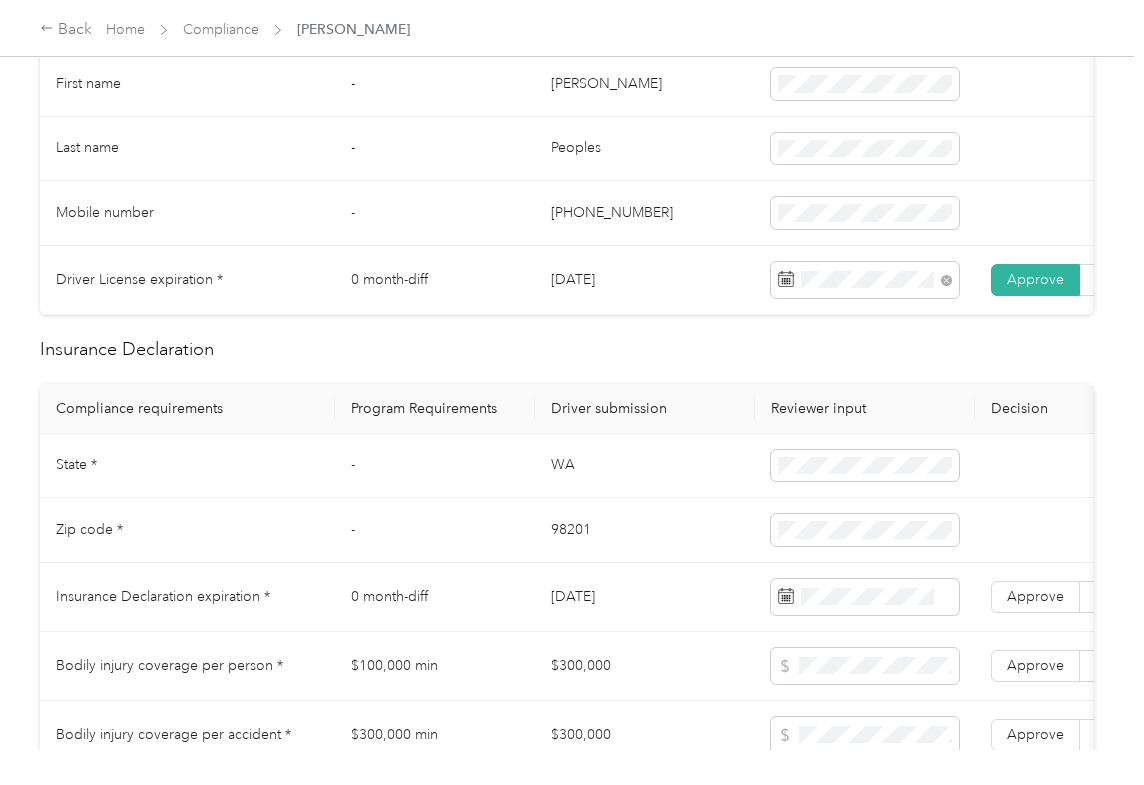 scroll, scrollTop: 666, scrollLeft: 0, axis: vertical 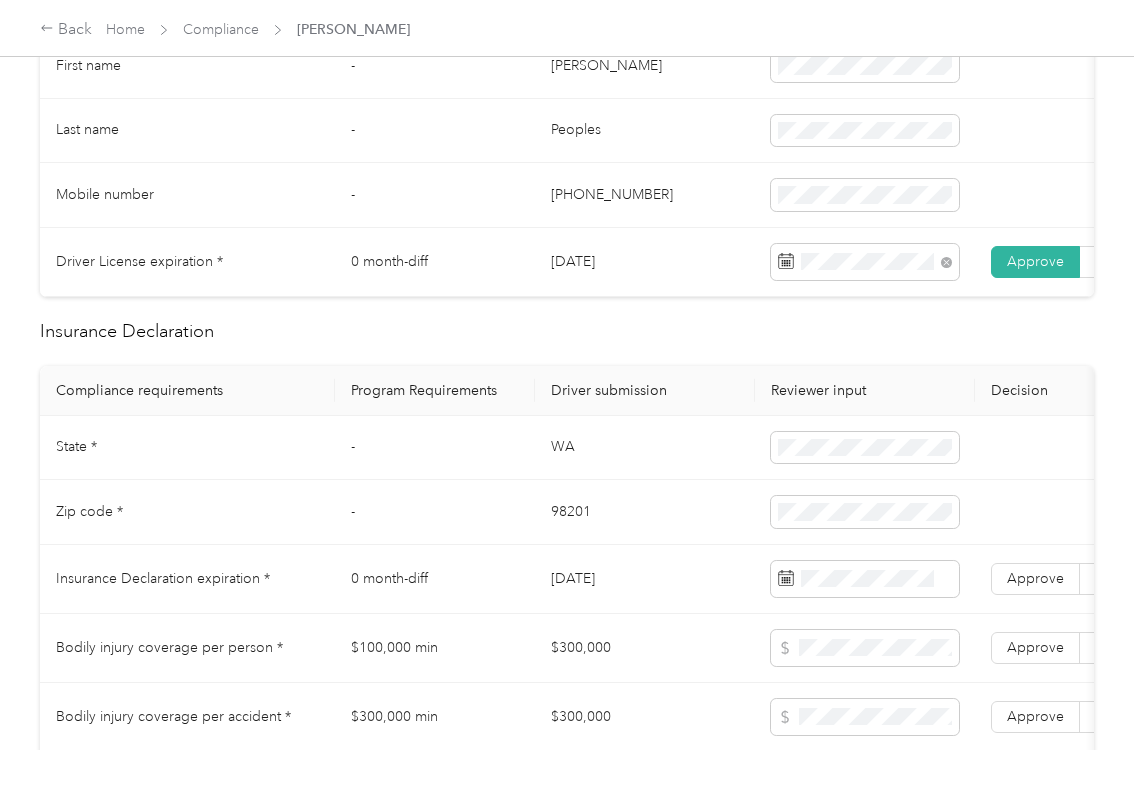 click on "WA" at bounding box center (645, 448) 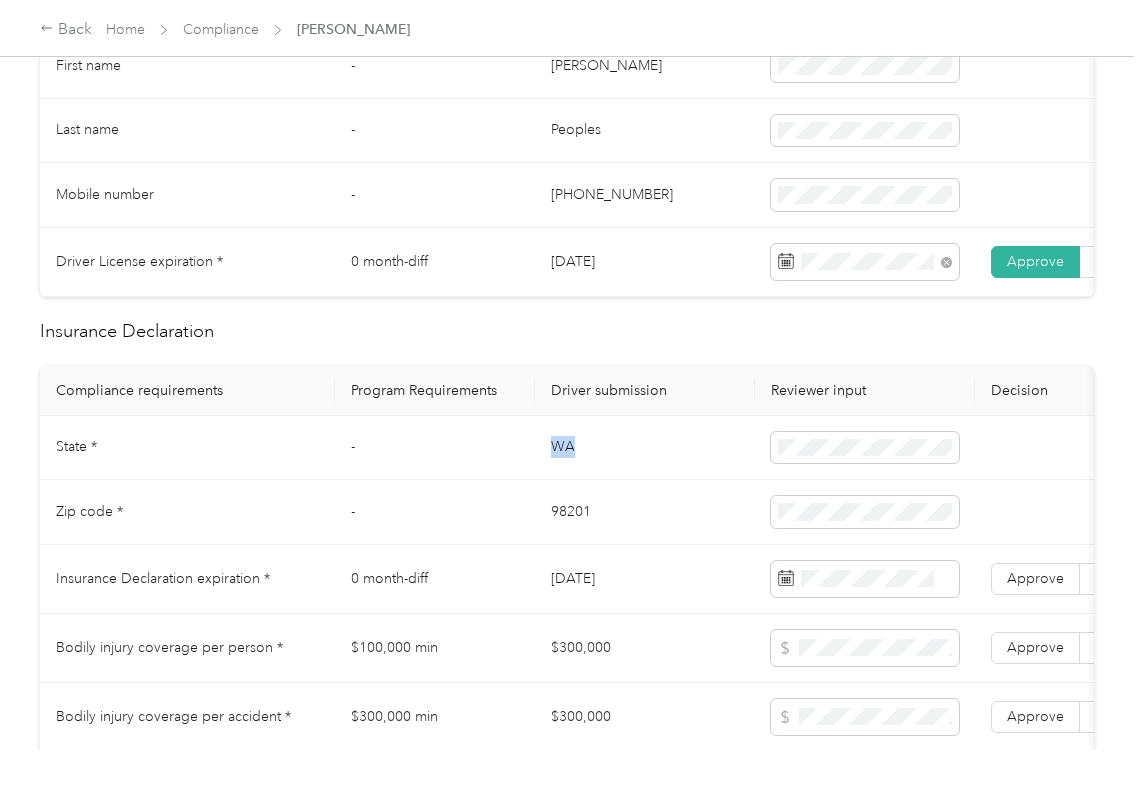 click on "WA" at bounding box center [645, 448] 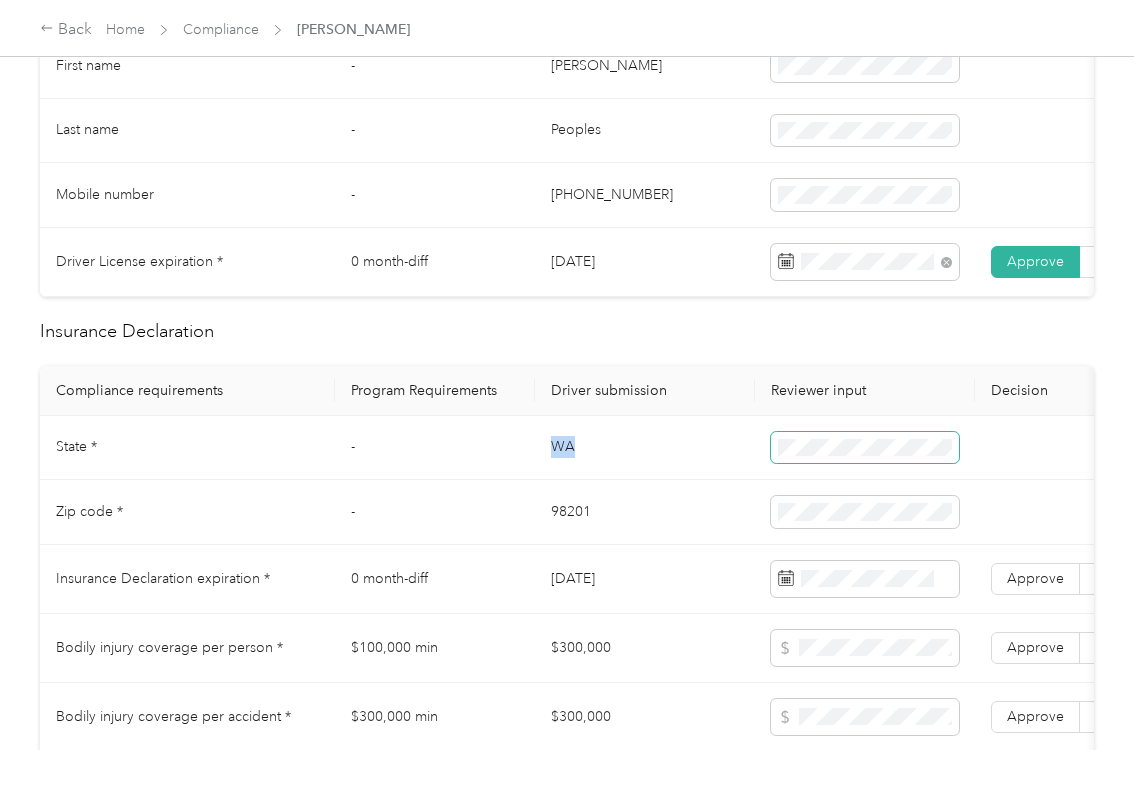 copy on "WA" 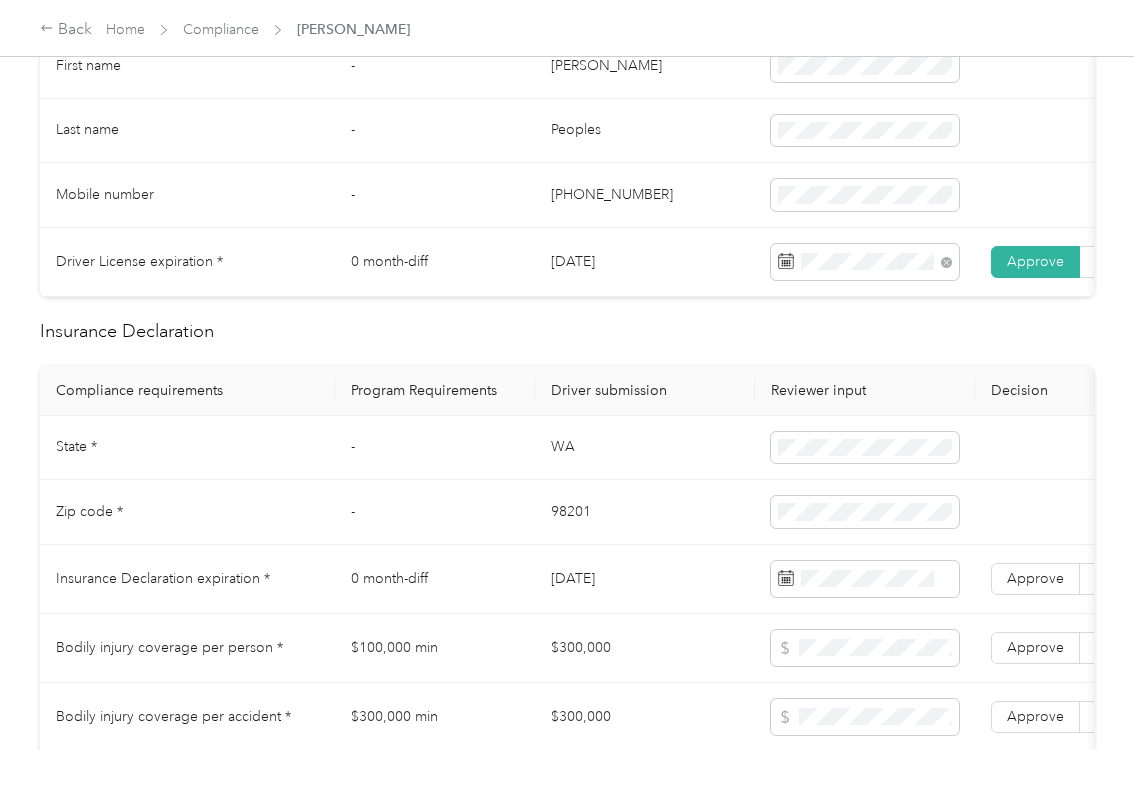 click on "98201" at bounding box center (645, 512) 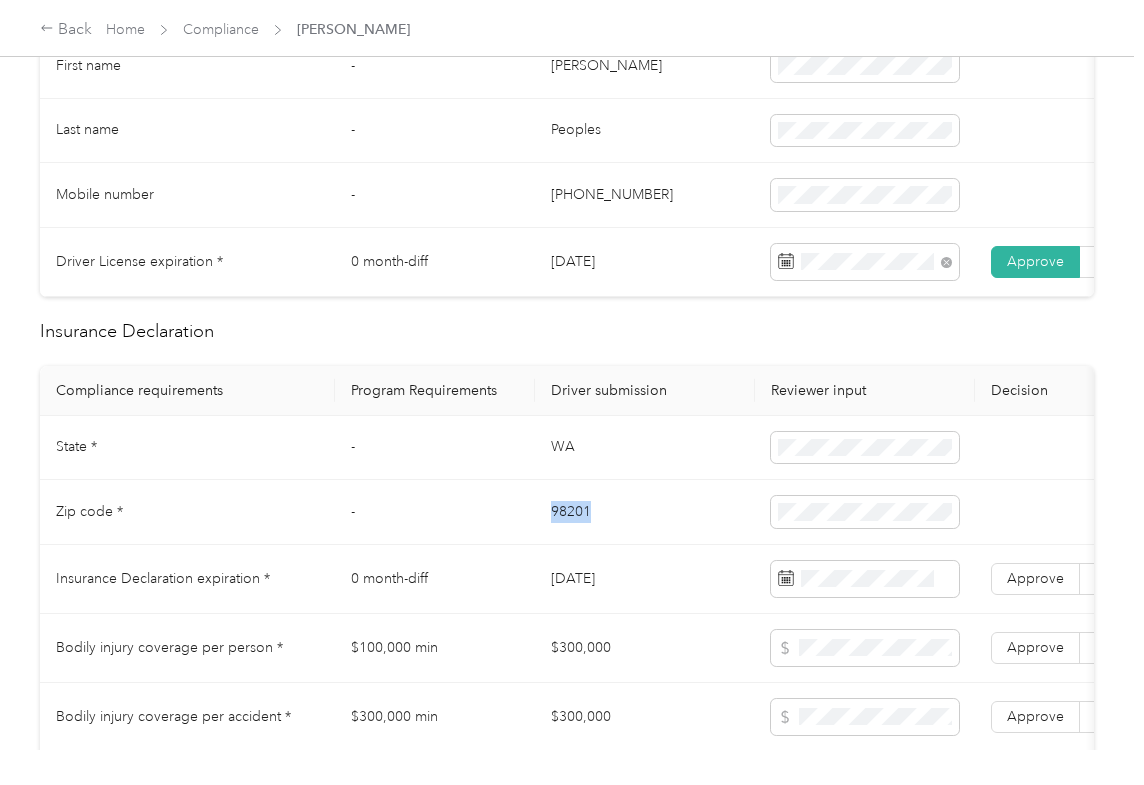 click on "98201" at bounding box center (645, 512) 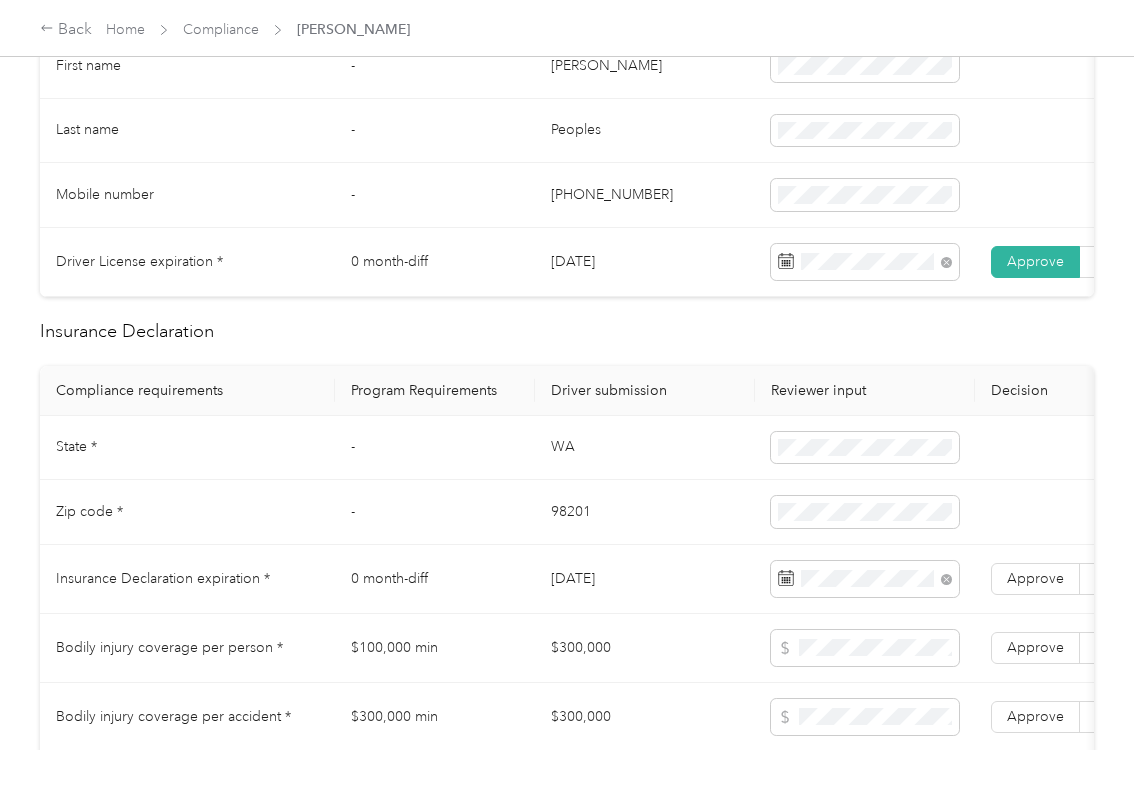 click on "-" at bounding box center (435, 512) 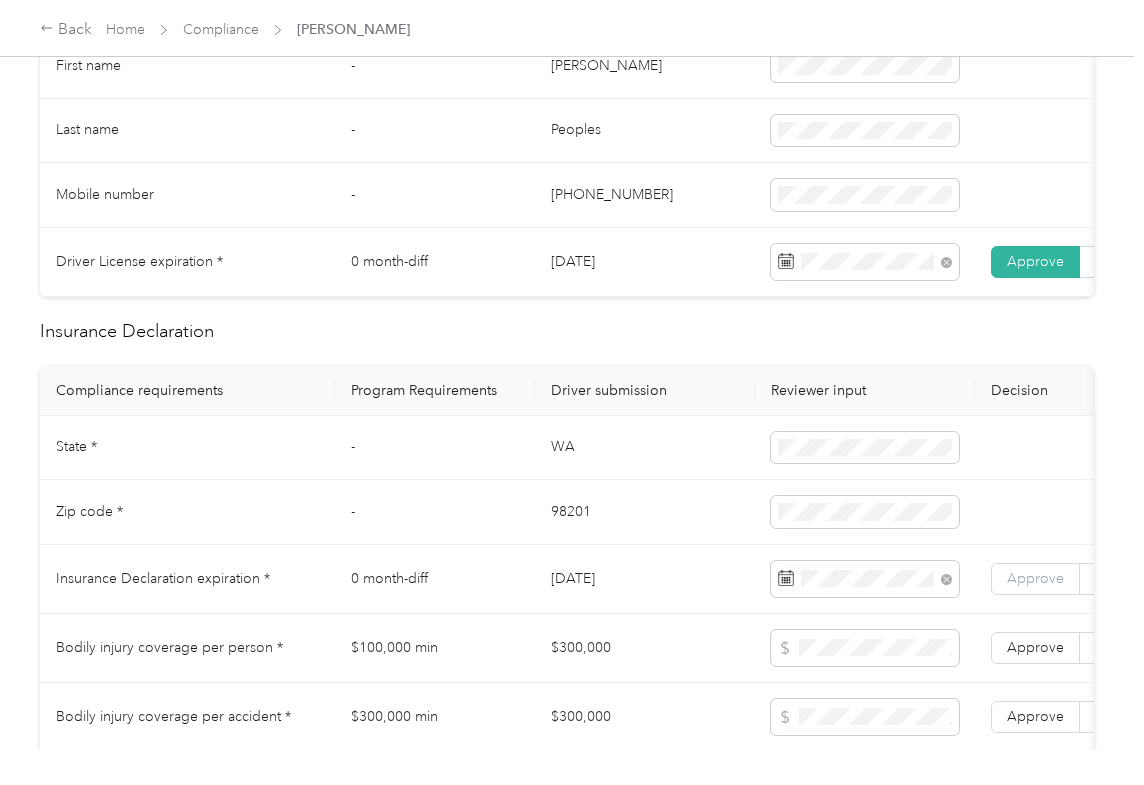 click on "Approve" at bounding box center [1035, 578] 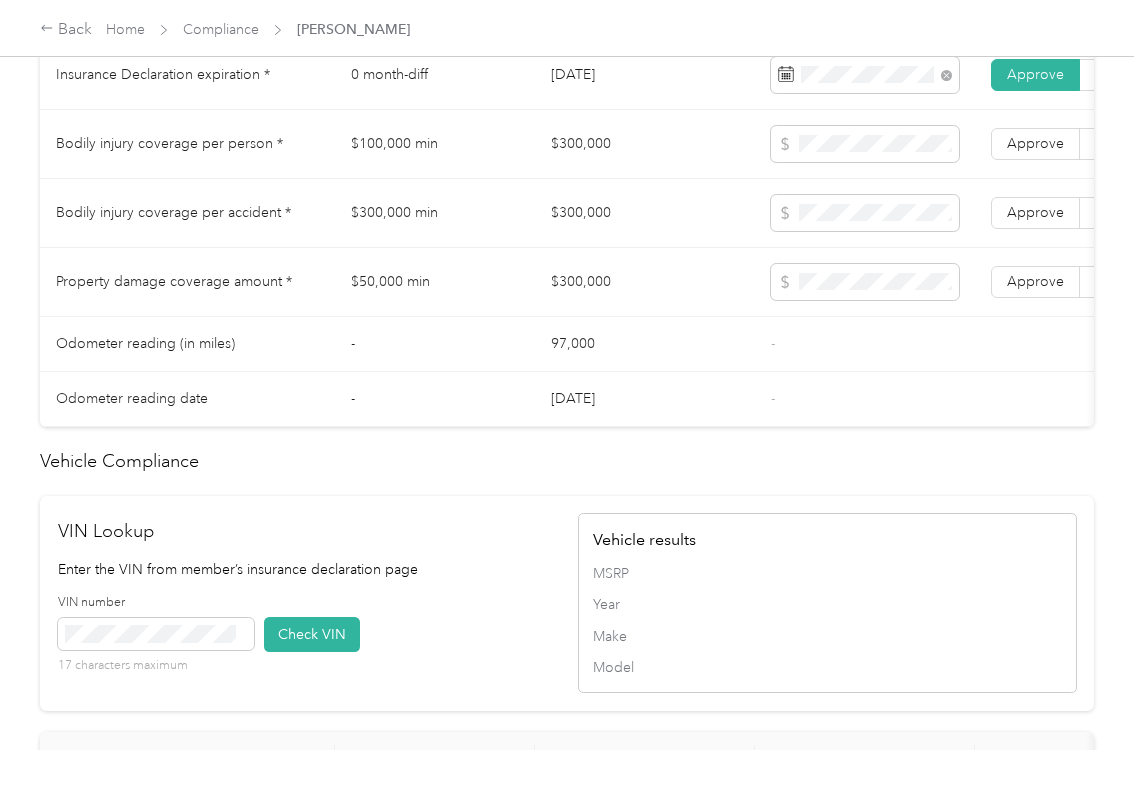 scroll, scrollTop: 1466, scrollLeft: 0, axis: vertical 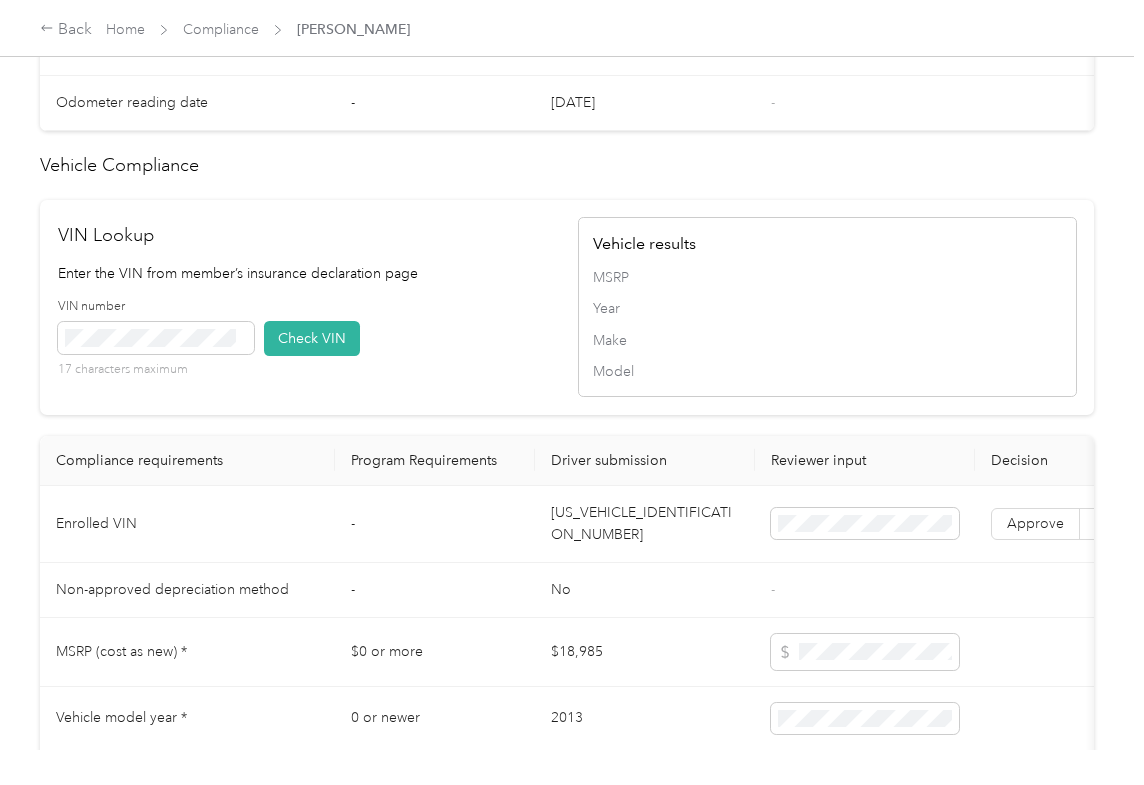 click on "[US_VEHICLE_IDENTIFICATION_NUMBER]" at bounding box center (645, 524) 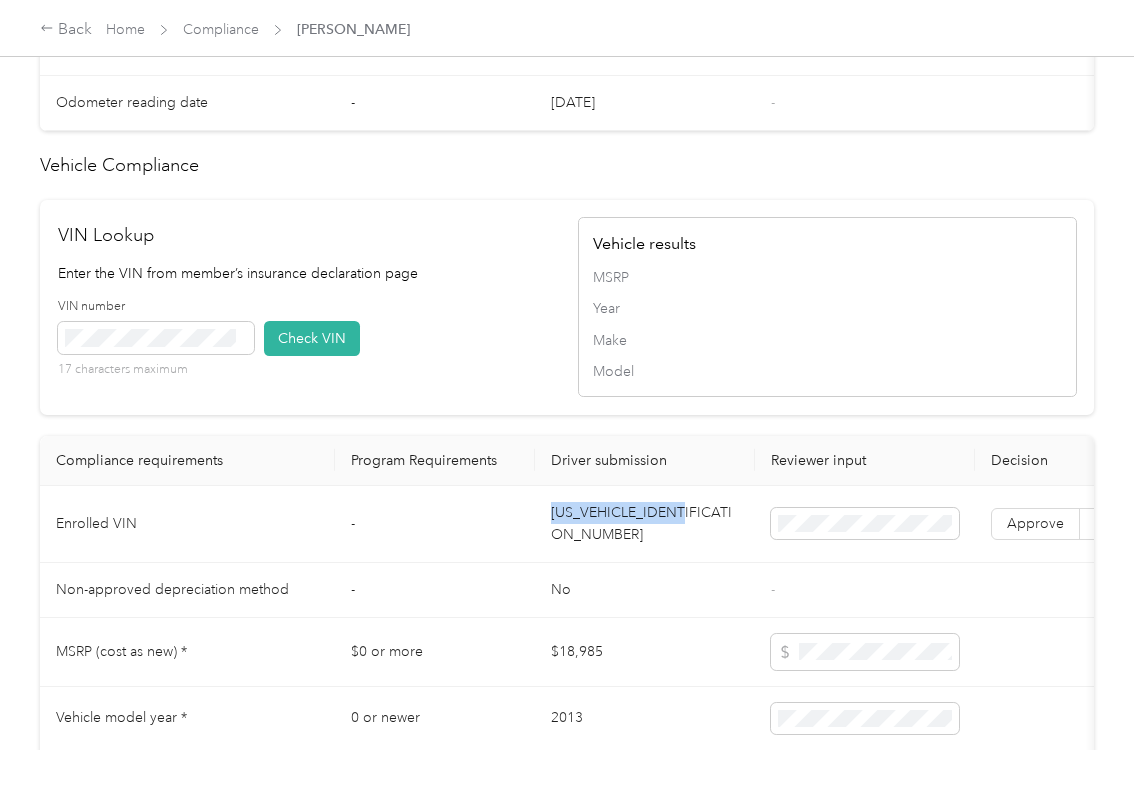 click on "[US_VEHICLE_IDENTIFICATION_NUMBER]" at bounding box center [645, 524] 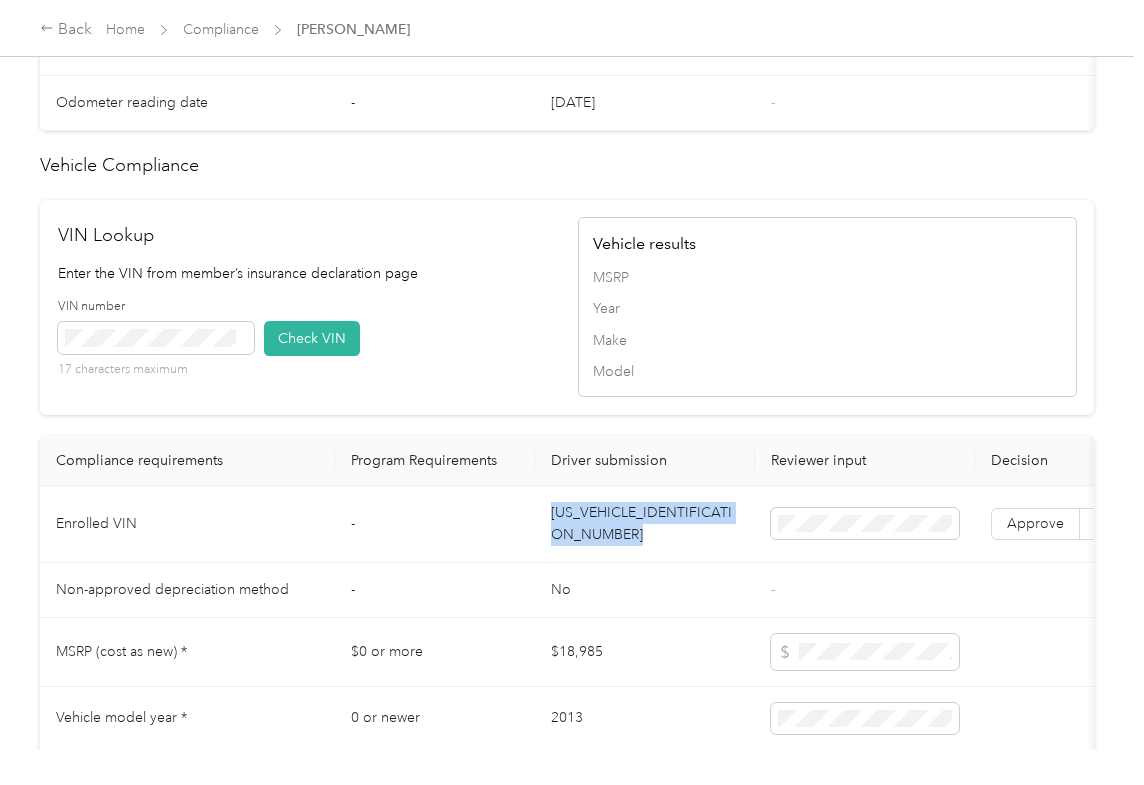 click on "[US_VEHICLE_IDENTIFICATION_NUMBER]" at bounding box center [645, 524] 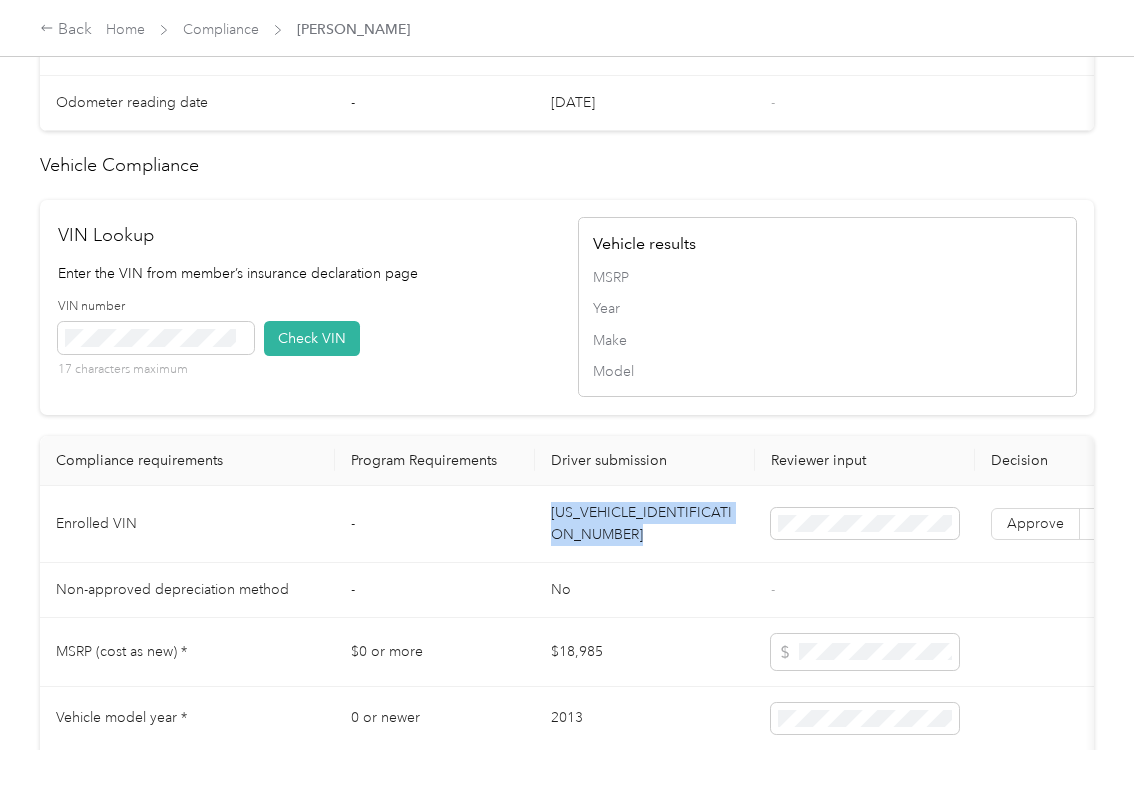 click on "VIN number   17 characters maximum Check VIN" at bounding box center [307, 345] 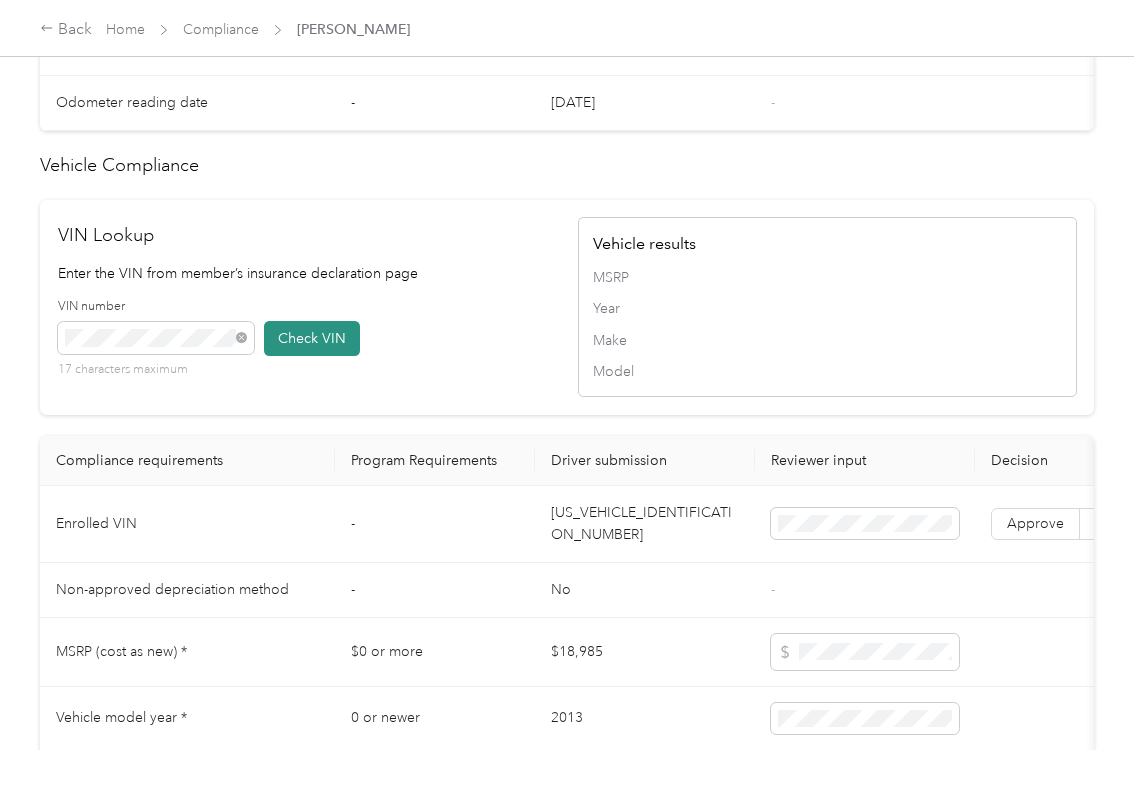 click on "Check VIN" at bounding box center [312, 338] 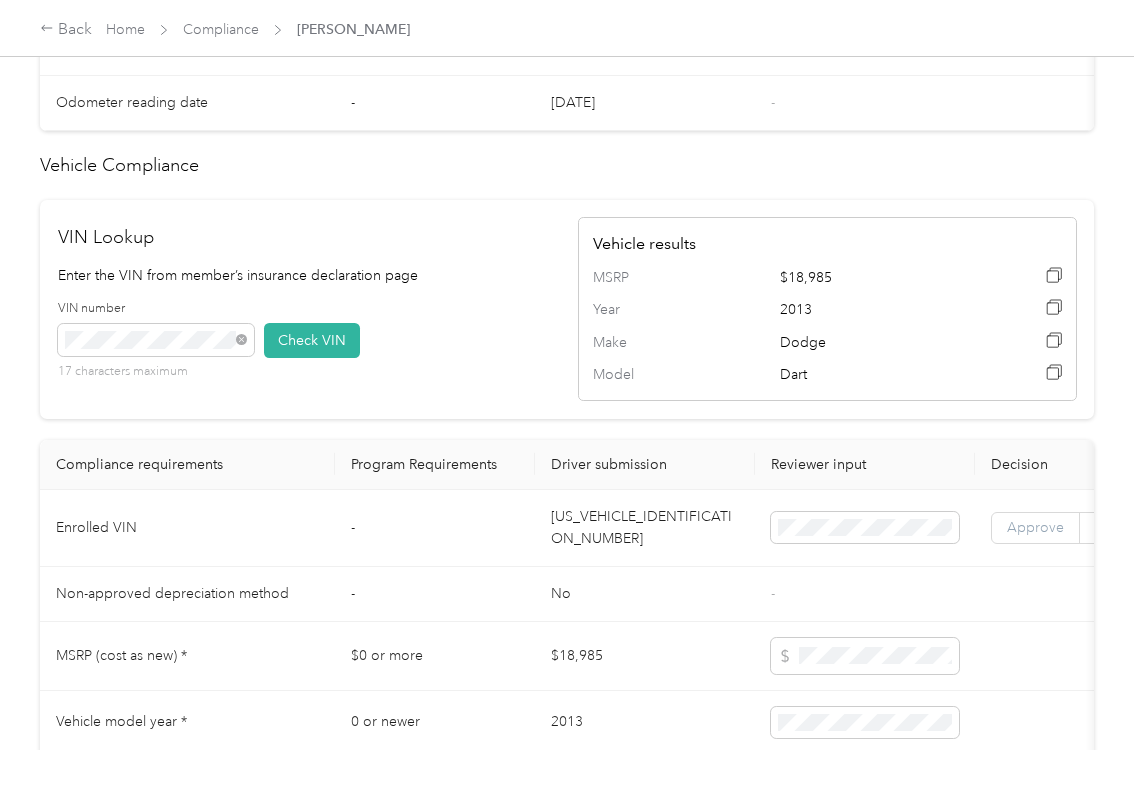 click on "Approve" at bounding box center (1035, 527) 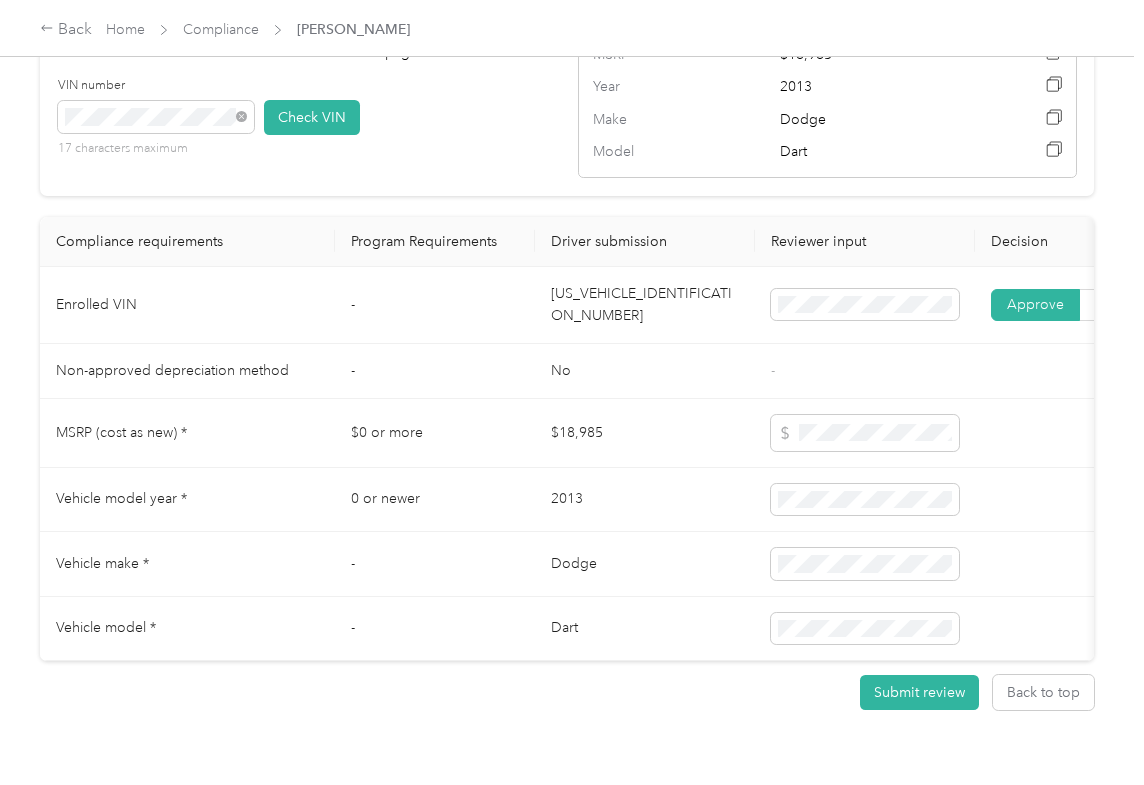 scroll, scrollTop: 1829, scrollLeft: 0, axis: vertical 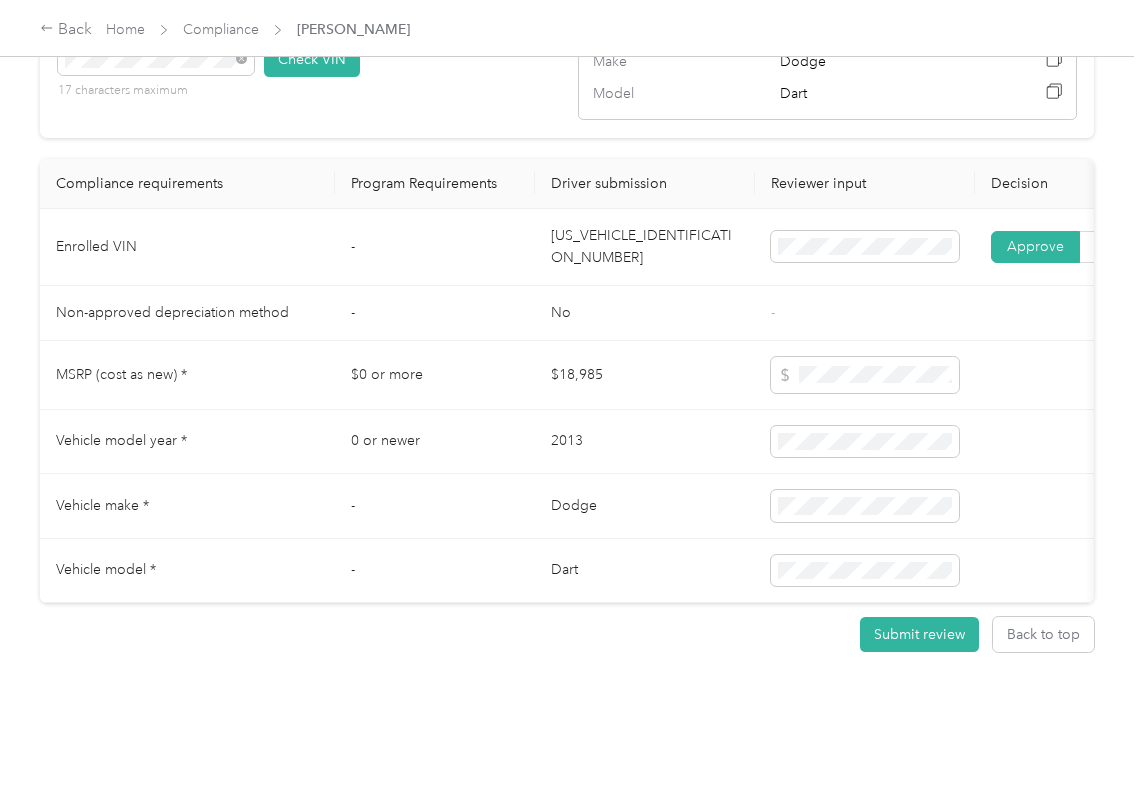 click on "[US_VEHICLE_IDENTIFICATION_NUMBER]" at bounding box center [645, 247] 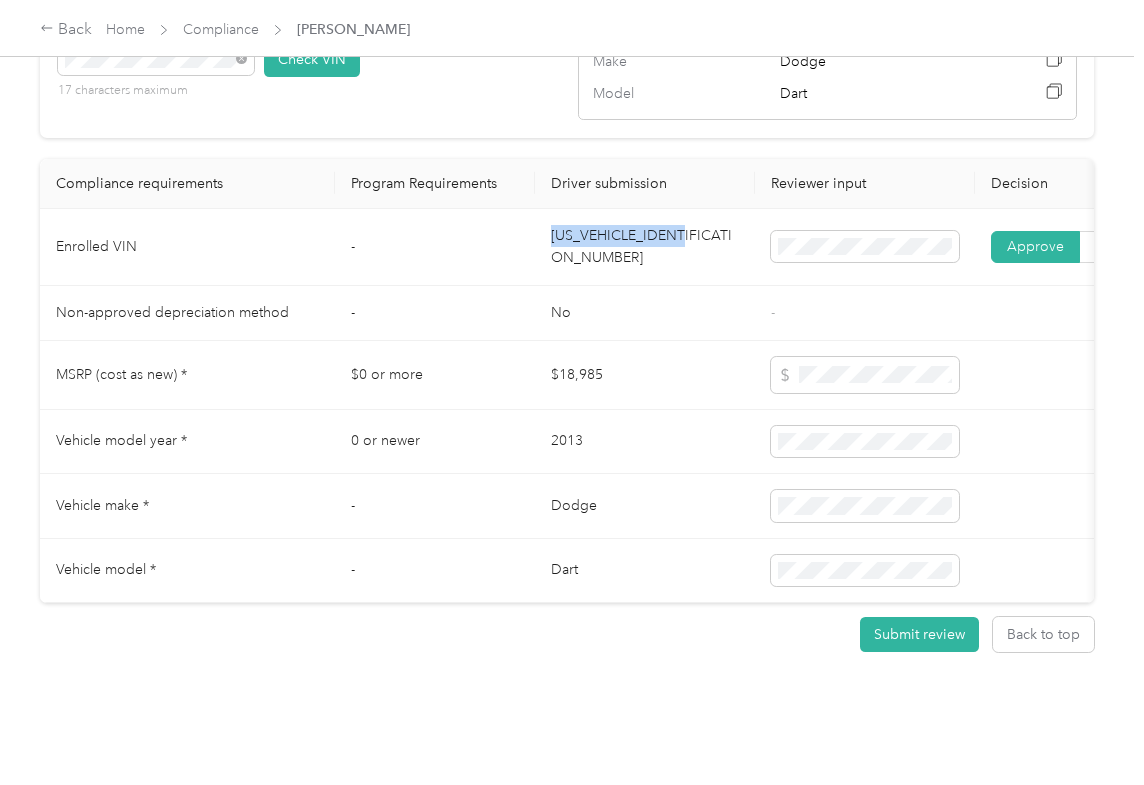 click on "[US_VEHICLE_IDENTIFICATION_NUMBER]" at bounding box center (645, 247) 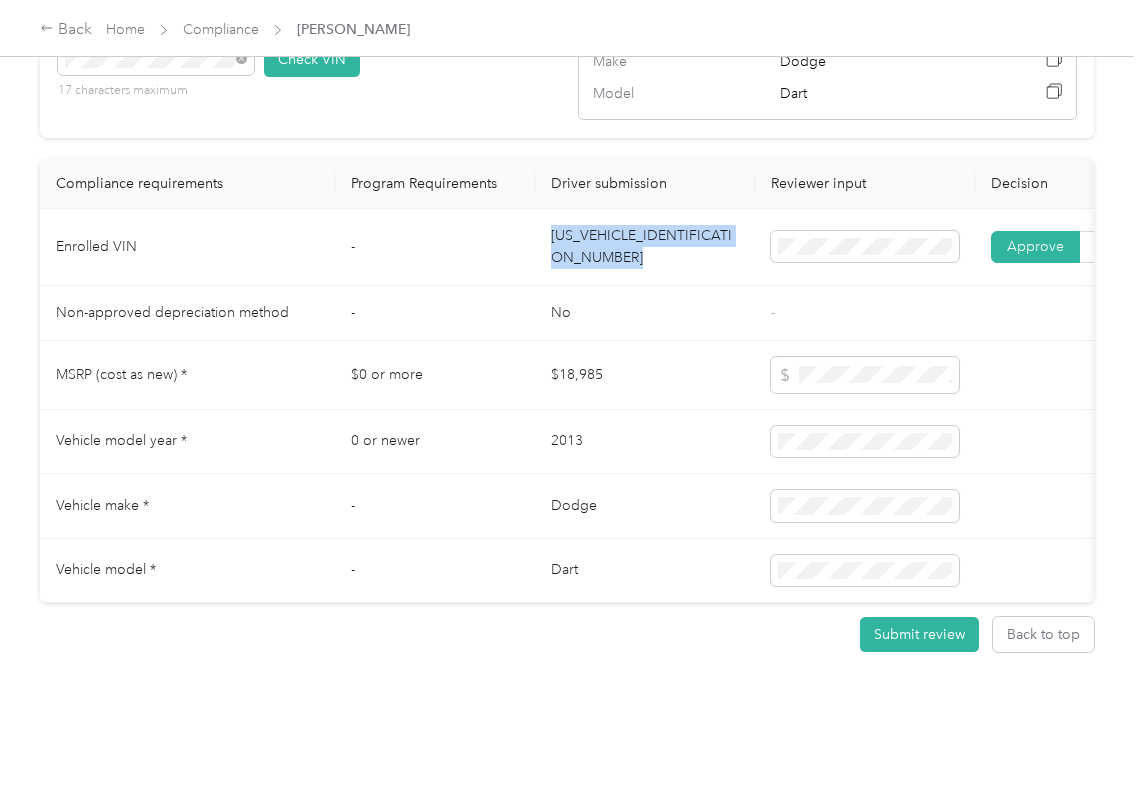 click on "[US_VEHICLE_IDENTIFICATION_NUMBER]" at bounding box center (645, 247) 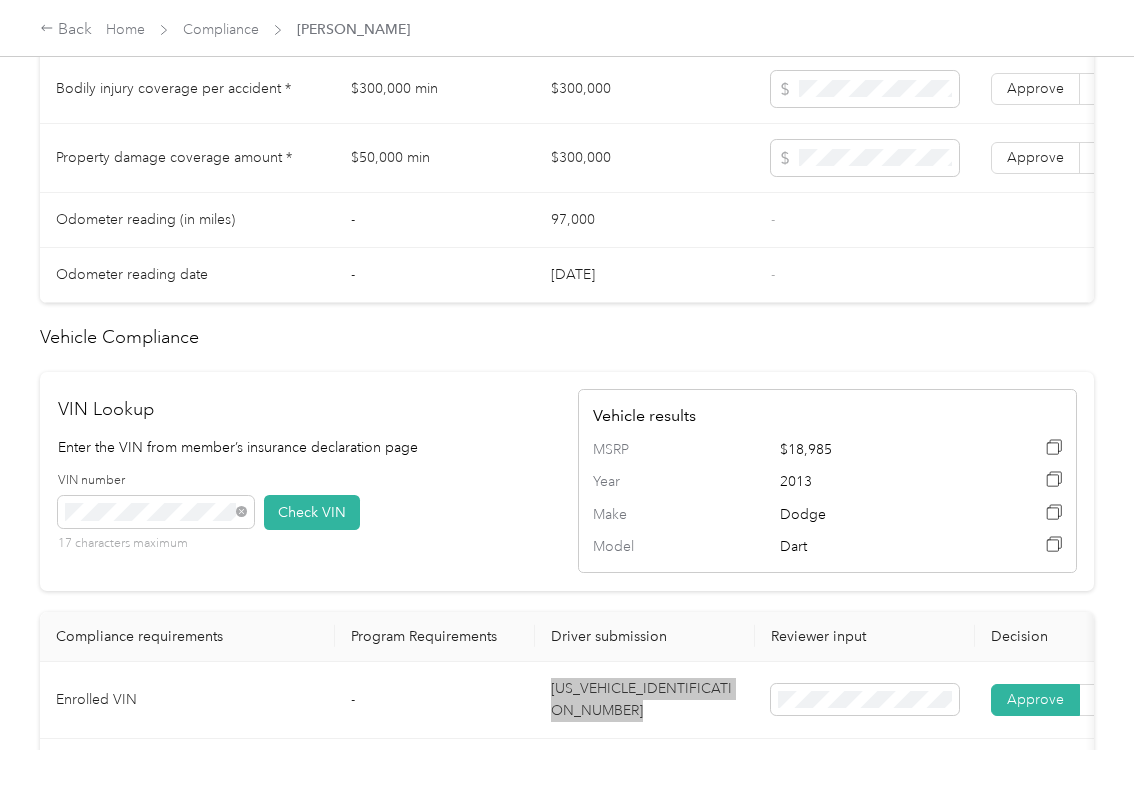 scroll, scrollTop: 1029, scrollLeft: 0, axis: vertical 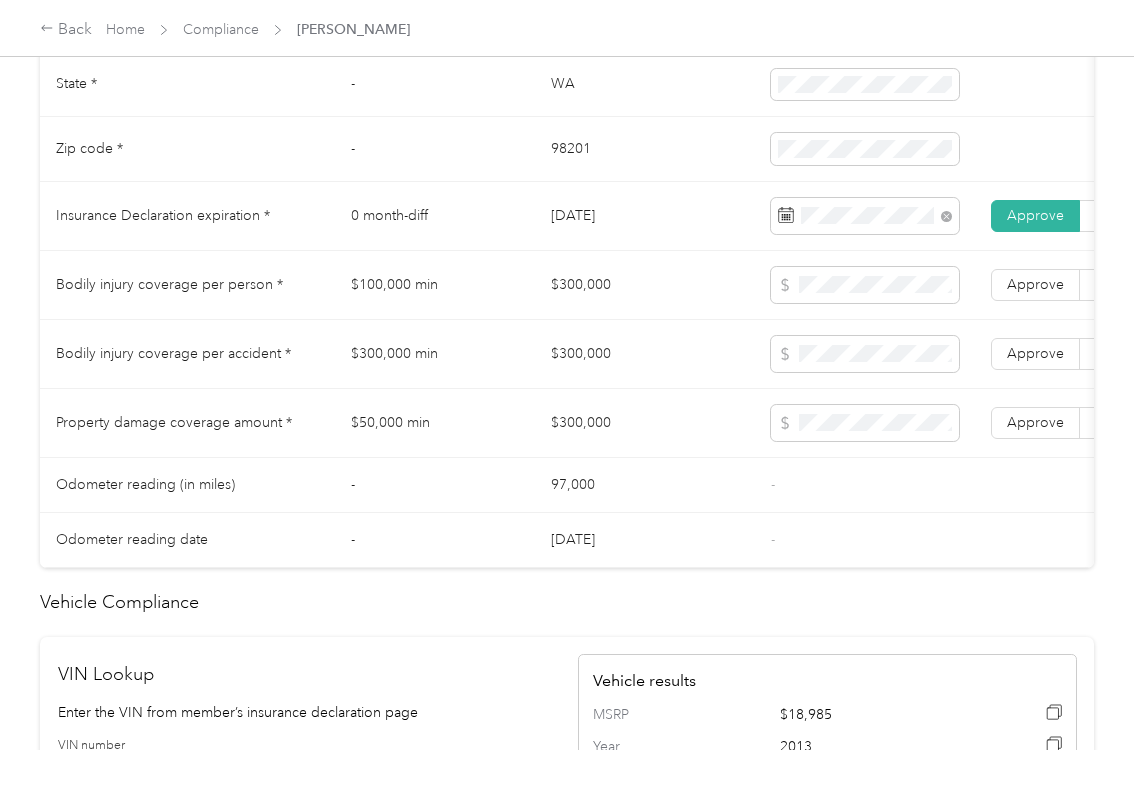 click on "$300,000" at bounding box center [645, 285] 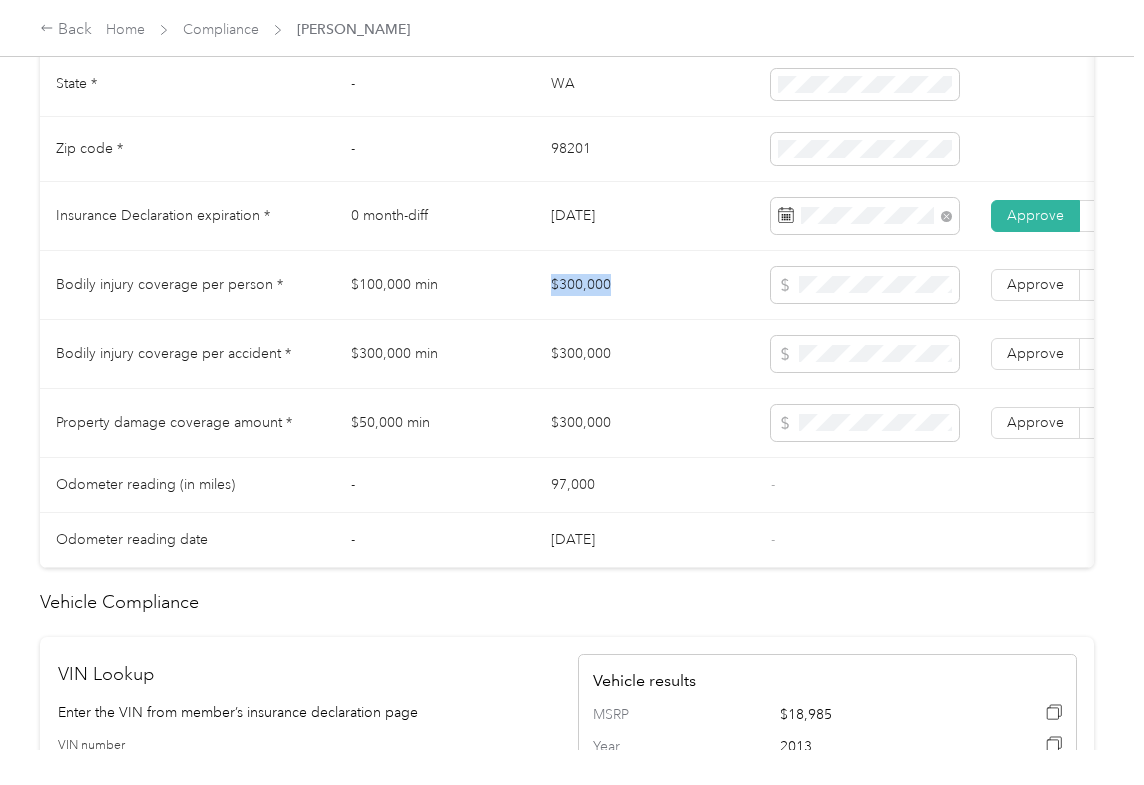 click on "$300,000" at bounding box center (645, 285) 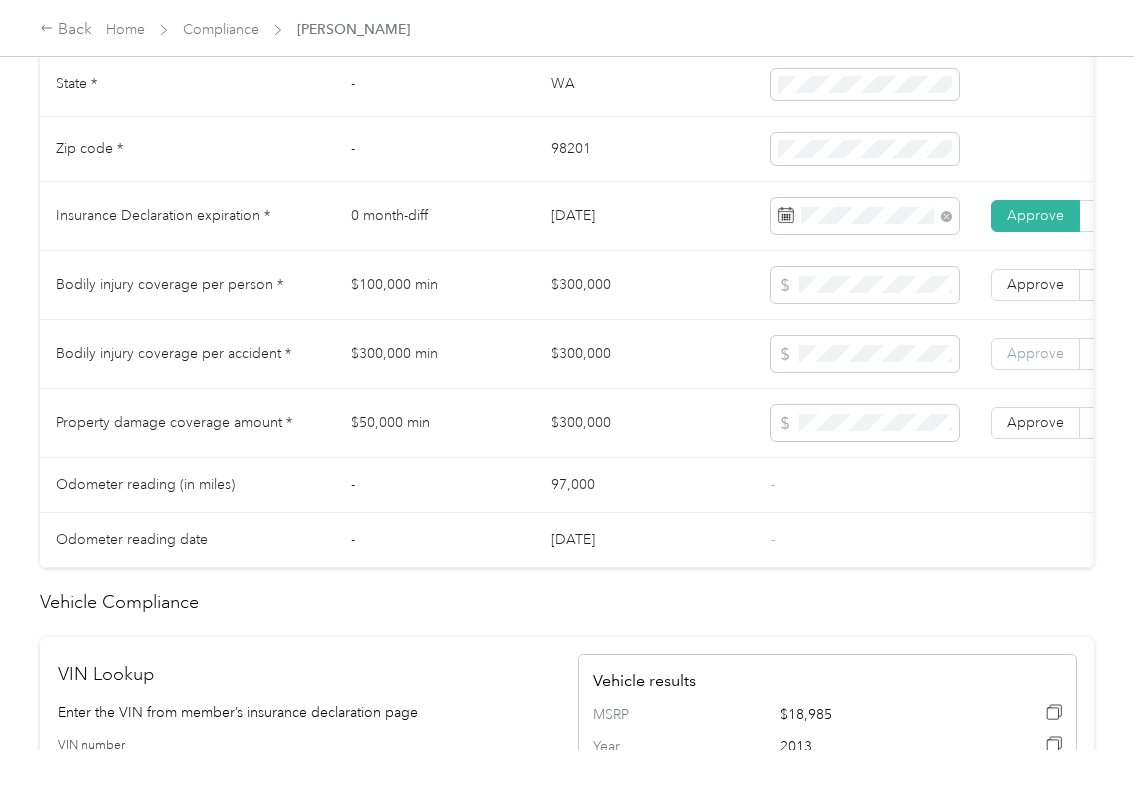drag, startPoint x: 1024, startPoint y: 454, endPoint x: 1028, endPoint y: 380, distance: 74.10803 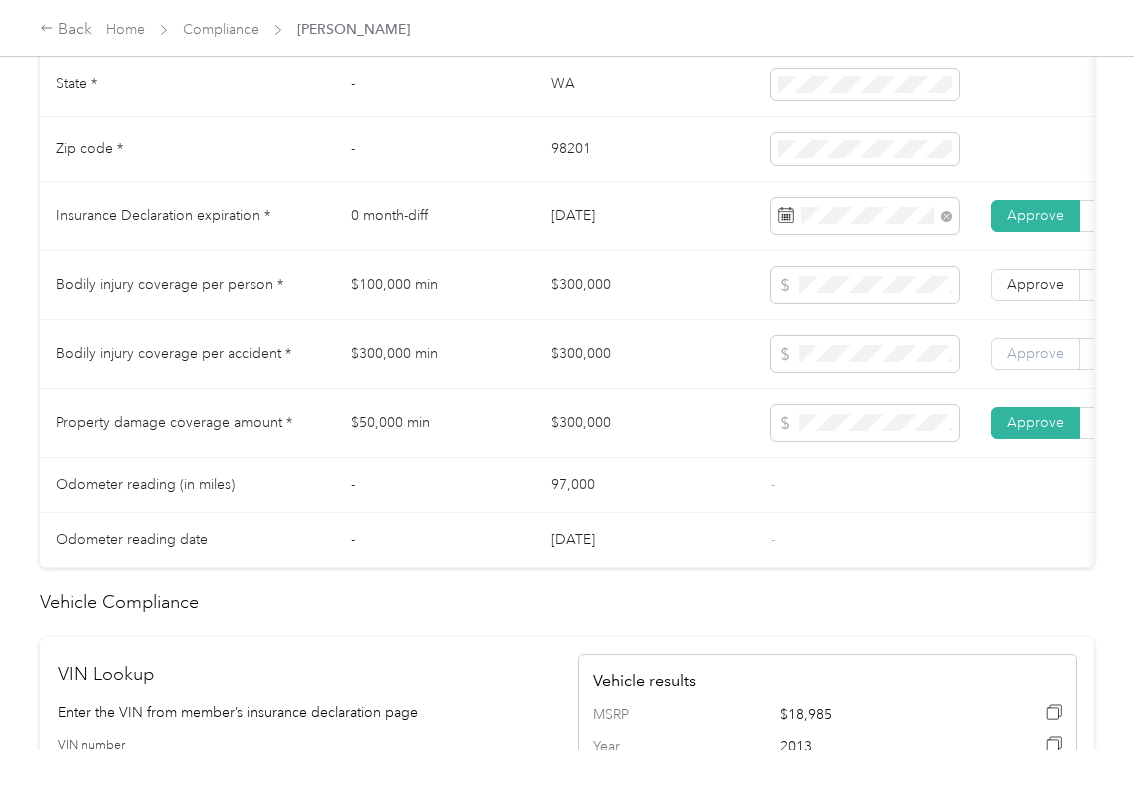 click on "Approve" at bounding box center (1035, 353) 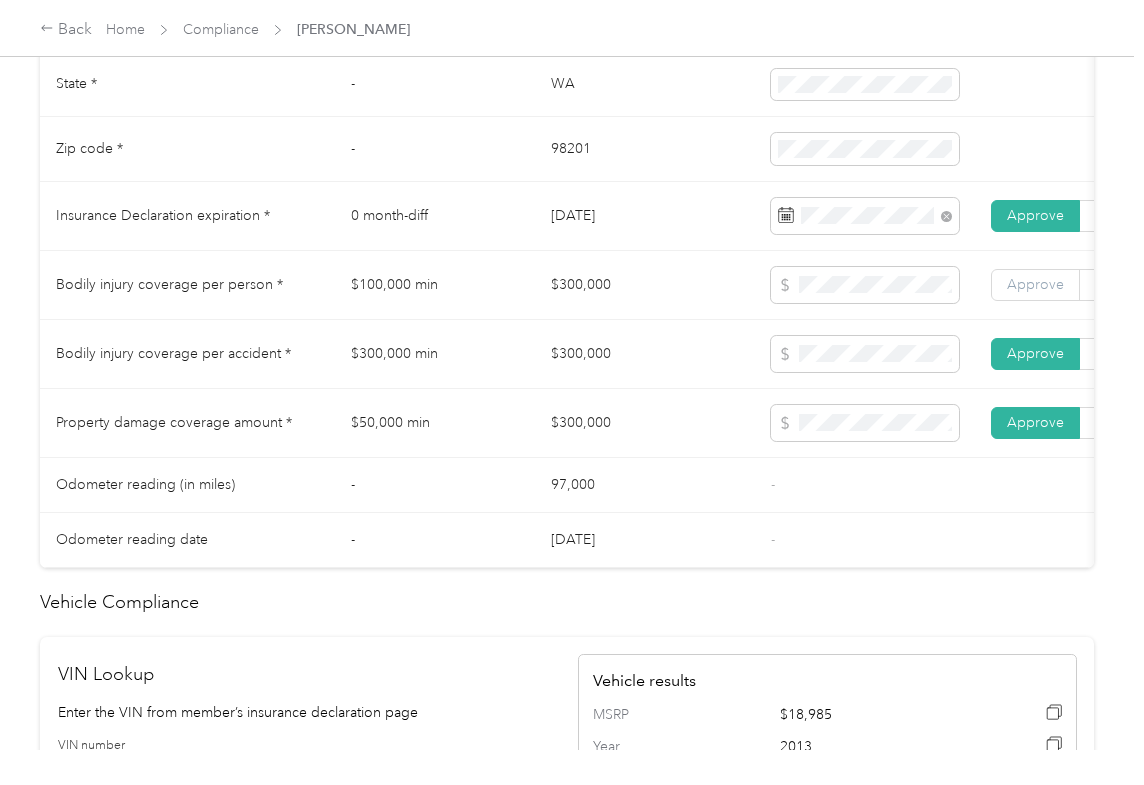 click on "Approve" at bounding box center (1035, 284) 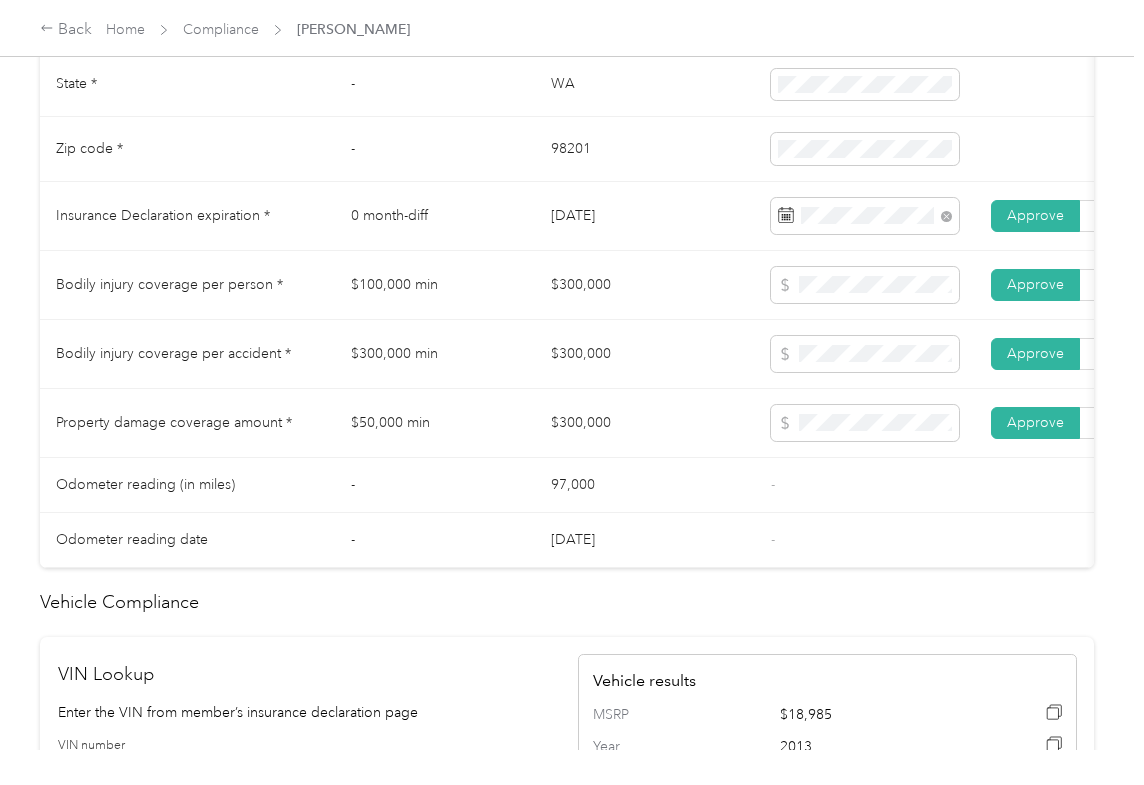 click on "$300,000" at bounding box center [645, 354] 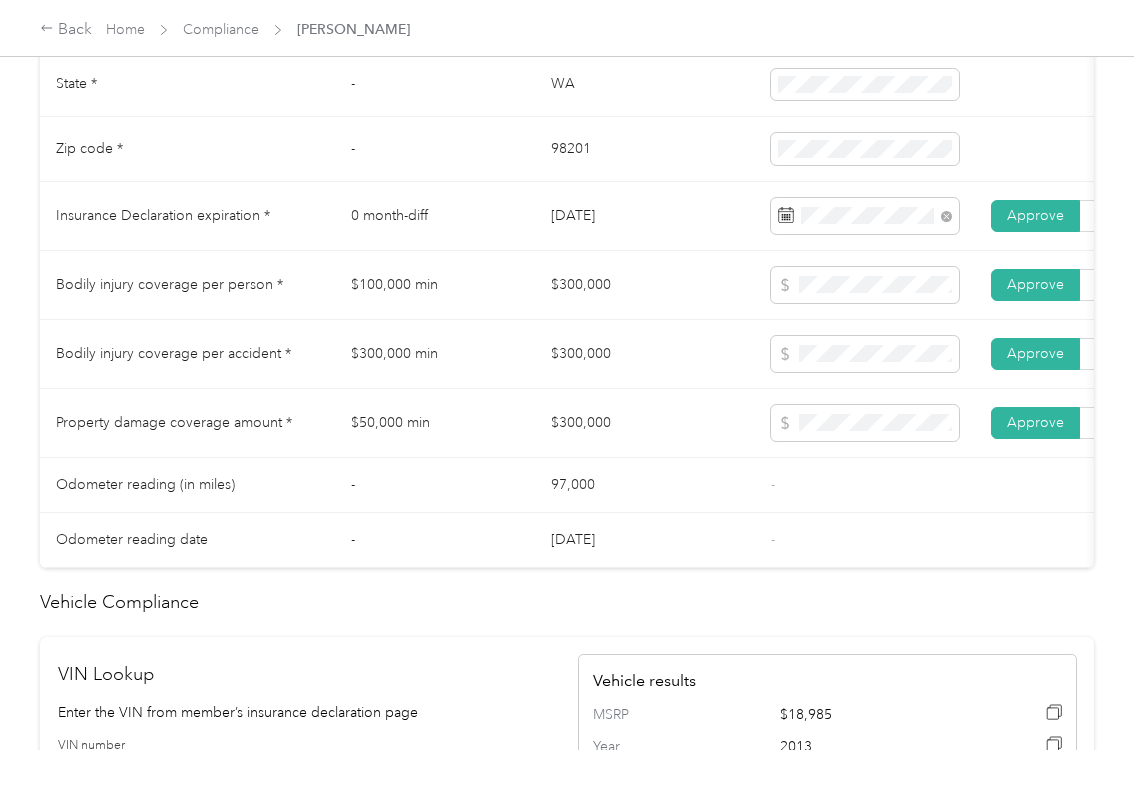 click on "$300,000" at bounding box center (645, 285) 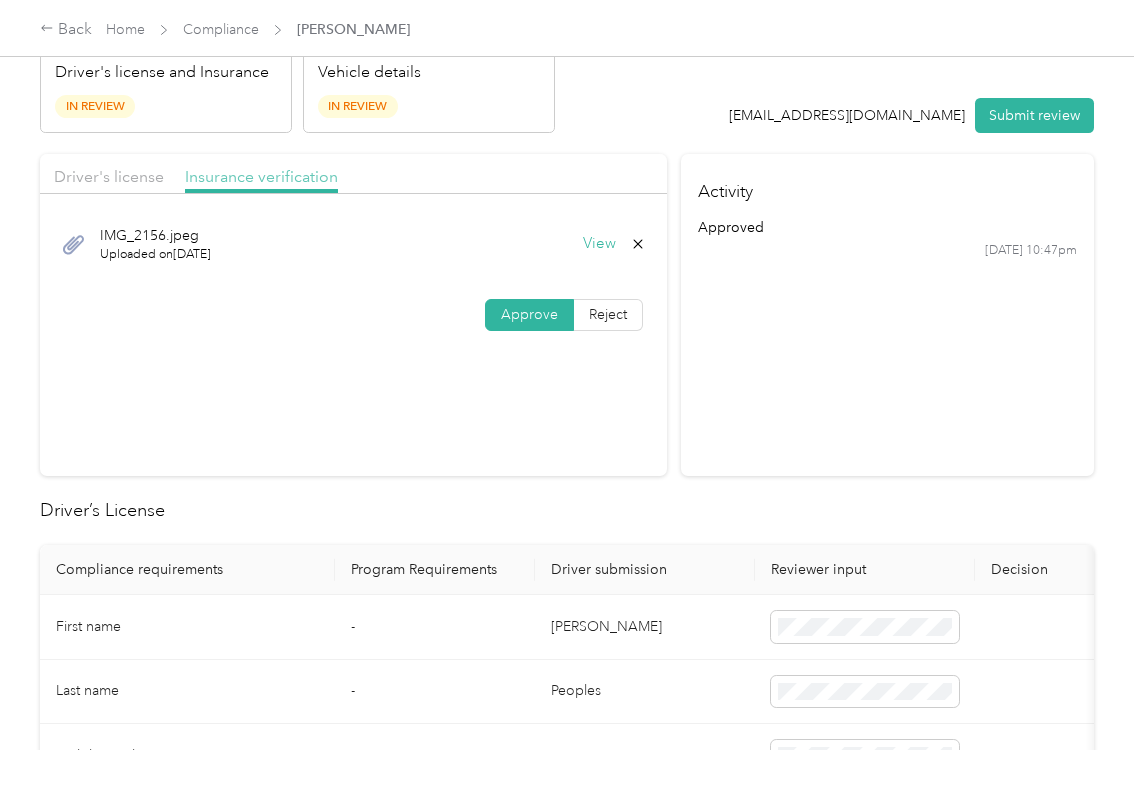 scroll, scrollTop: 0, scrollLeft: 0, axis: both 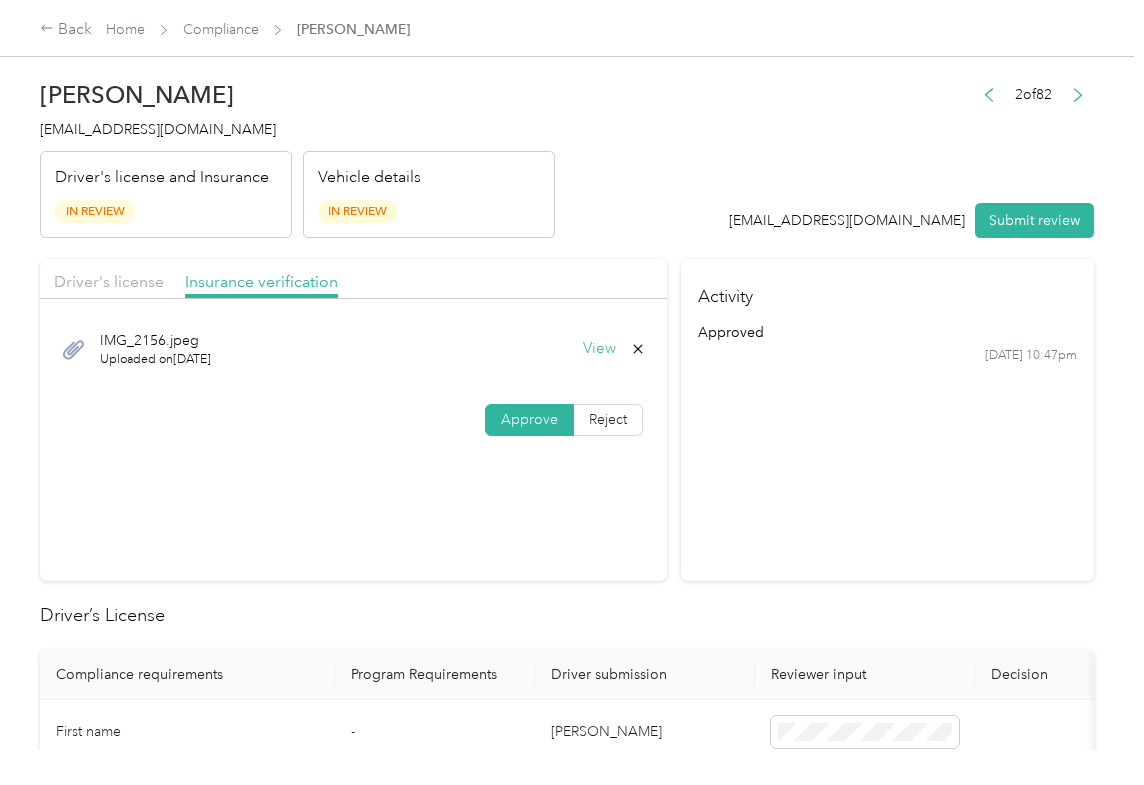 click on "Driver's license Insurance verification" at bounding box center (353, 279) 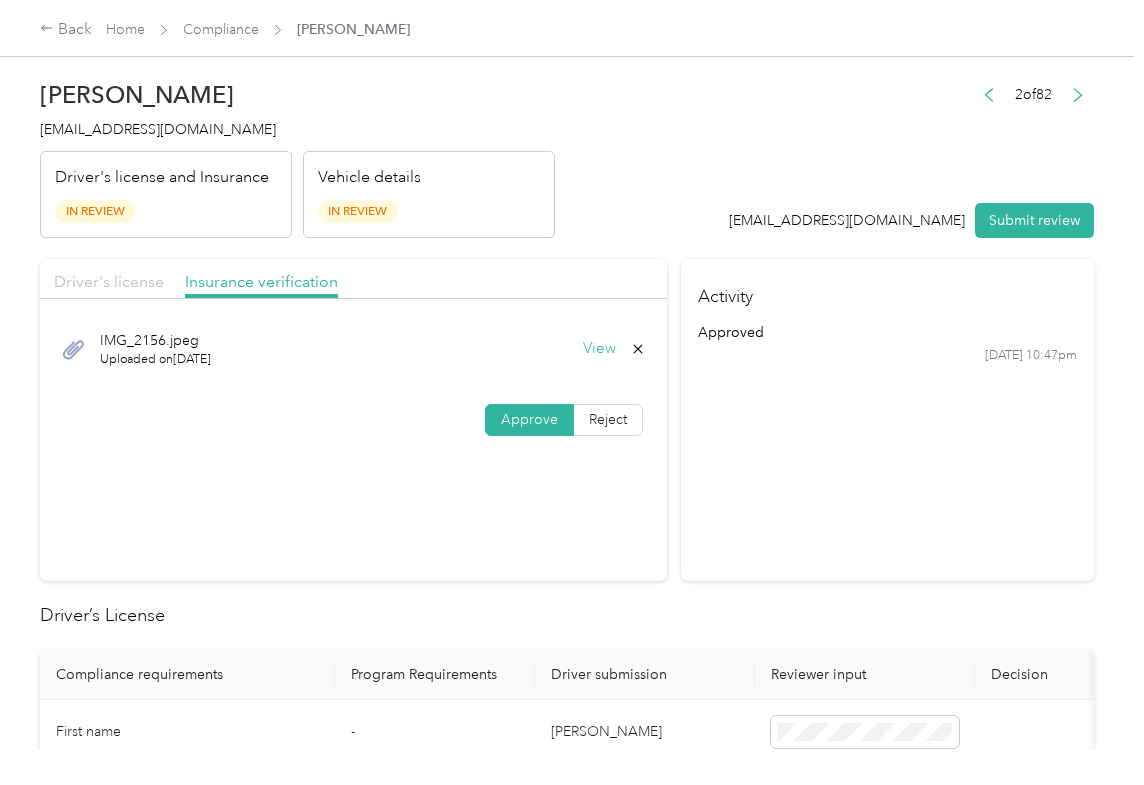 click on "Driver's license" at bounding box center (109, 281) 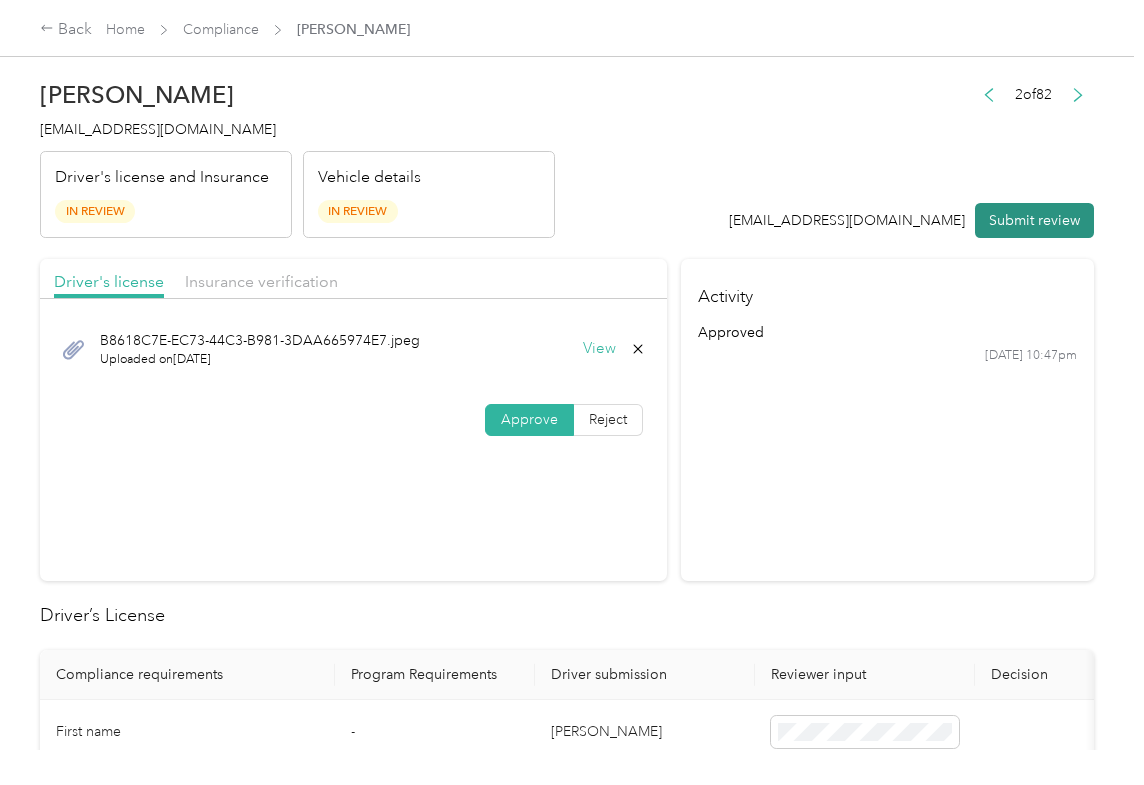drag, startPoint x: 990, startPoint y: 222, endPoint x: 970, endPoint y: 237, distance: 25 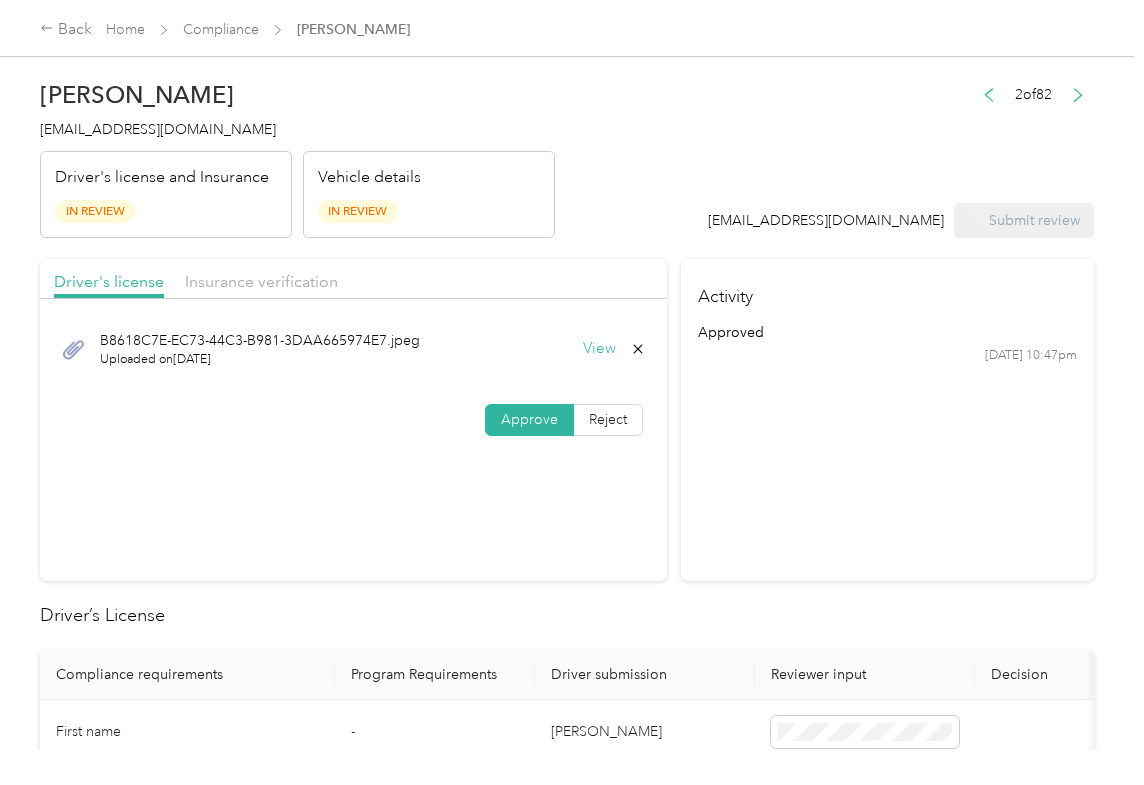 click on "[EMAIL_ADDRESS][DOMAIN_NAME]" at bounding box center (158, 129) 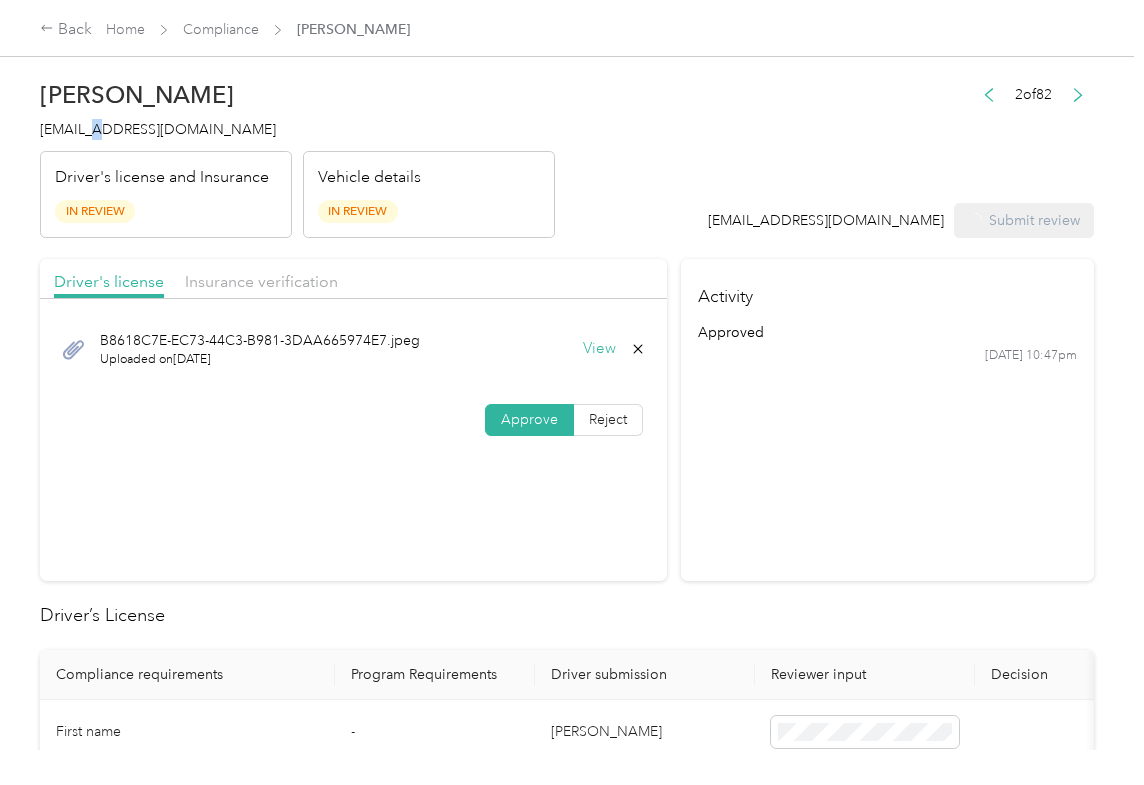 click on "[EMAIL_ADDRESS][DOMAIN_NAME]" at bounding box center [158, 129] 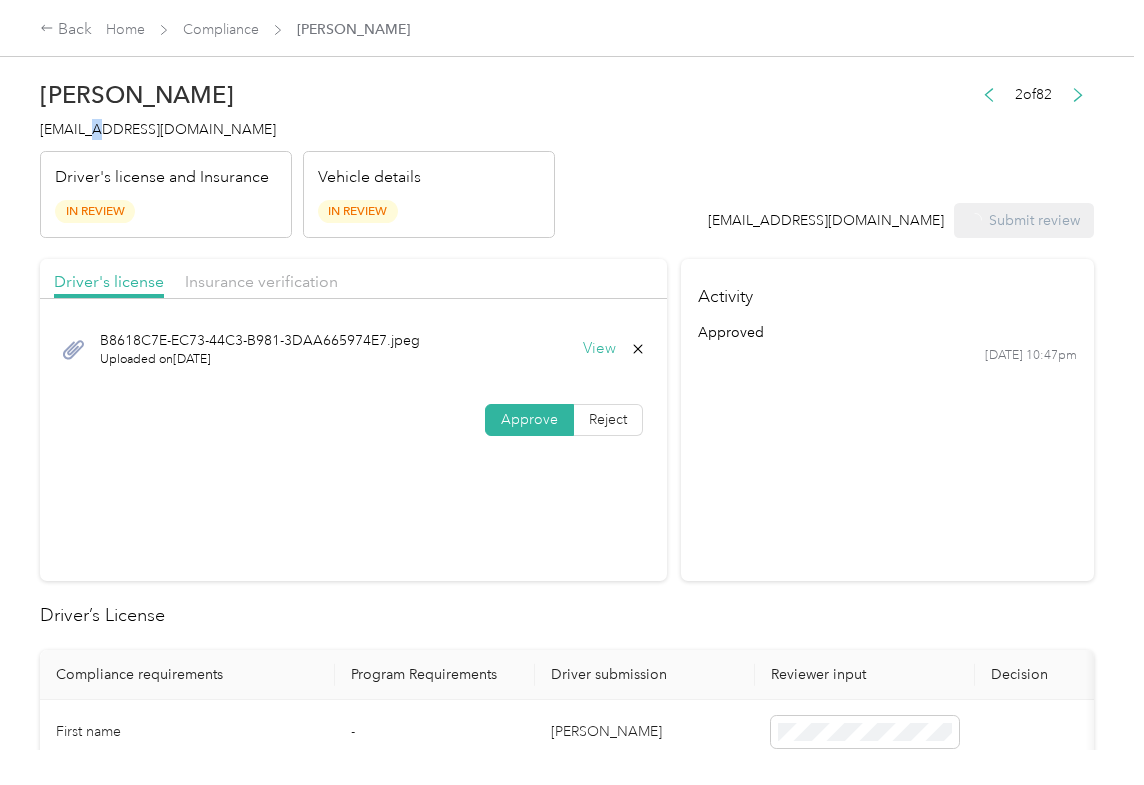 click on "[EMAIL_ADDRESS][DOMAIN_NAME]" at bounding box center [158, 129] 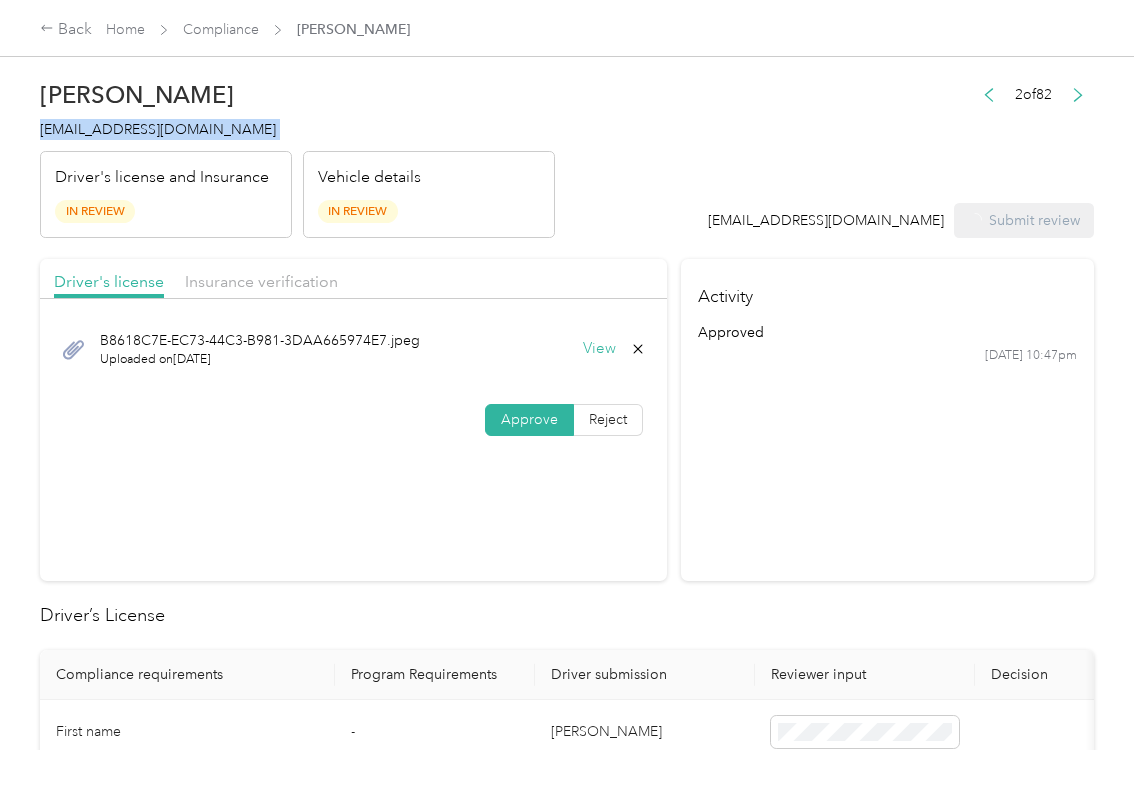 click on "[EMAIL_ADDRESS][DOMAIN_NAME]" at bounding box center [158, 129] 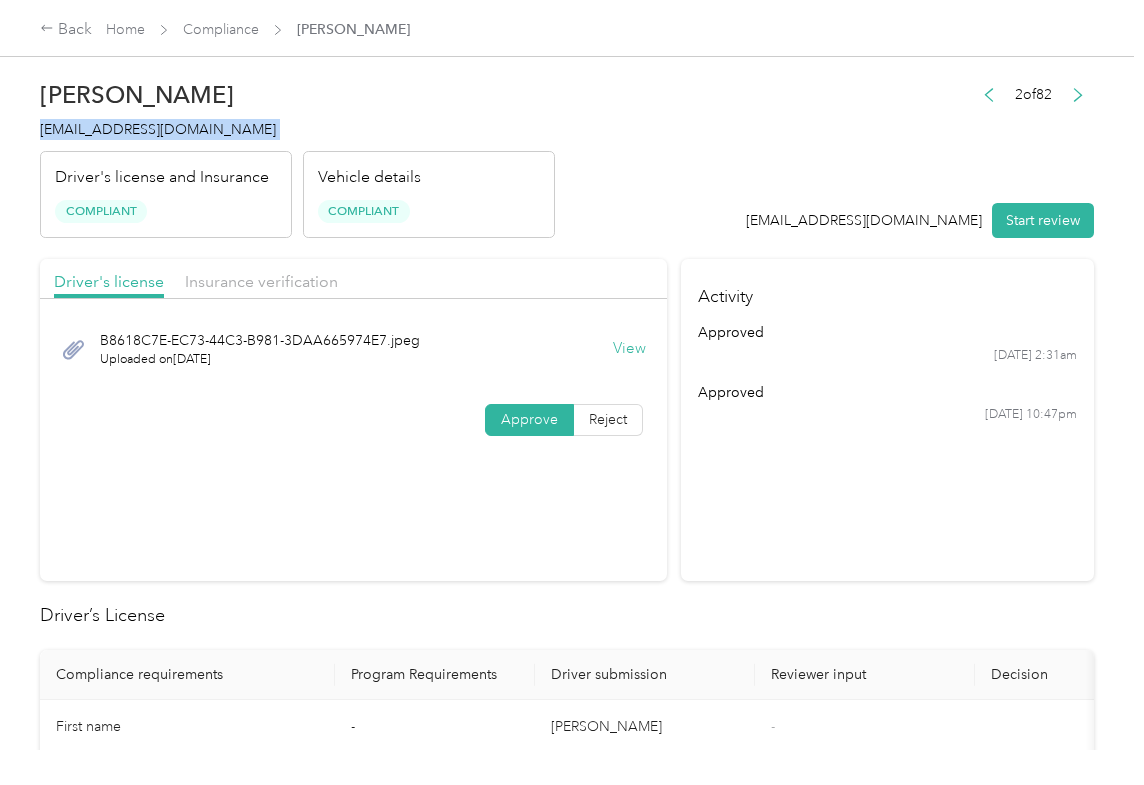click on "Driver’s License" at bounding box center [567, 615] 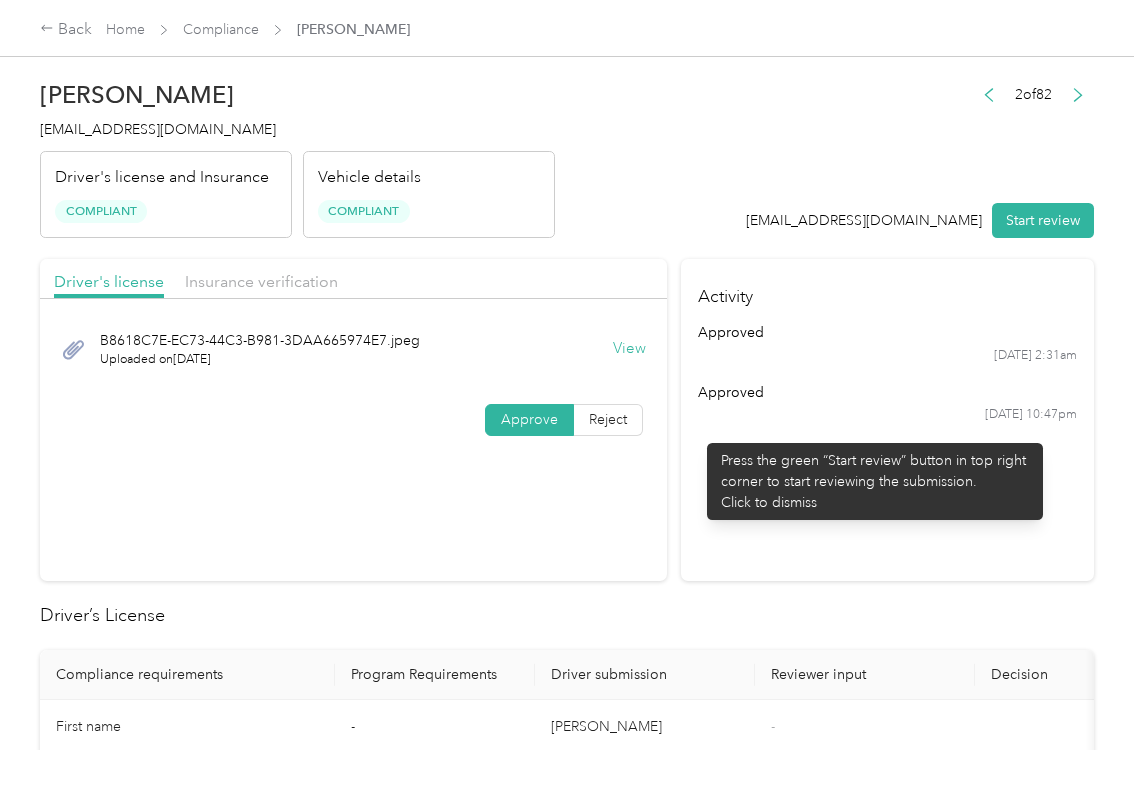 click on "Driver's license Insurance verification B8618C7E-EC73-44C3-B981-3DAA665974E7.jpeg Uploaded on  [DATE] View Approve Reject" at bounding box center [353, 420] 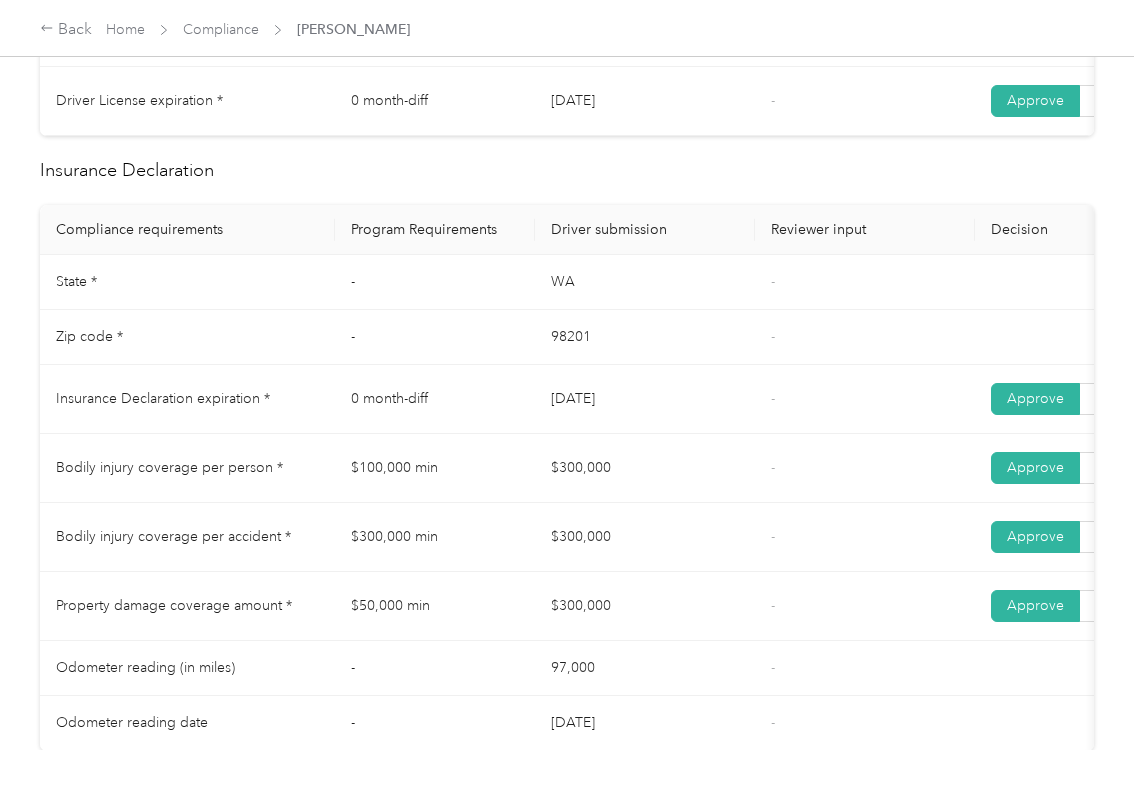 scroll, scrollTop: 800, scrollLeft: 0, axis: vertical 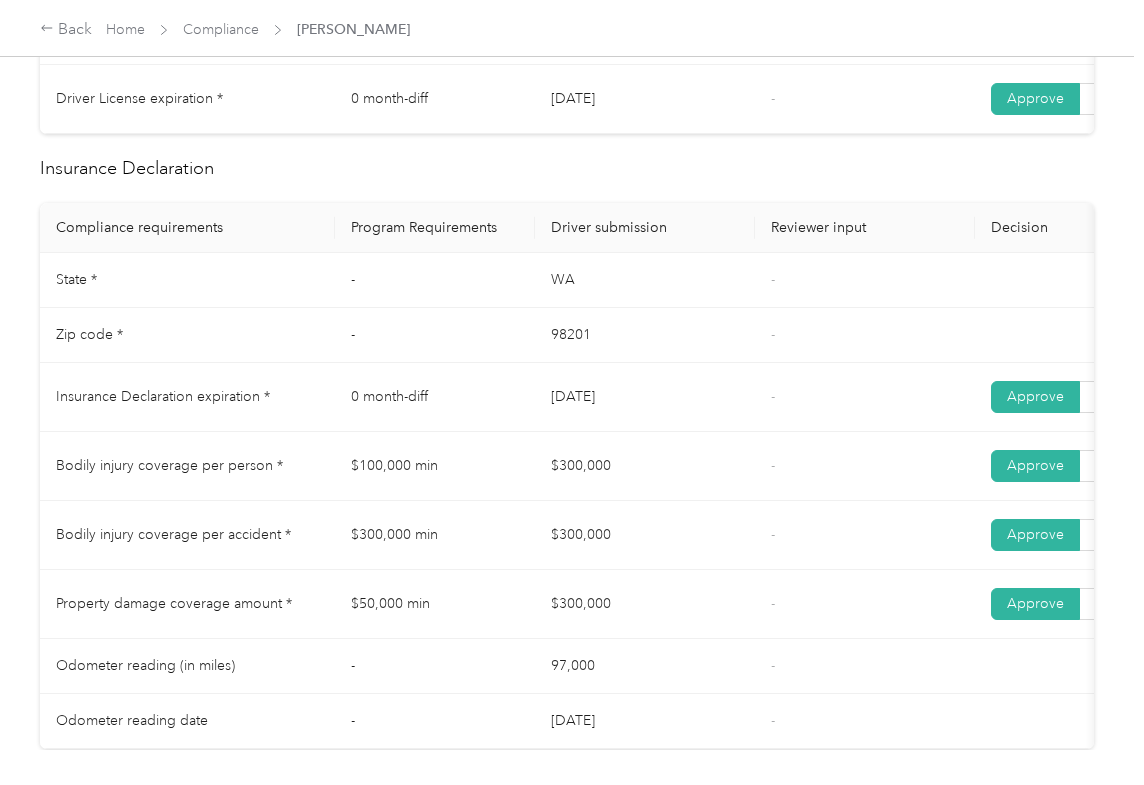 drag, startPoint x: 521, startPoint y: 397, endPoint x: 688, endPoint y: 413, distance: 167.76471 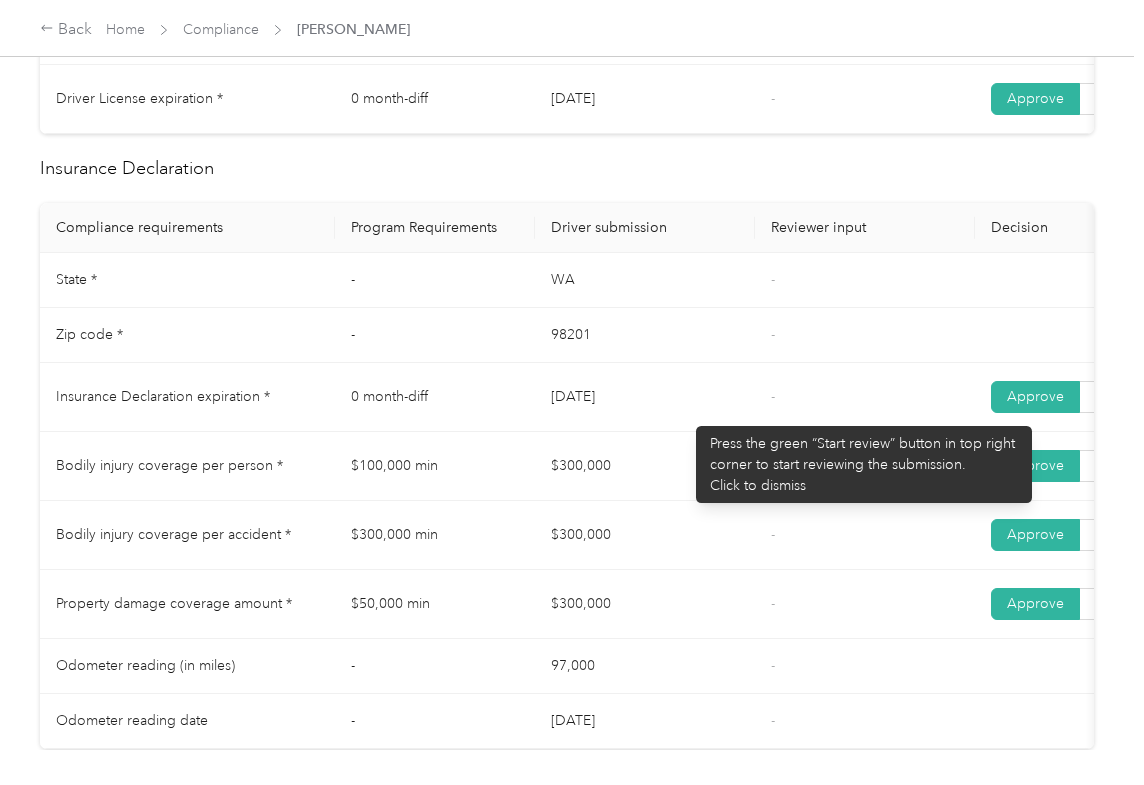 click on "[DATE]" at bounding box center [645, 397] 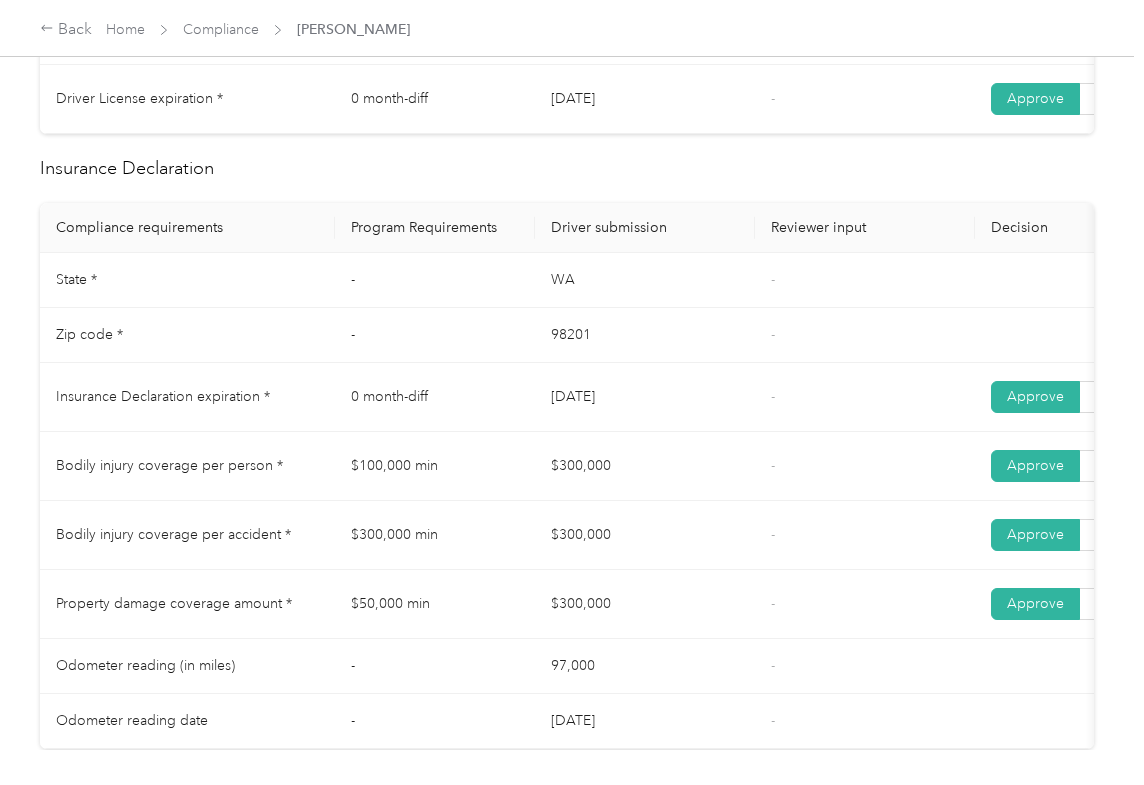 drag, startPoint x: 568, startPoint y: 494, endPoint x: 625, endPoint y: 494, distance: 57 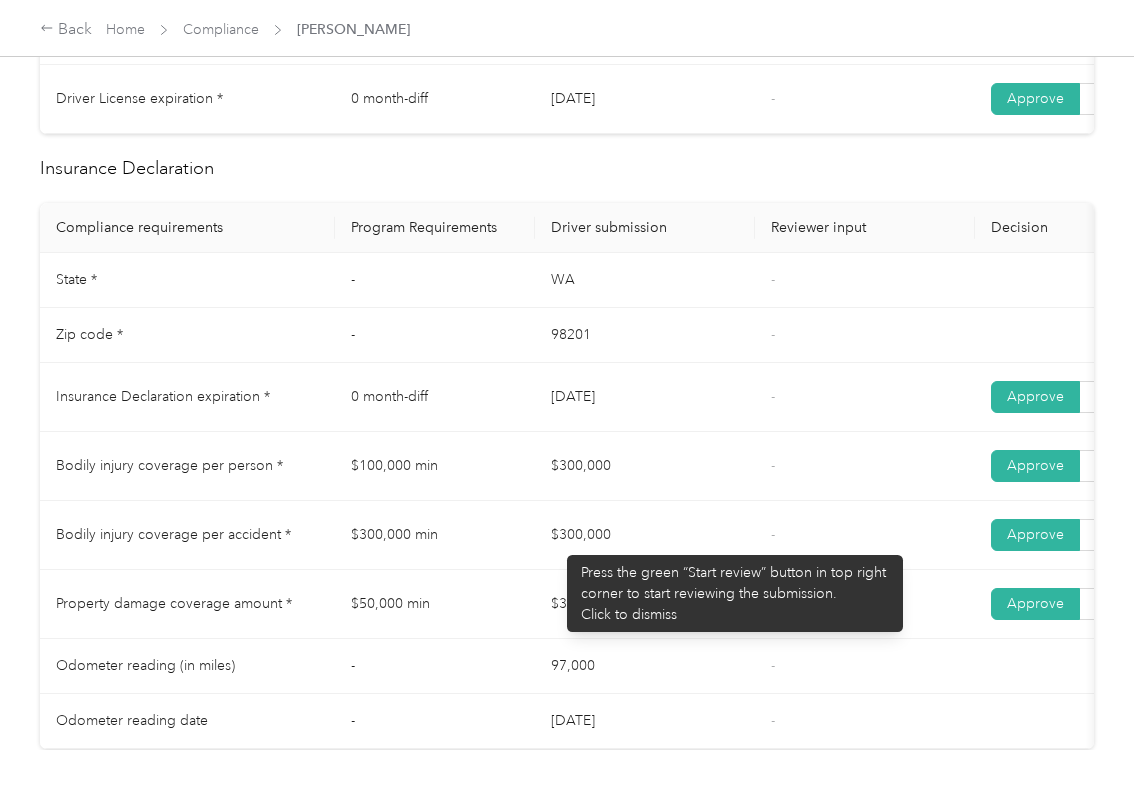 click on "$300,000" at bounding box center (645, 535) 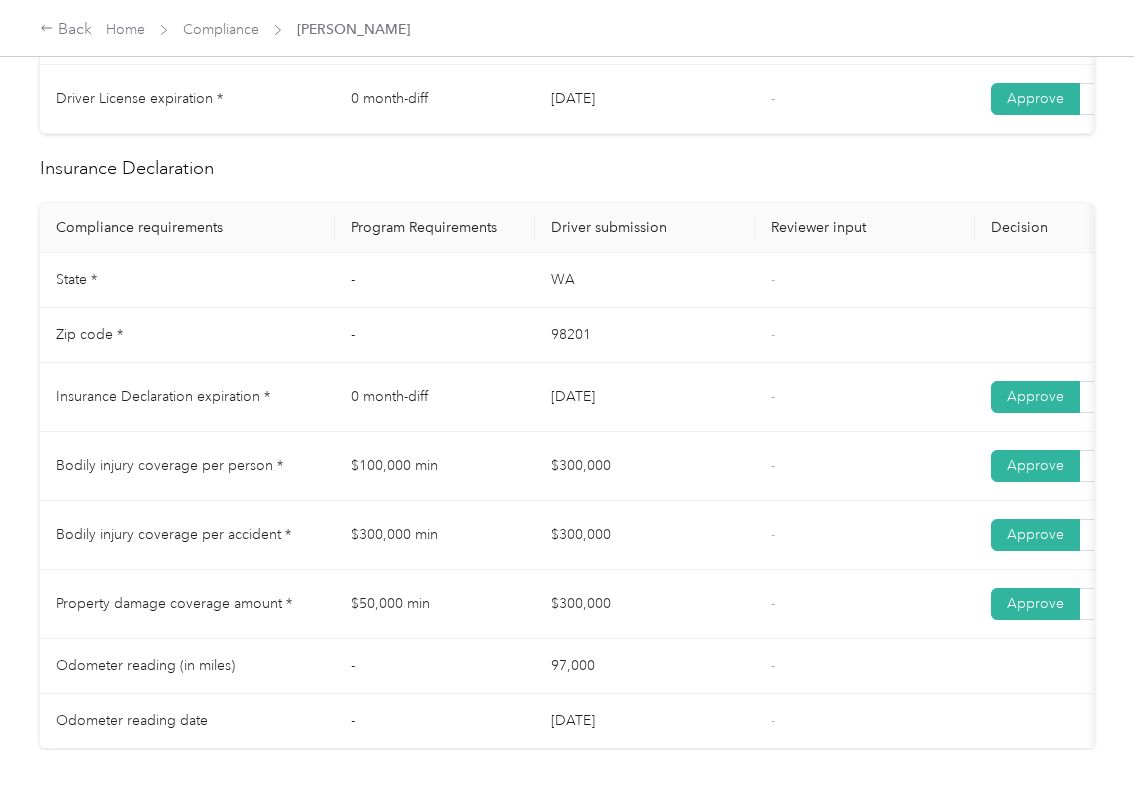 drag, startPoint x: 524, startPoint y: 610, endPoint x: 757, endPoint y: 593, distance: 233.61935 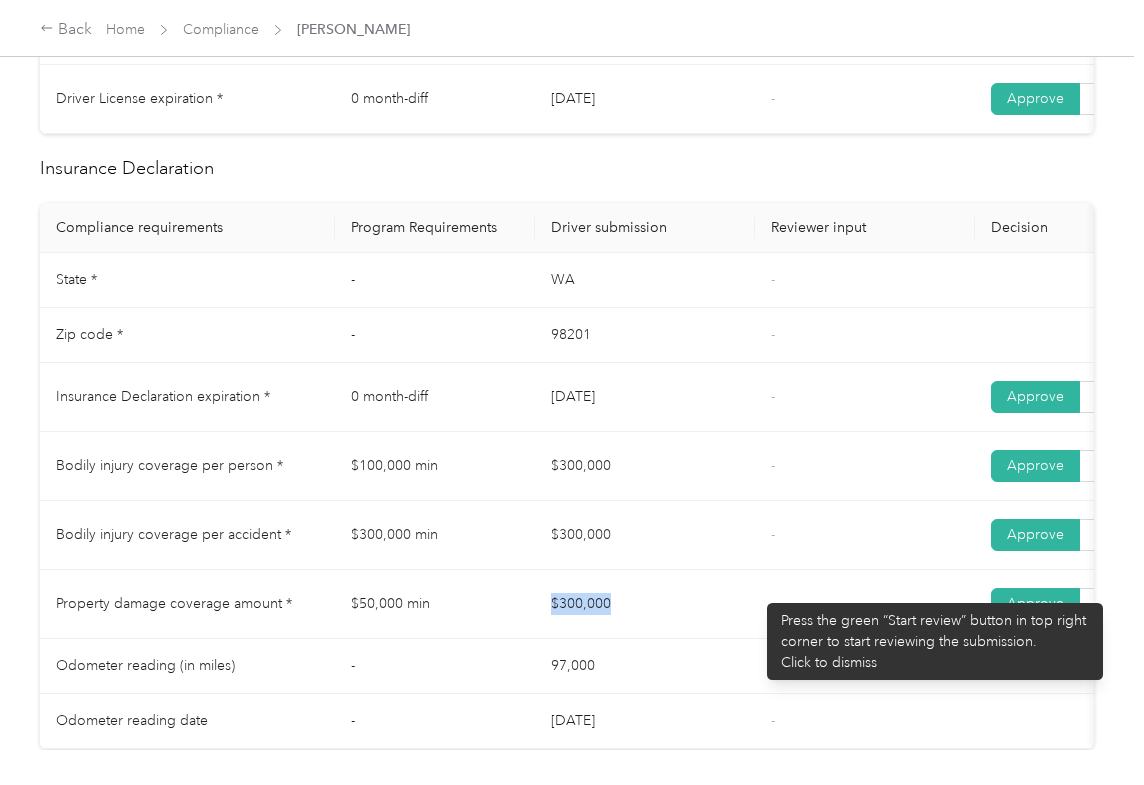 click on "-" at bounding box center [773, 534] 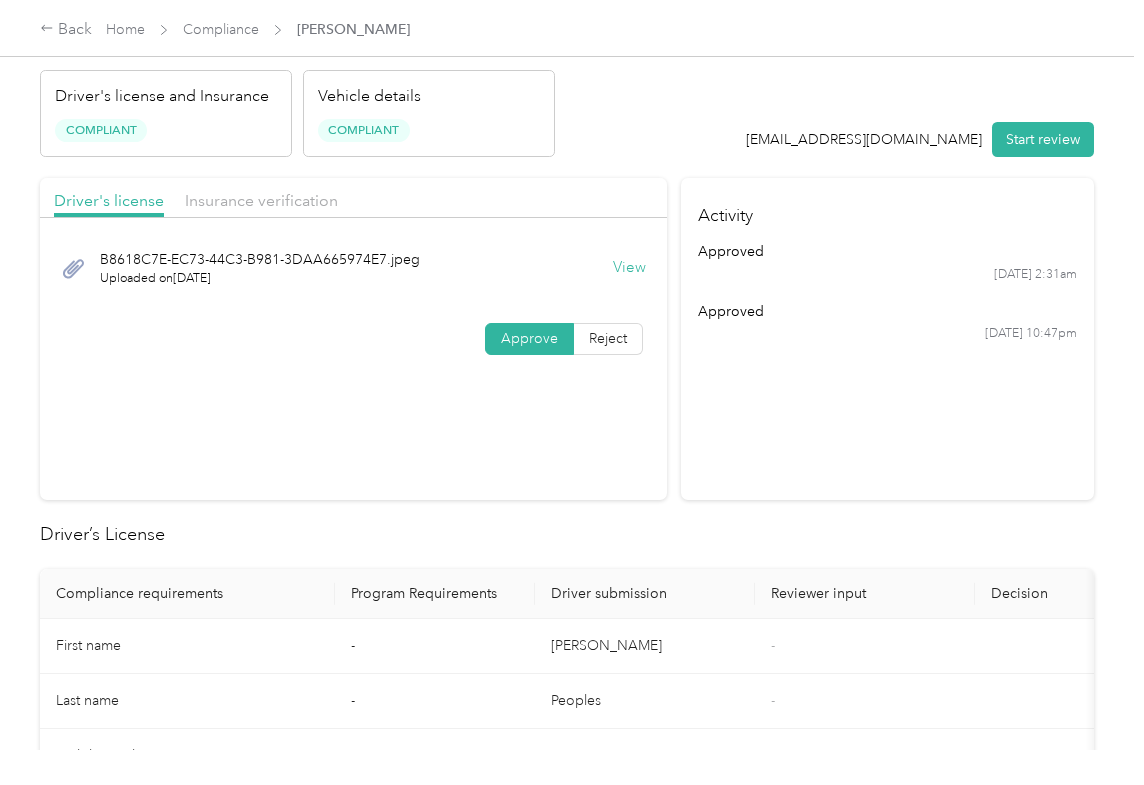 scroll, scrollTop: 0, scrollLeft: 0, axis: both 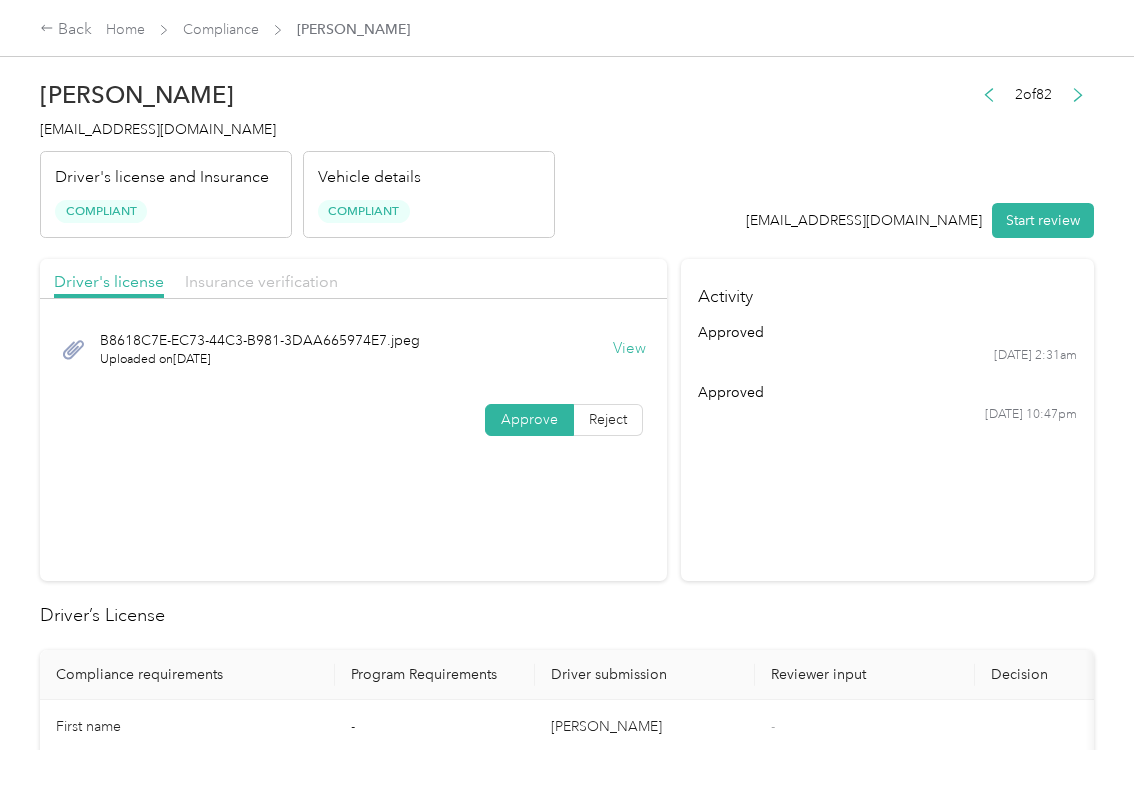 click on "Insurance verification" at bounding box center (261, 281) 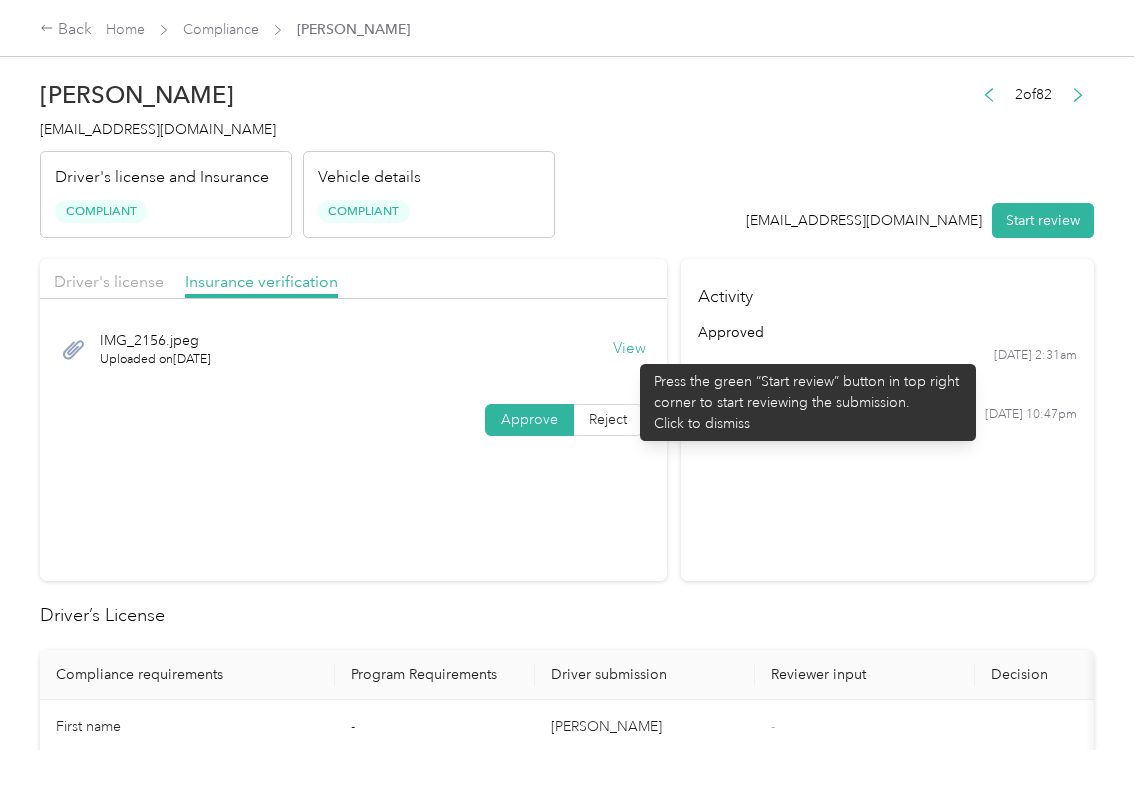 click on "View" at bounding box center [629, 349] 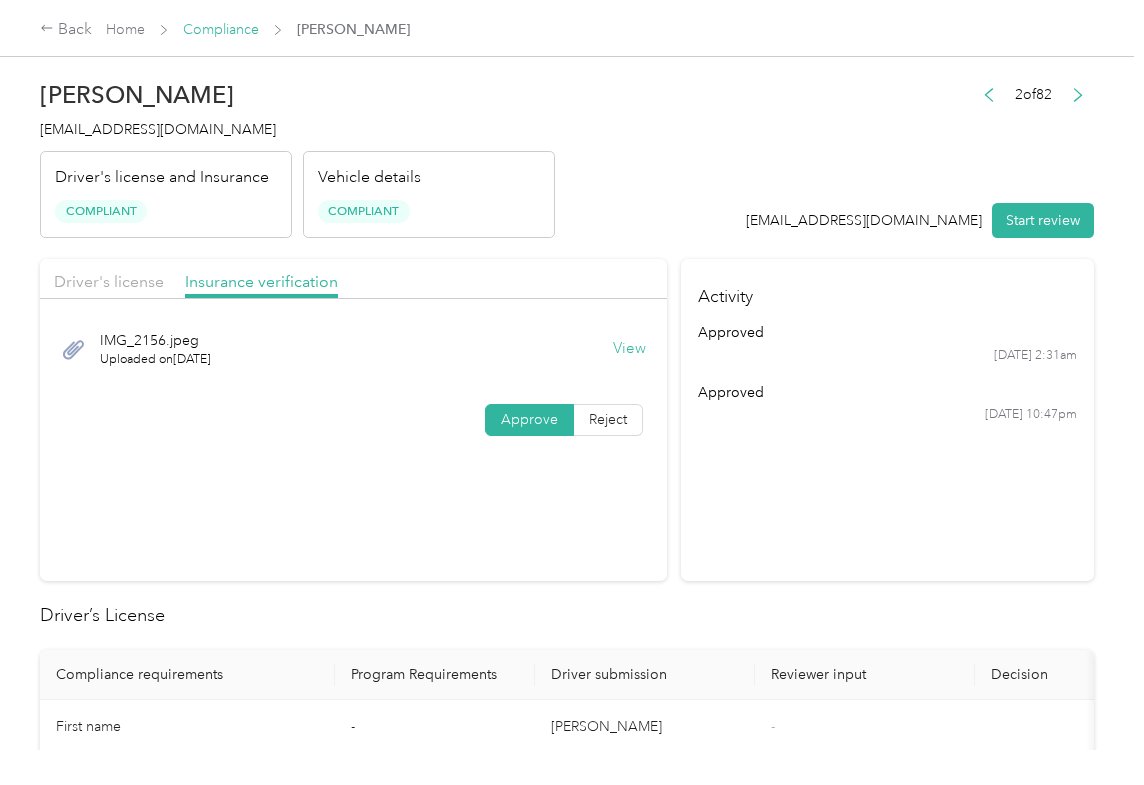 click on "Compliance" at bounding box center [221, 29] 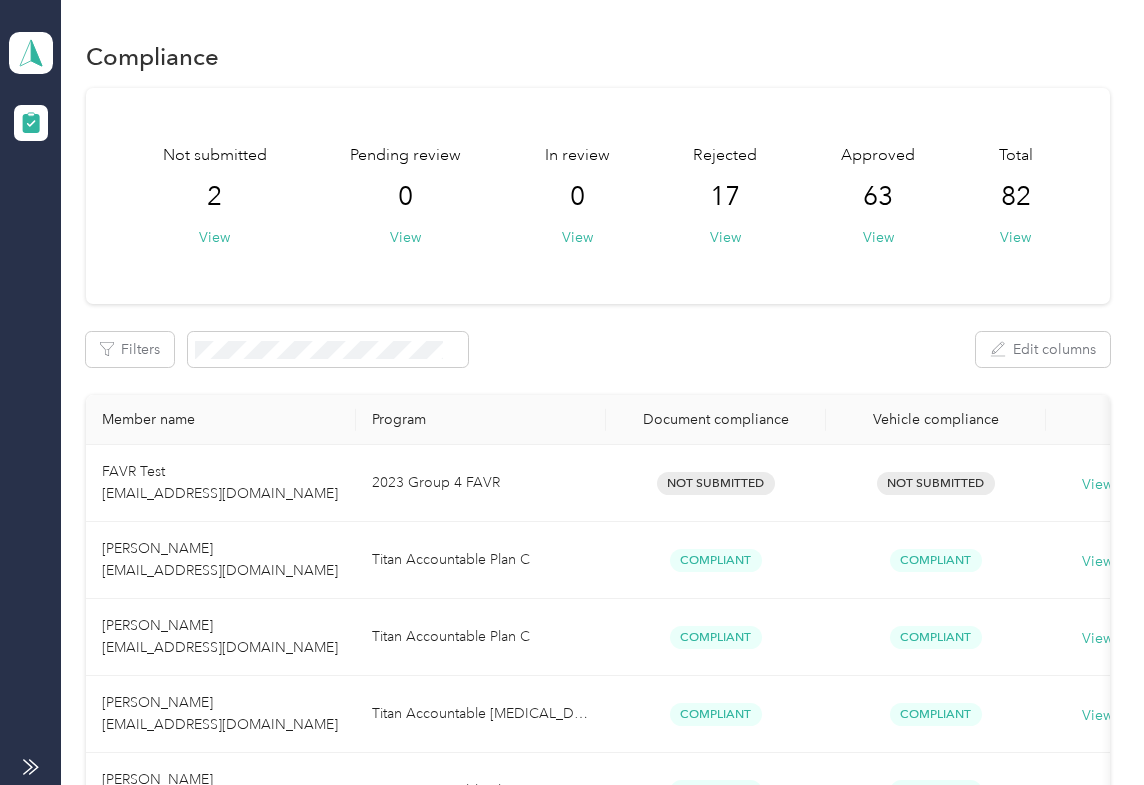 click on "Not submitted 2 View Pending review 0 View In review 0 View Rejected 17 View Approved 63 View Total 82 View" at bounding box center [598, 196] 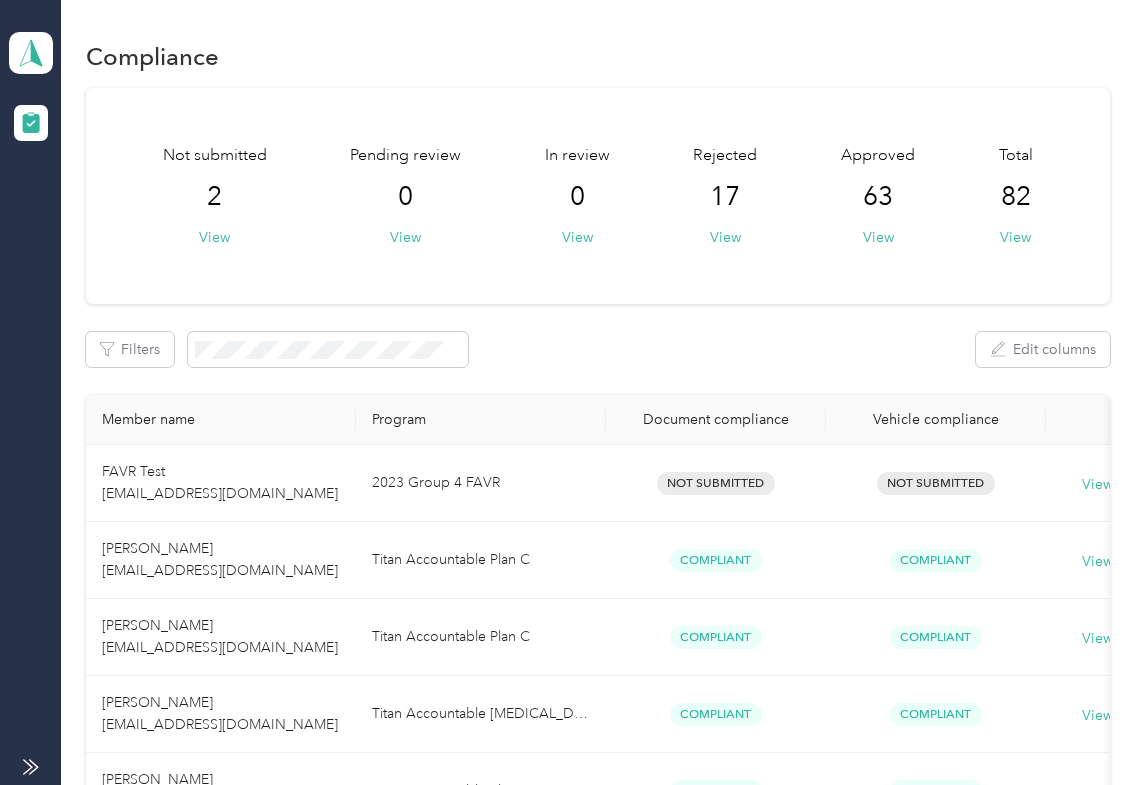 click on "Log out" at bounding box center (64, 209) 